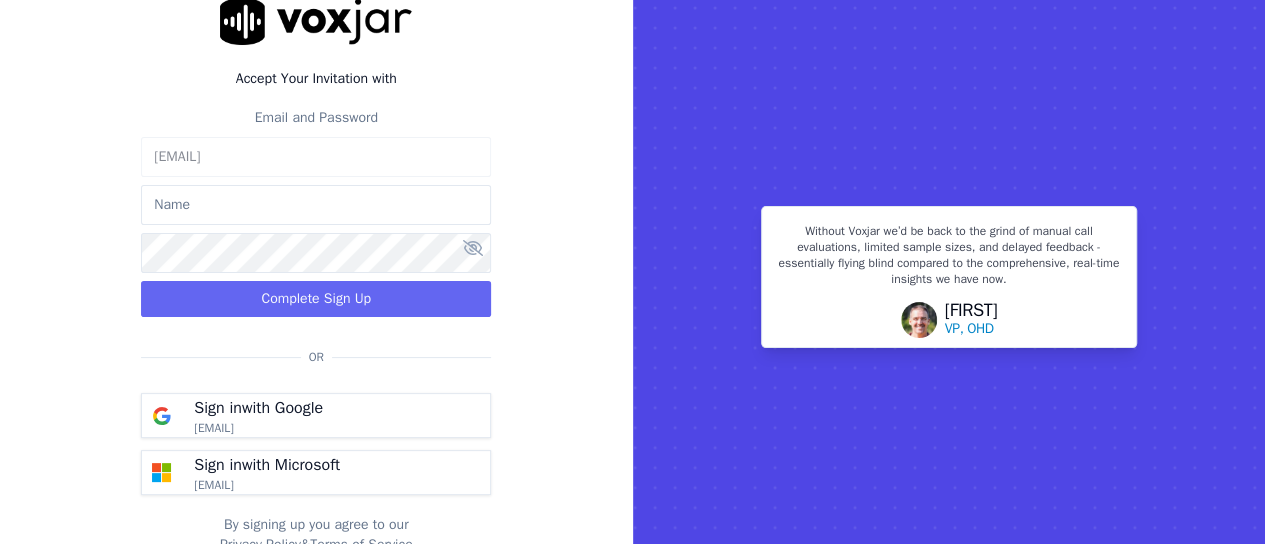 scroll, scrollTop: 0, scrollLeft: 0, axis: both 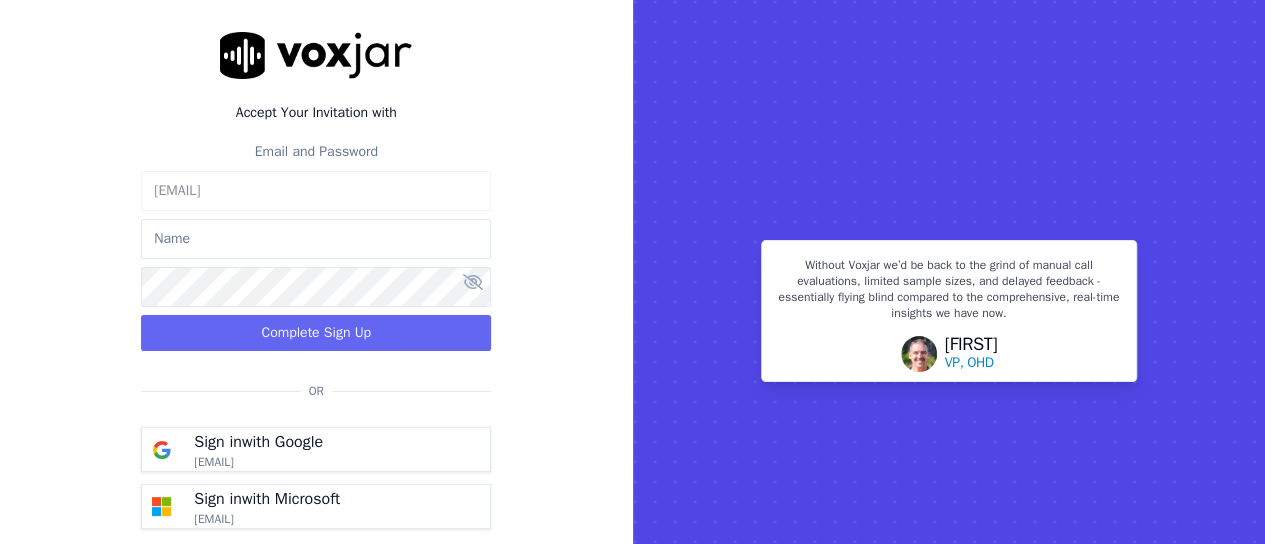 click 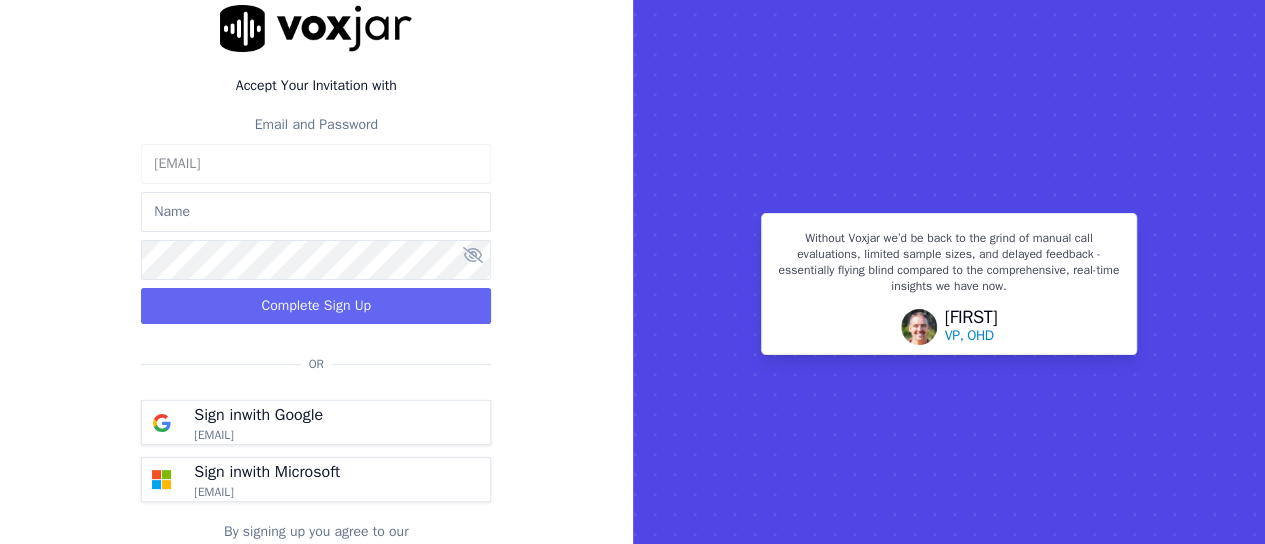 scroll, scrollTop: 0, scrollLeft: 0, axis: both 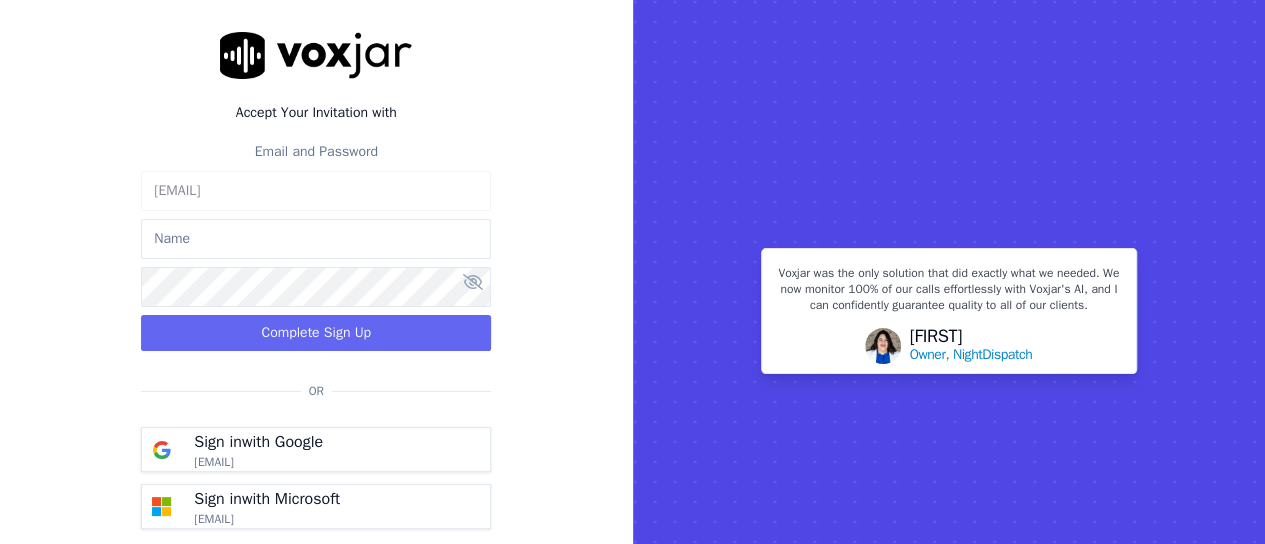 click 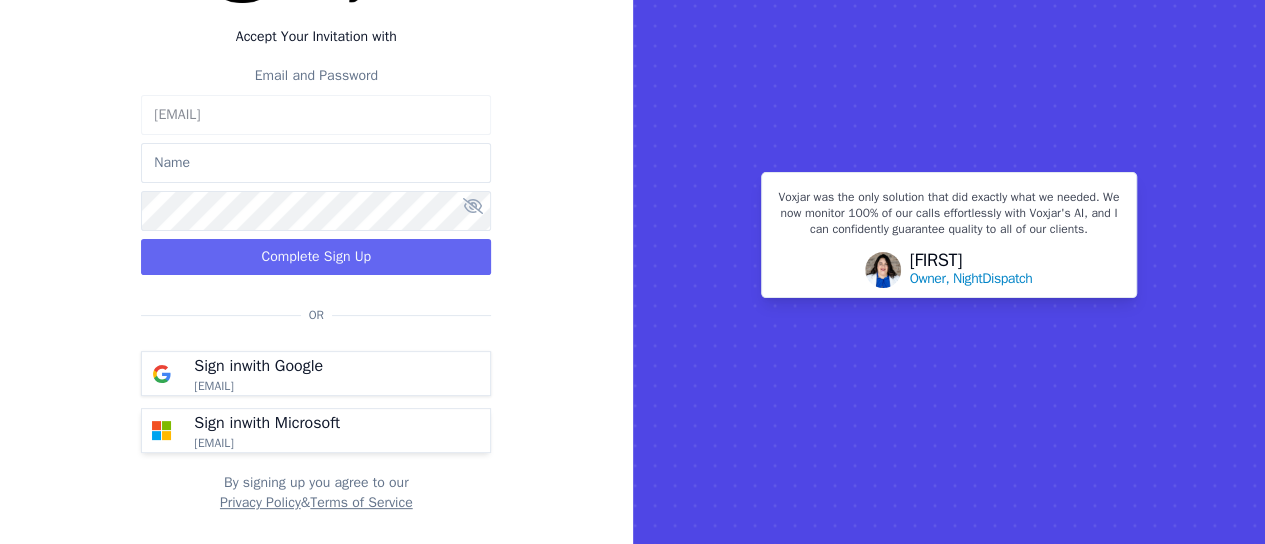 scroll, scrollTop: 77, scrollLeft: 0, axis: vertical 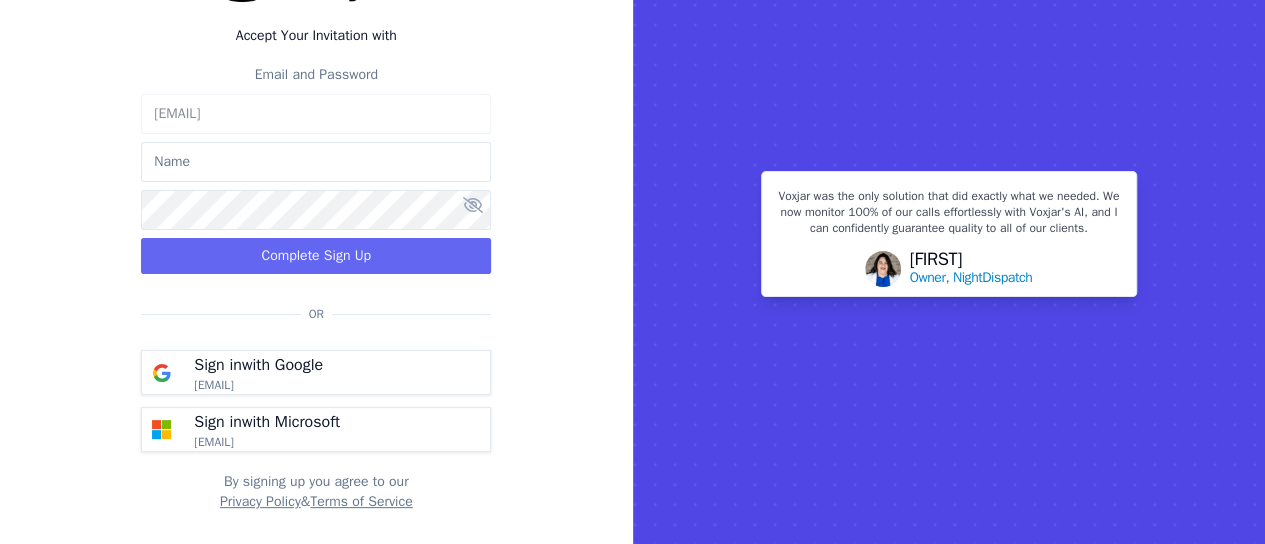 click on "Or" at bounding box center (316, 314) 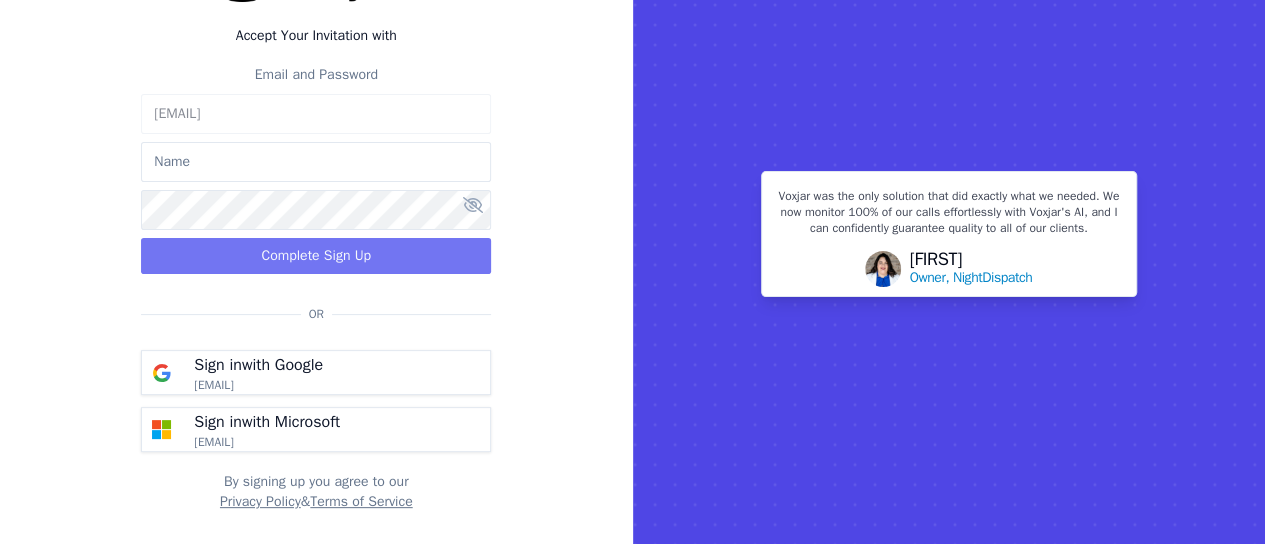 scroll, scrollTop: 0, scrollLeft: 0, axis: both 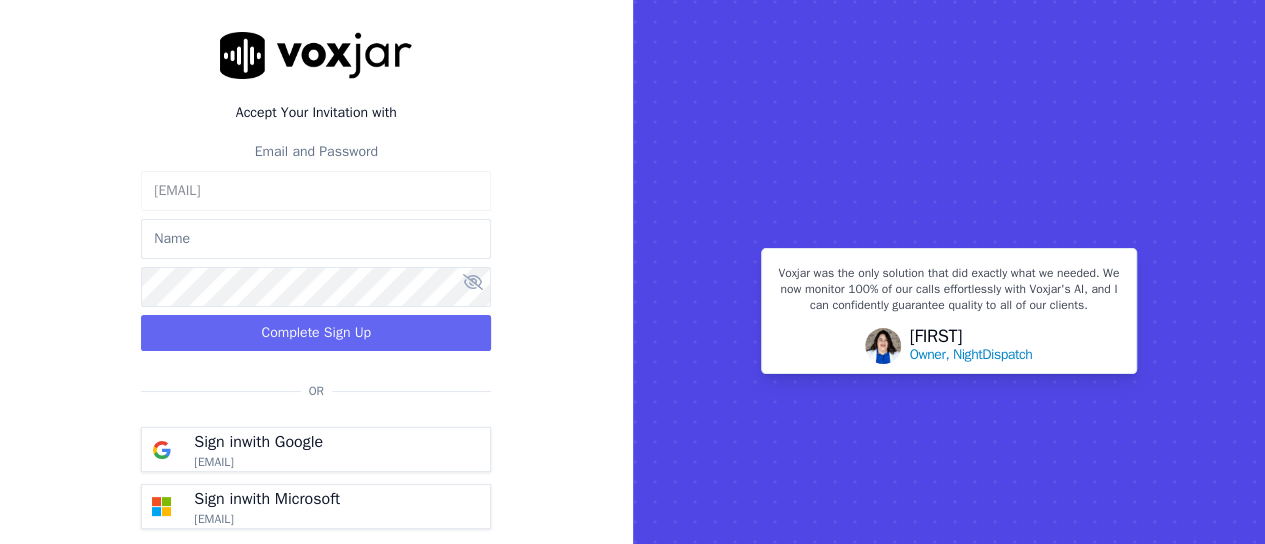 click on "Accept Your Invitation with   Email and Password   mortiz@nwfamilygroup.com
Complete Sign Up     Or     Sign in  with Google   mortiz@nwfamilygroup.com     Sign in  with Microsoft   mortiz@nwfamilygroup.com   By signing up you agree to our    Privacy Policy  &  Terms of Service" at bounding box center (316, 310) 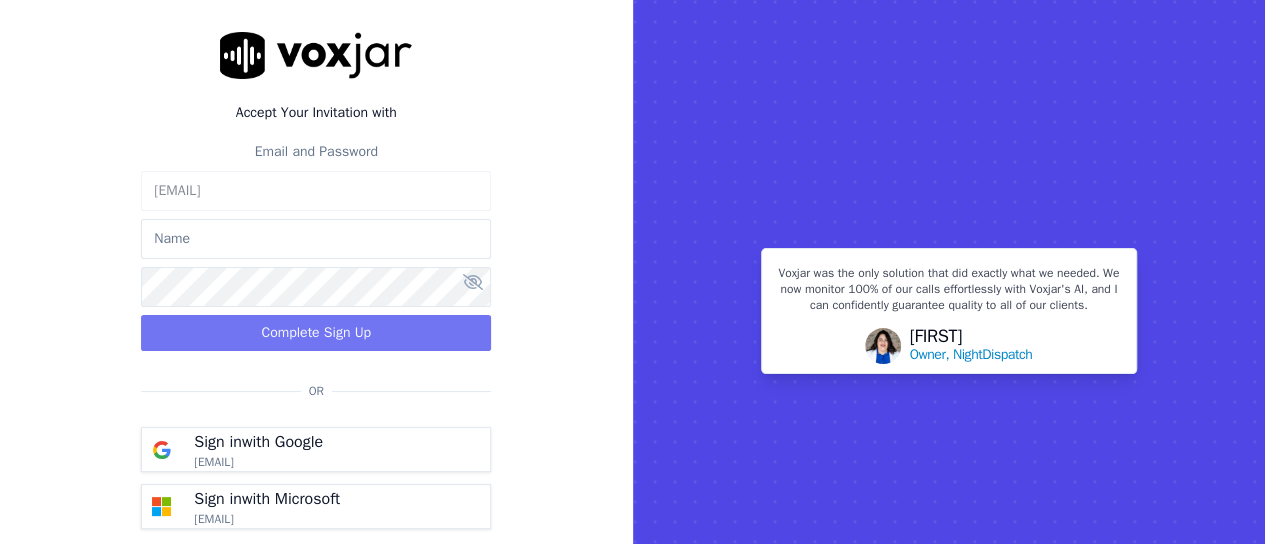 click on "Complete Sign Up" 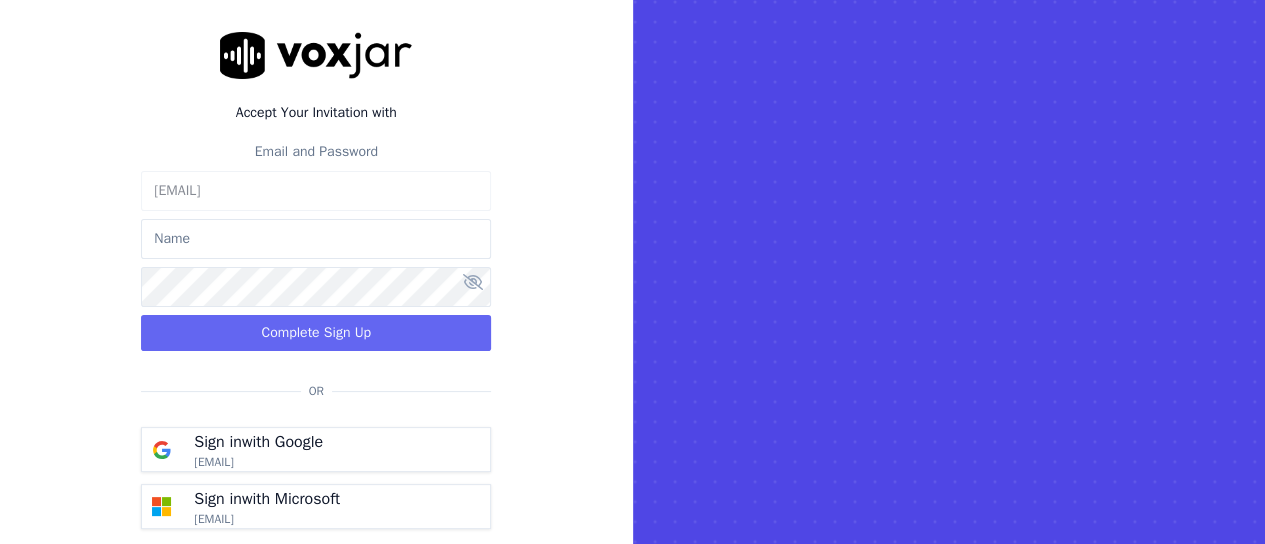 click on "Or" at bounding box center (316, 391) 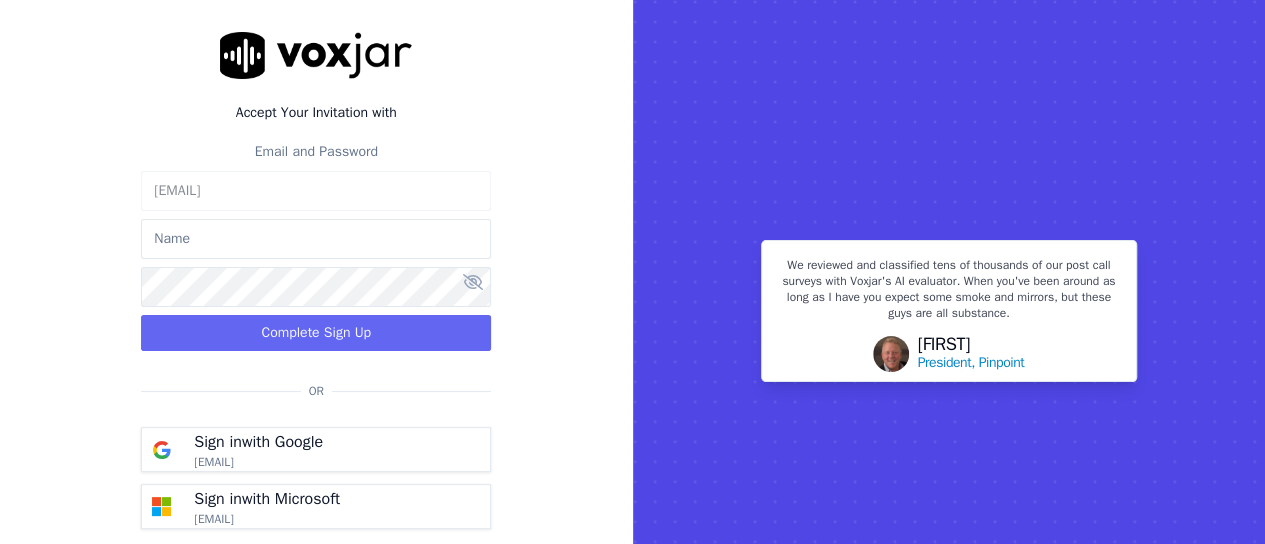 click on "Or" at bounding box center [316, 391] 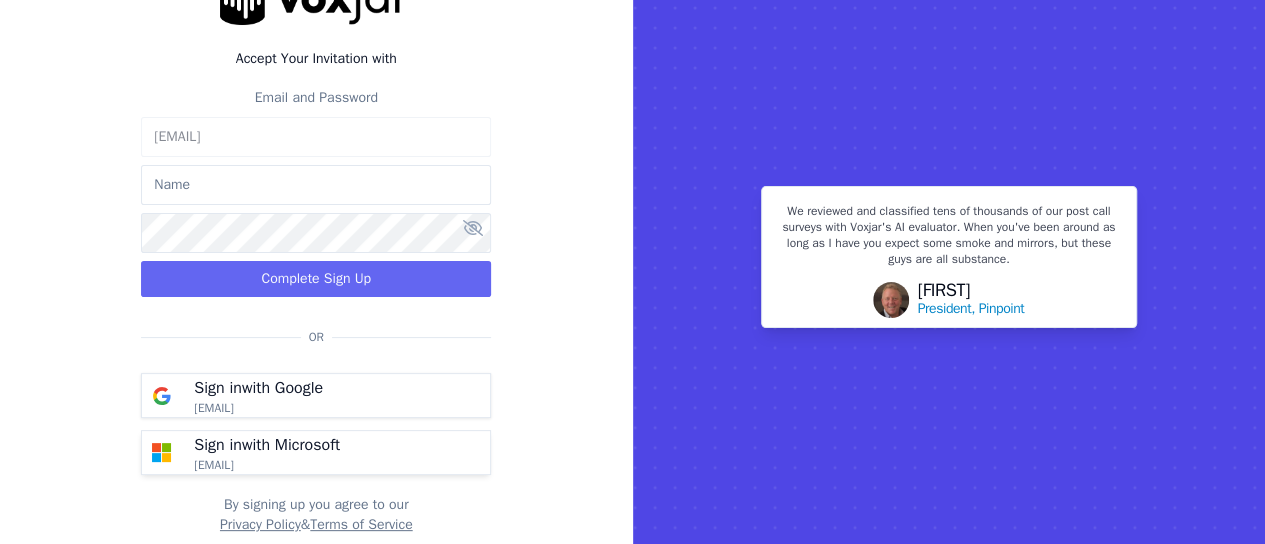 scroll, scrollTop: 77, scrollLeft: 0, axis: vertical 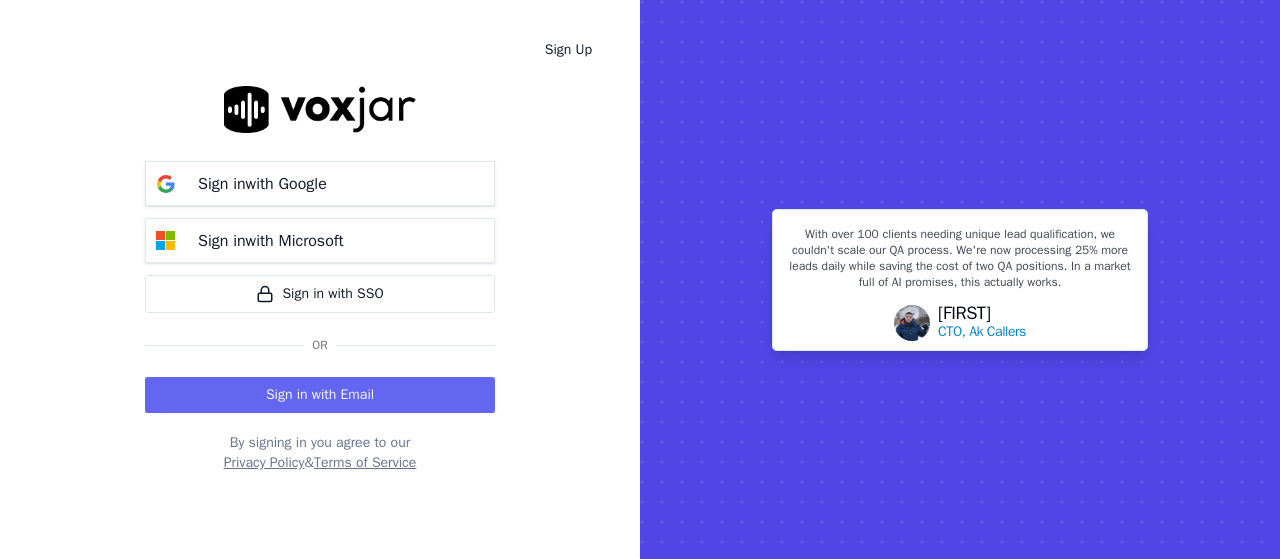 click on "Sign in with Email" at bounding box center [320, 395] 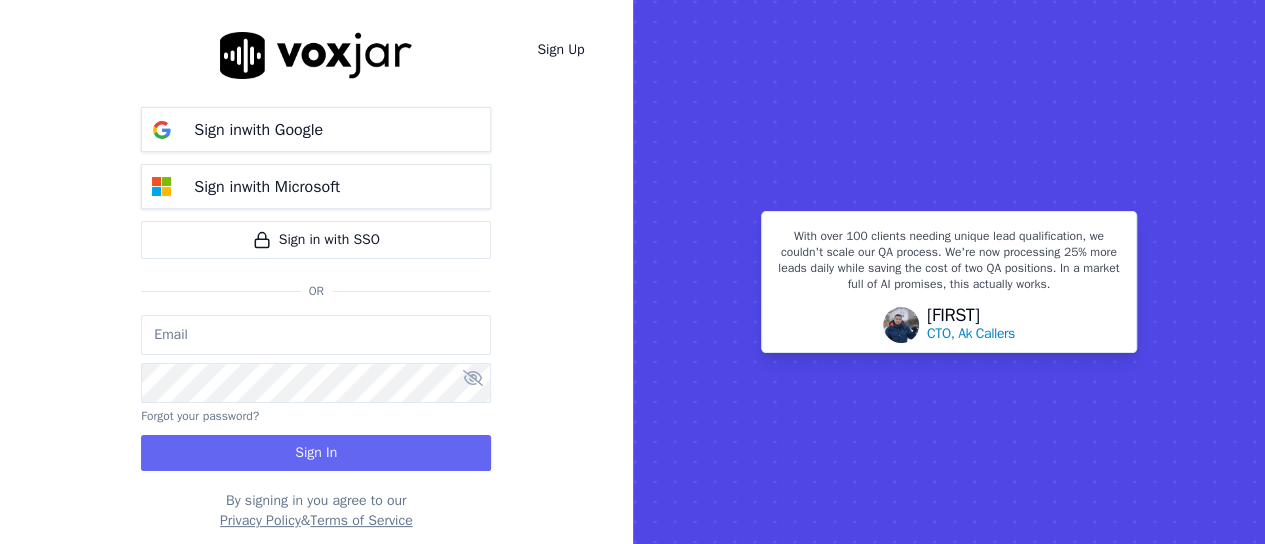 click at bounding box center [316, 335] 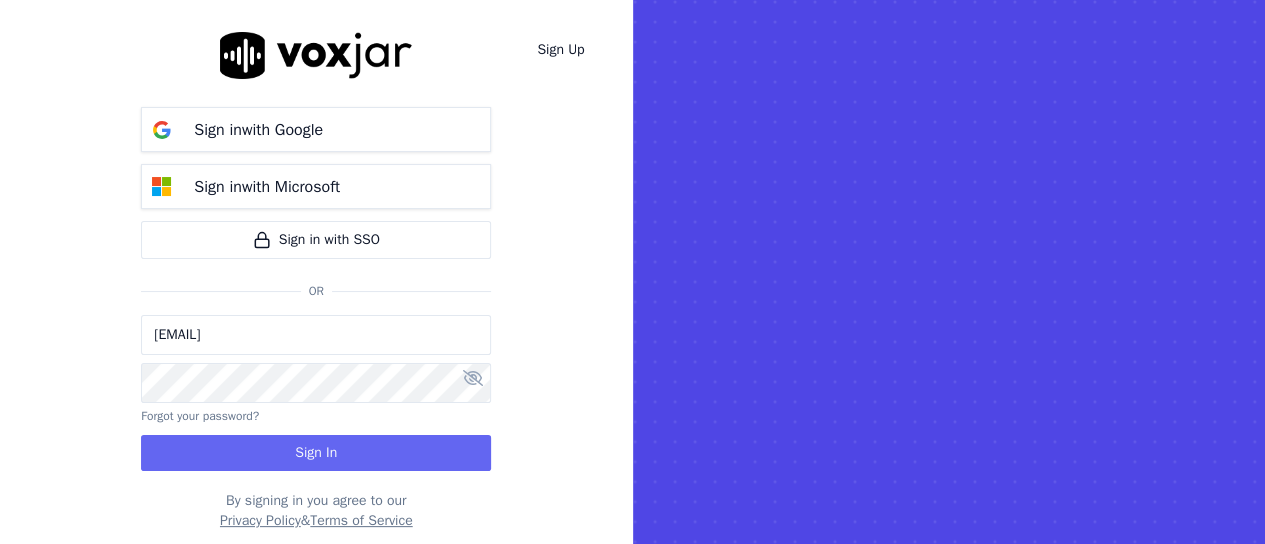 type on "[EMAIL]" 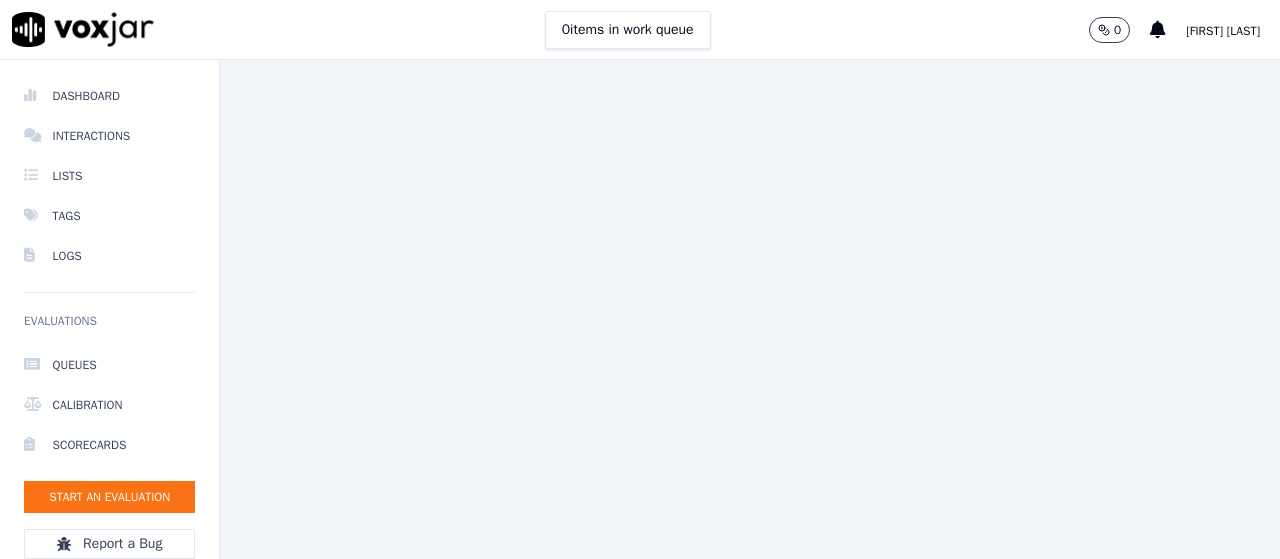 scroll, scrollTop: 0, scrollLeft: 0, axis: both 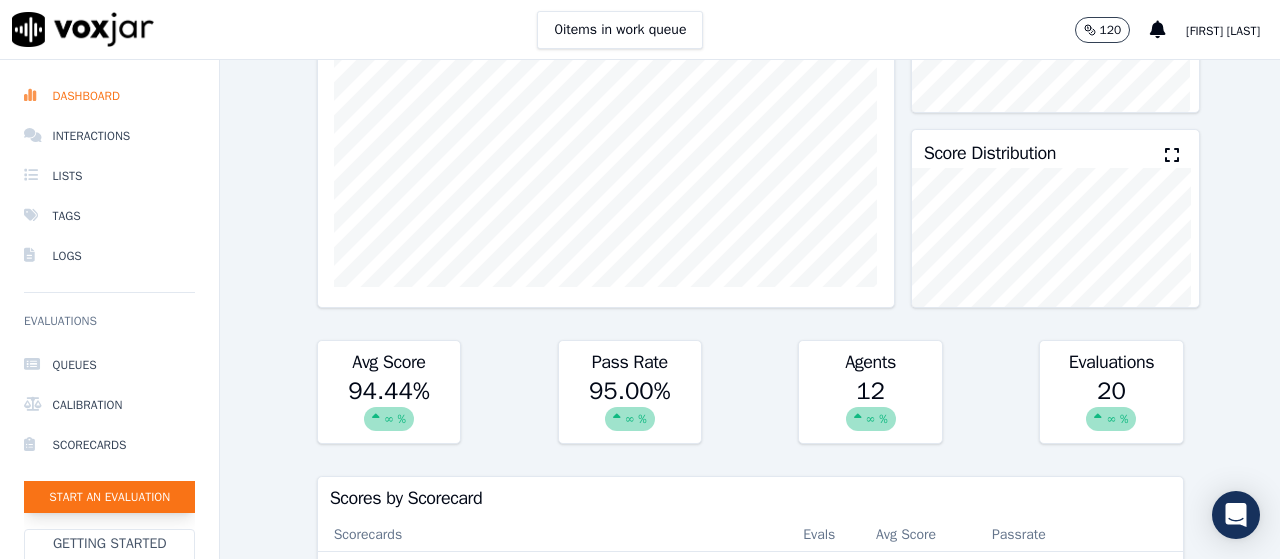 click on "Start an Evaluation" 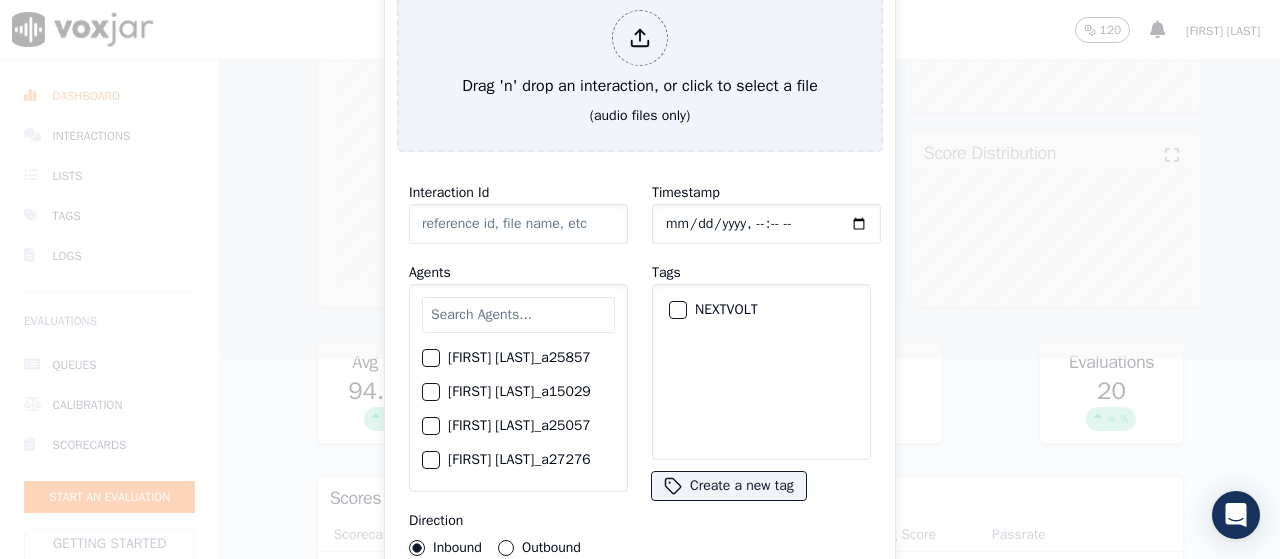 type on "[DATE]_[NUMBER].mp3" 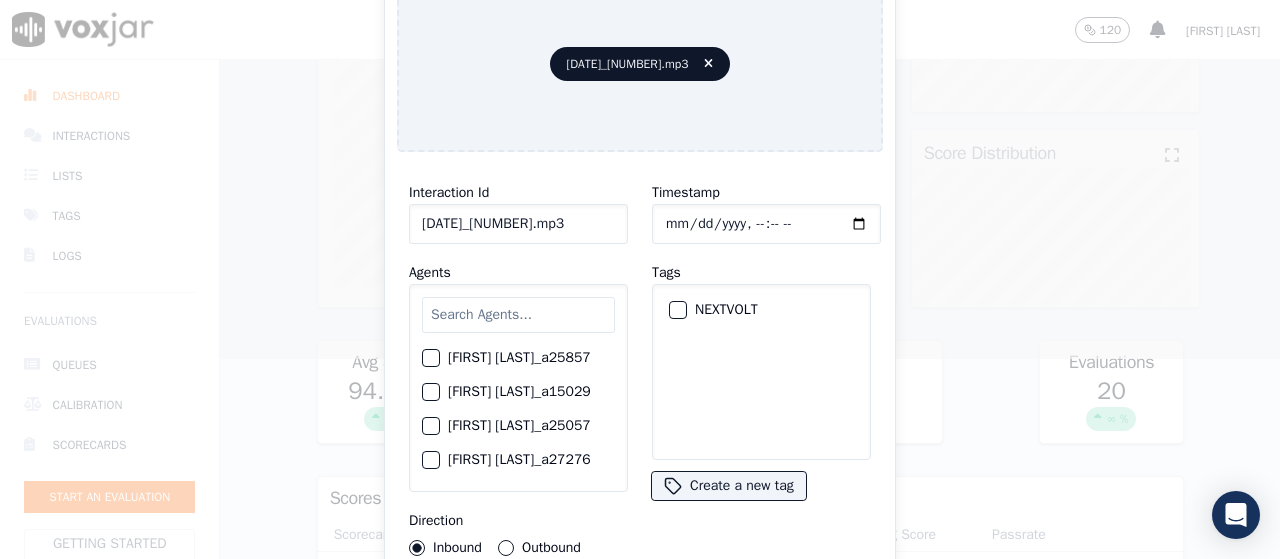 click on "Timestamp" 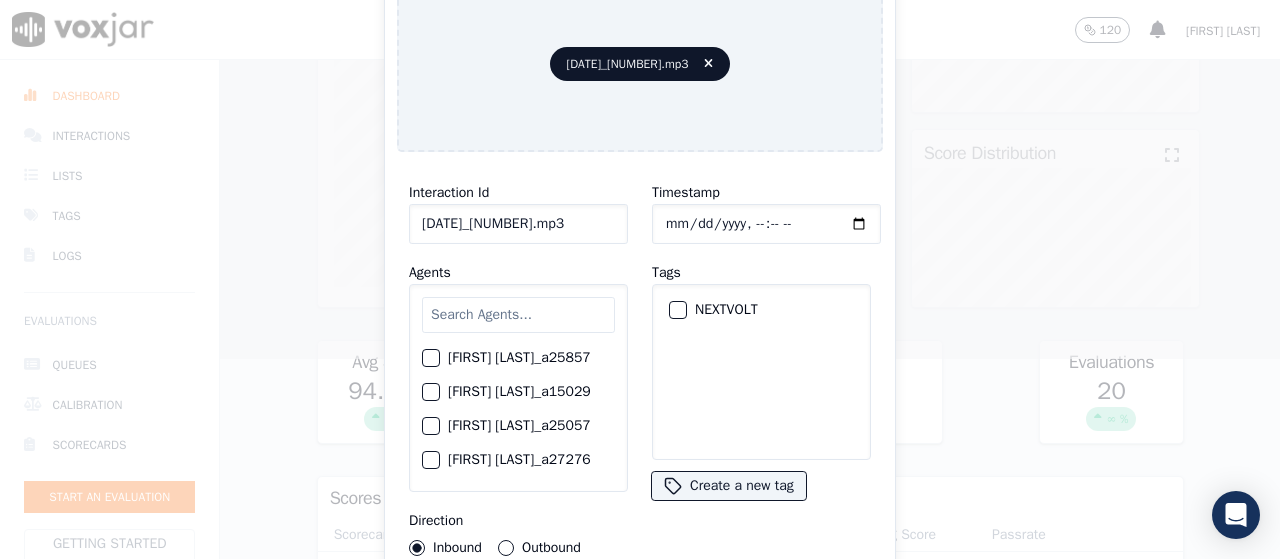 type on "2025-07-08T19:26" 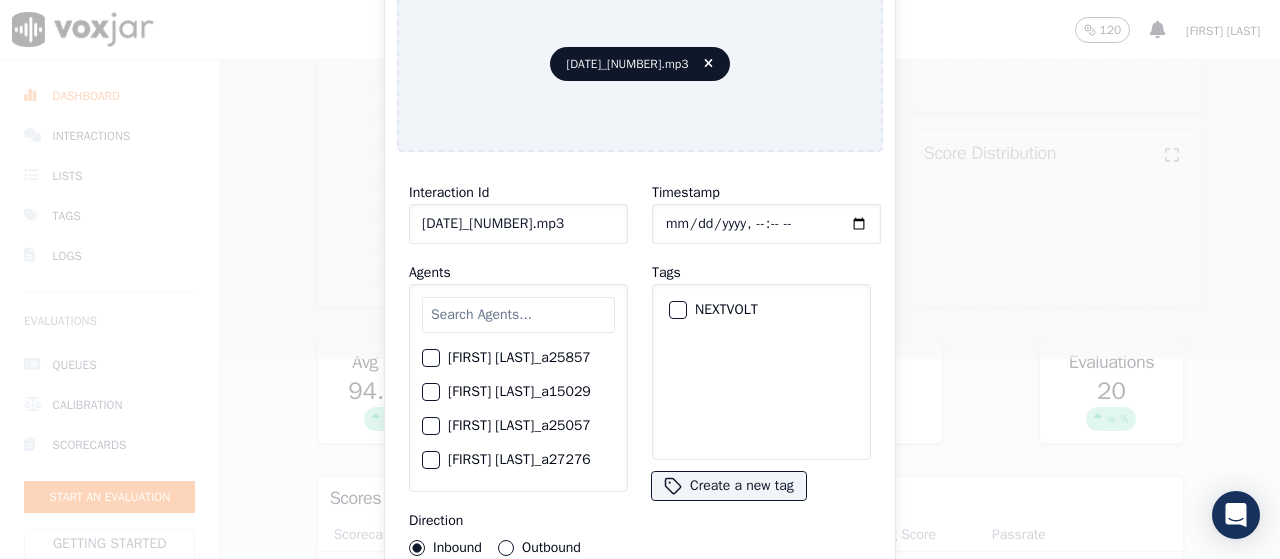 click on "Timestamp" 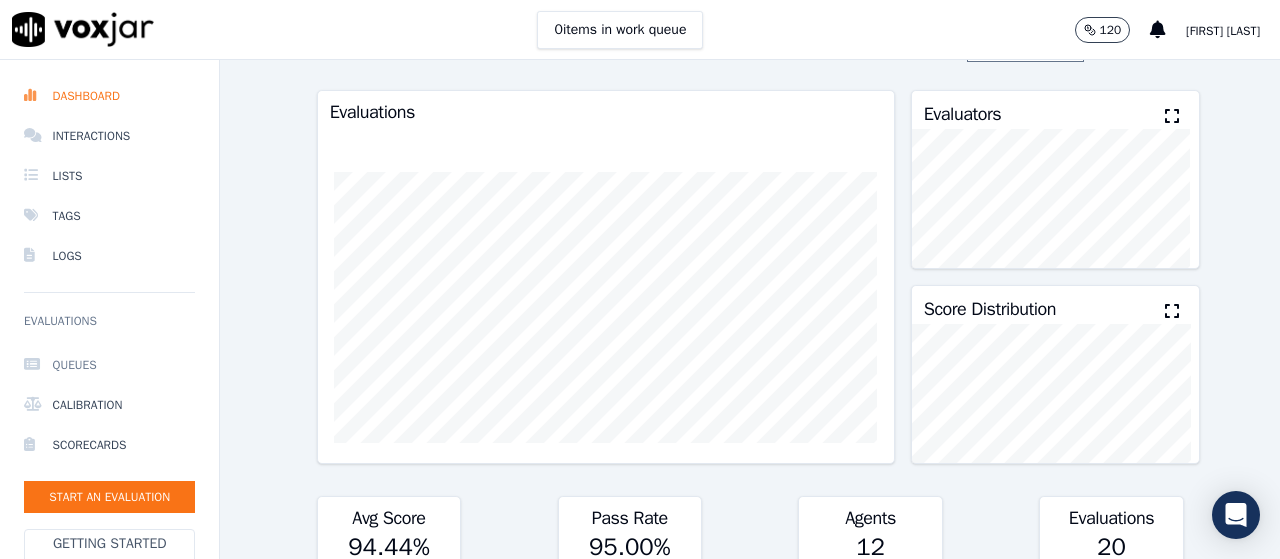 scroll, scrollTop: 0, scrollLeft: 0, axis: both 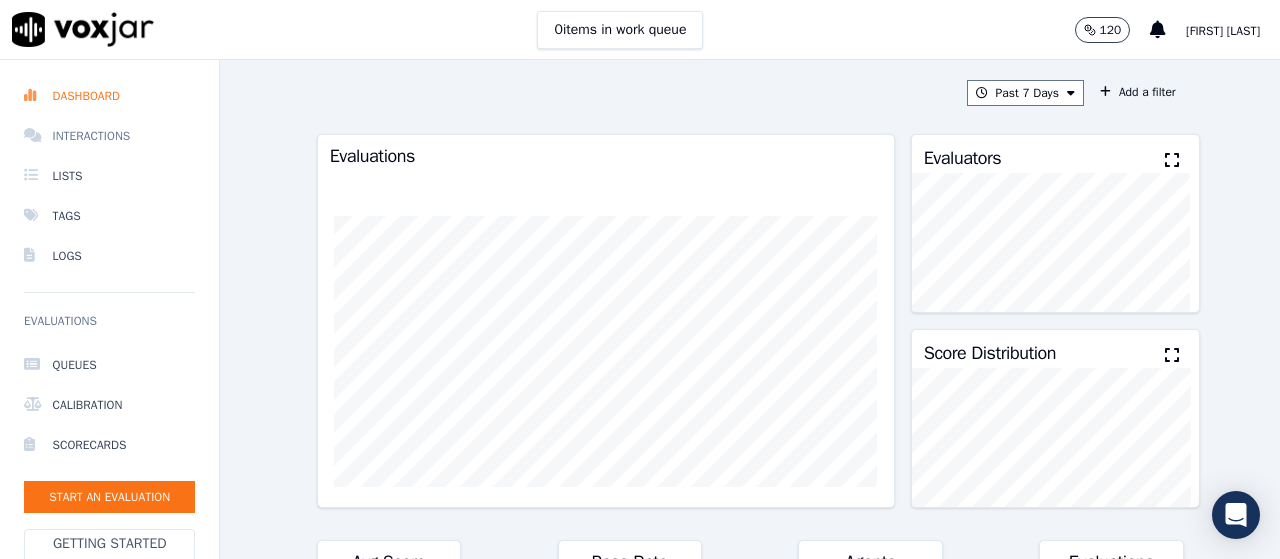 click on "Interactions" at bounding box center [109, 136] 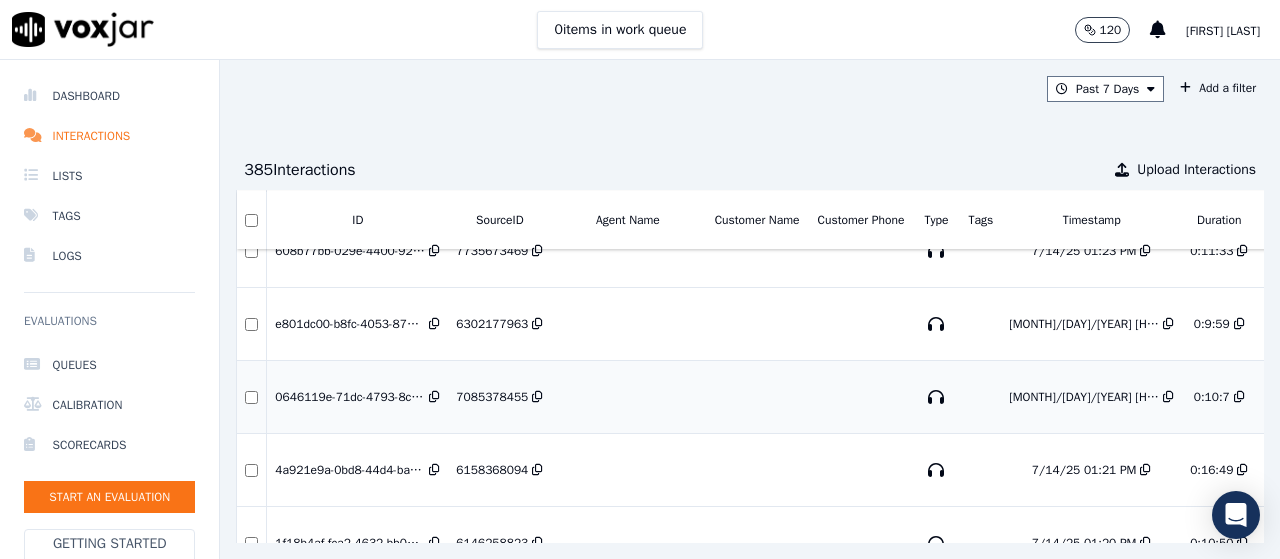 scroll, scrollTop: 0, scrollLeft: 0, axis: both 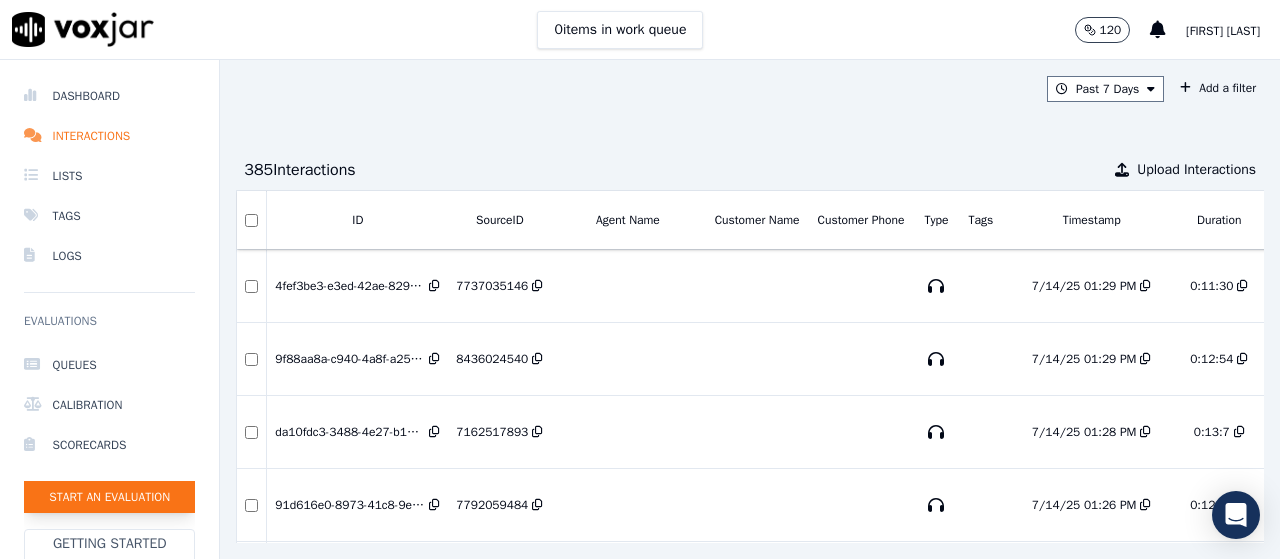 click on "Start an Evaluation" 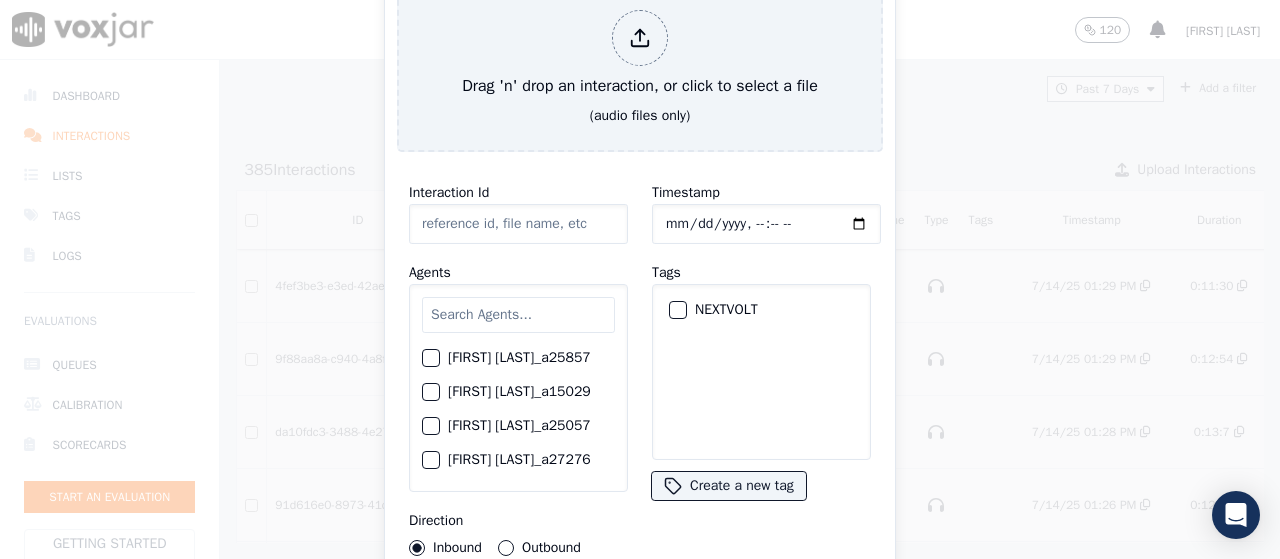 type on "07082025_8476418586.mp3" 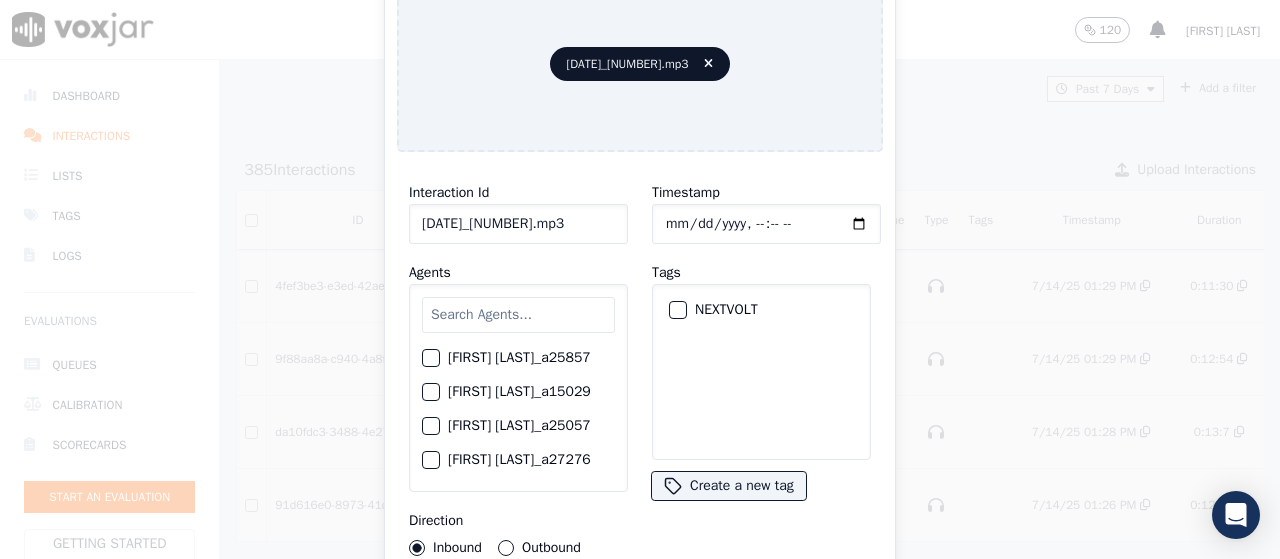 click on "Timestamp" 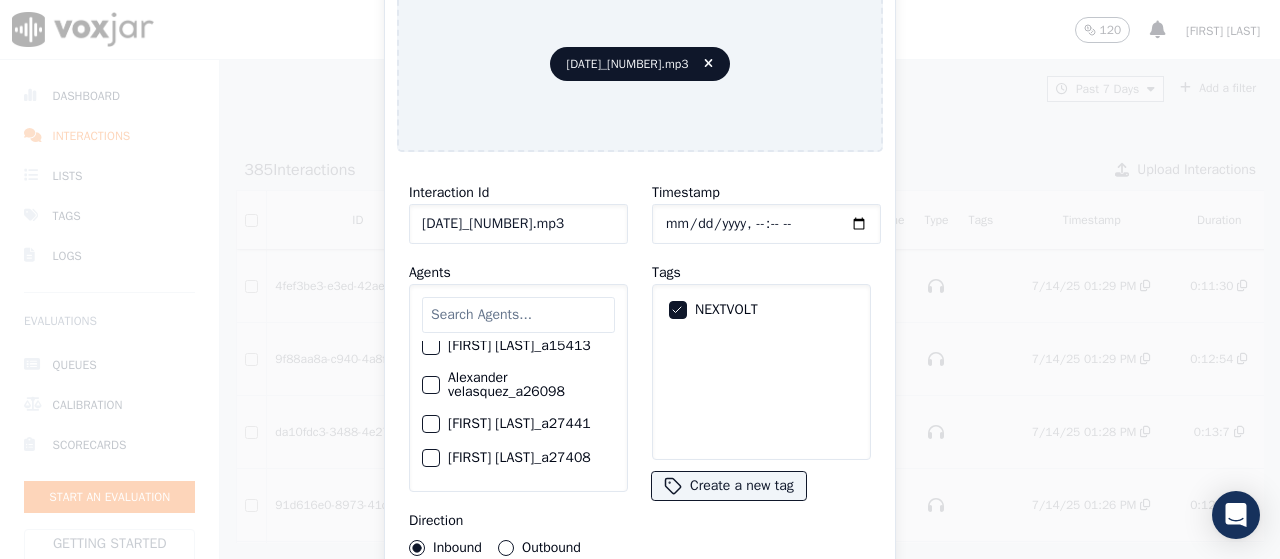 scroll, scrollTop: 200, scrollLeft: 0, axis: vertical 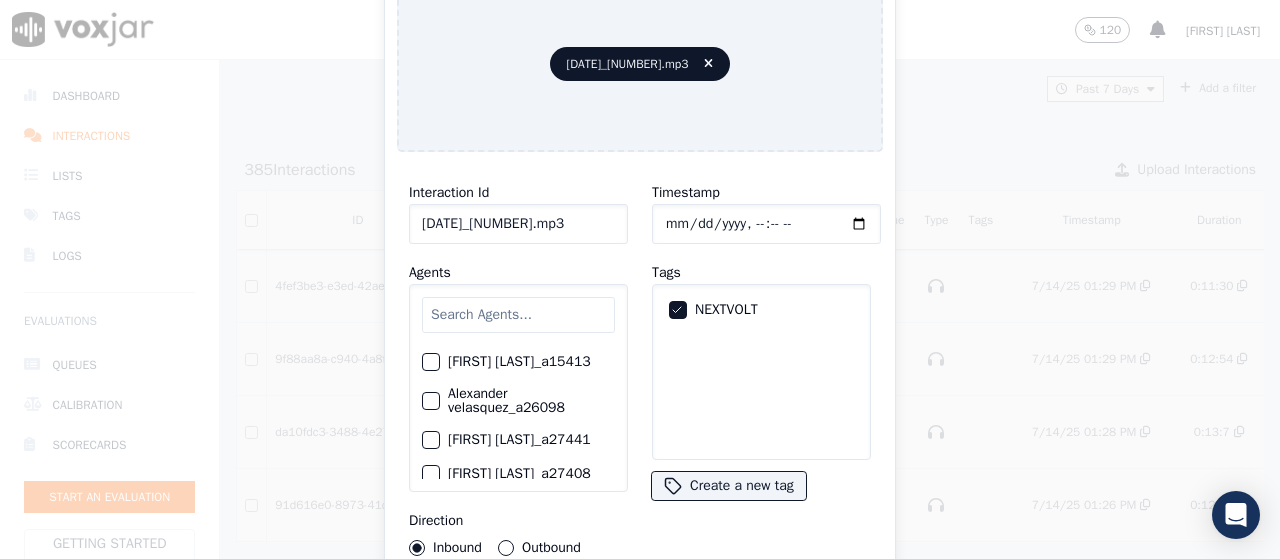 click at bounding box center (518, 315) 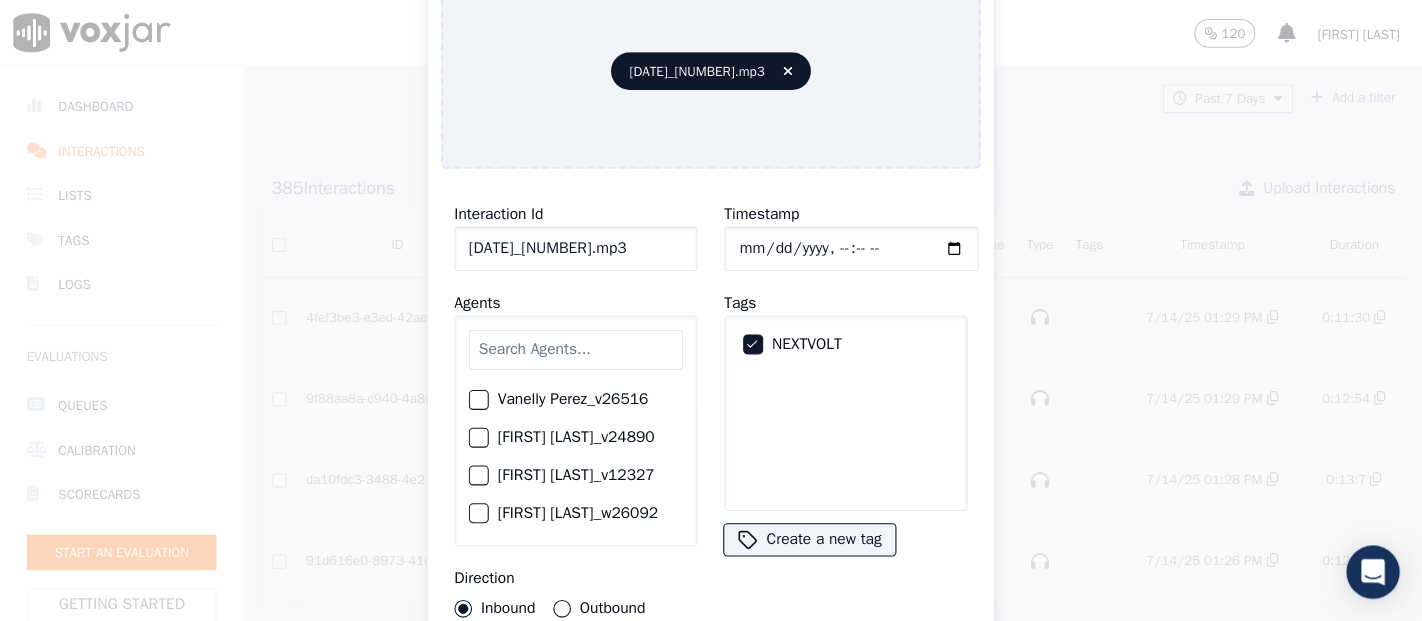 scroll, scrollTop: 3109, scrollLeft: 0, axis: vertical 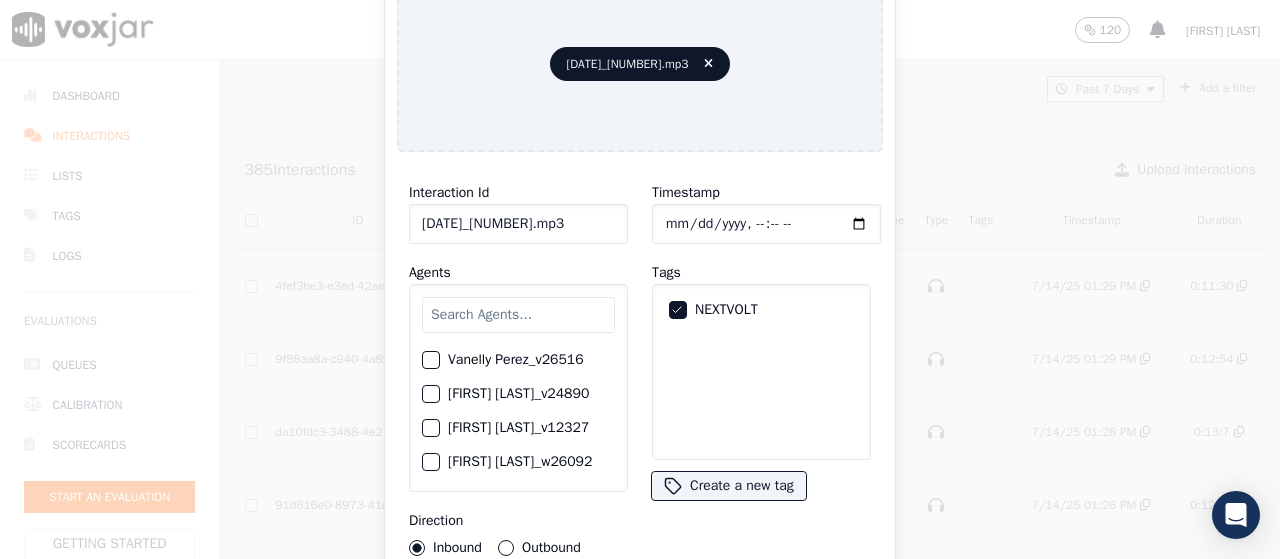 click on "[FIRST] [LAST]_w26092" at bounding box center (518, 462) 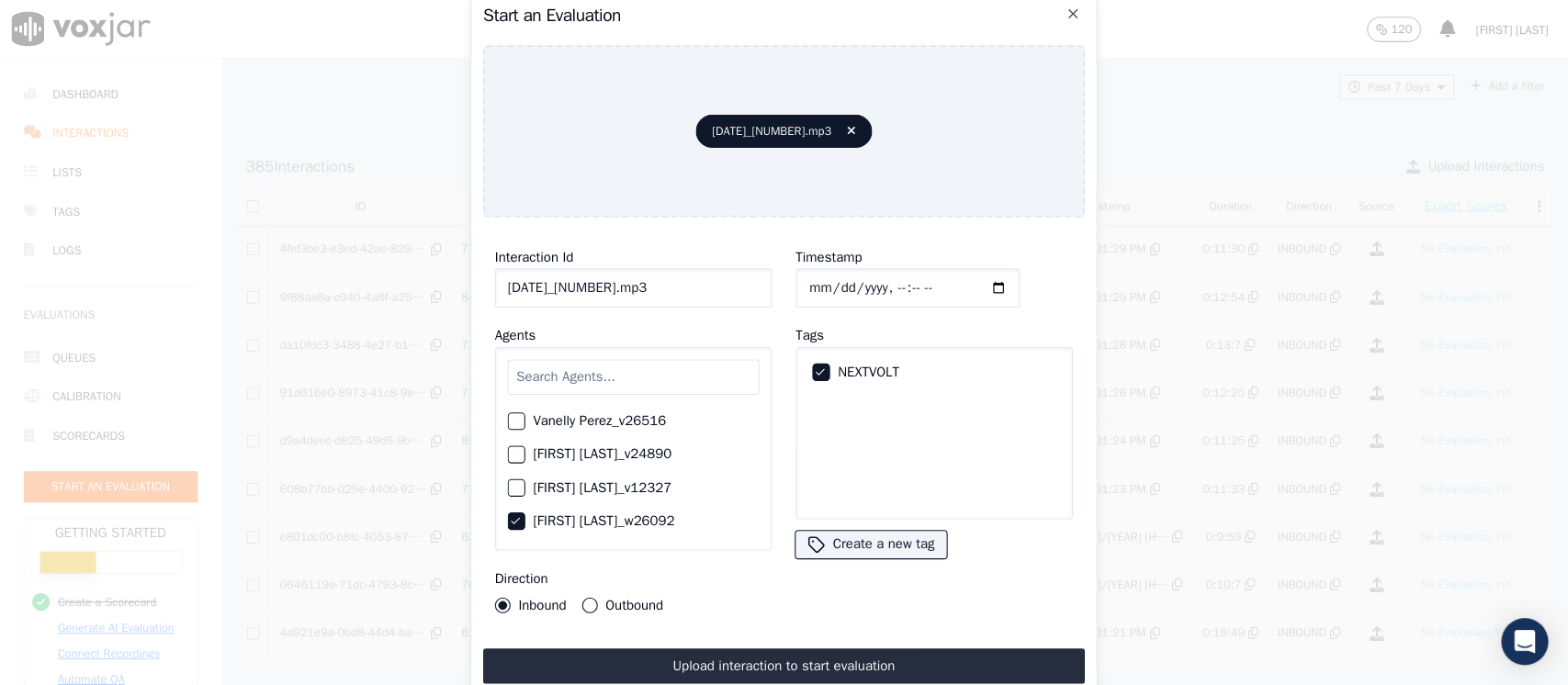 scroll, scrollTop: 2559, scrollLeft: 0, axis: vertical 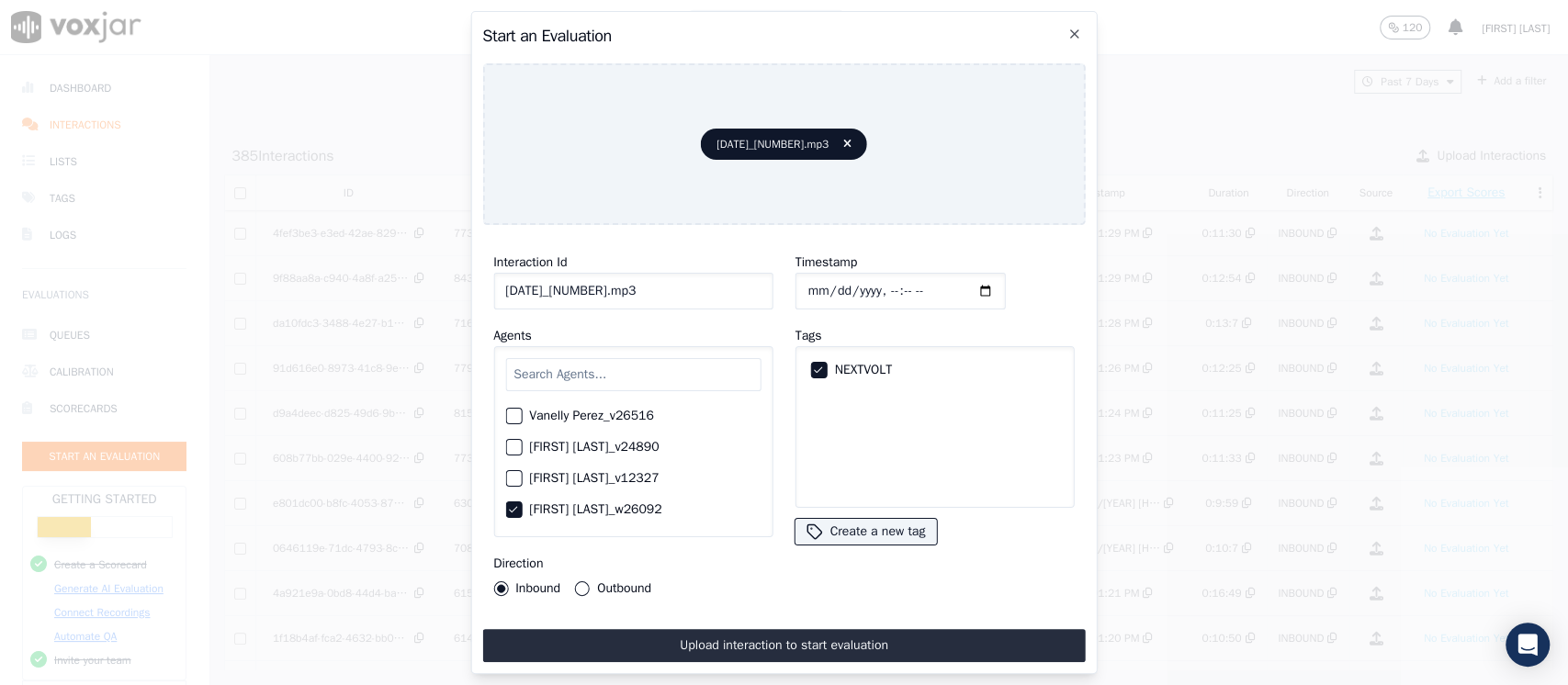 drag, startPoint x: 1141, startPoint y: 1, endPoint x: 503, endPoint y: 502, distance: 811.19973 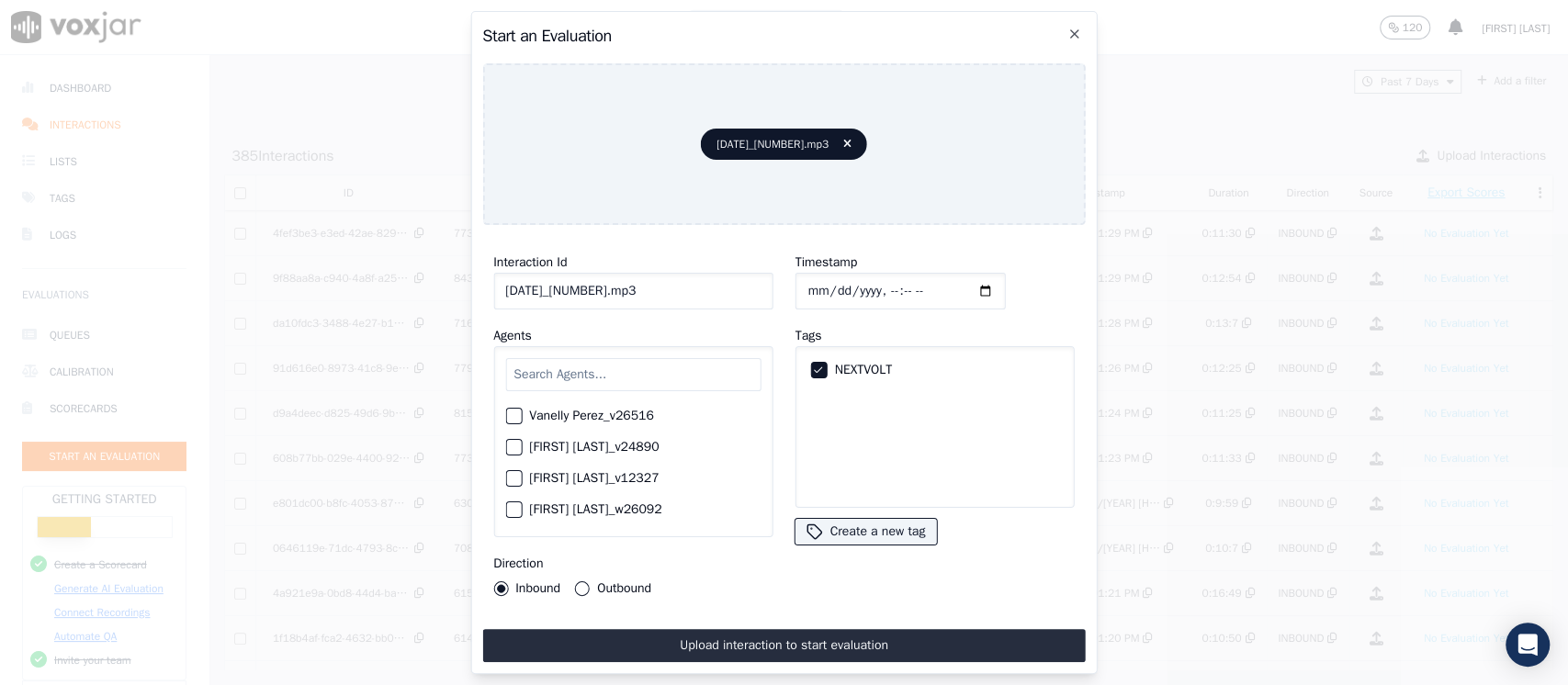 scroll, scrollTop: 2437, scrollLeft: 0, axis: vertical 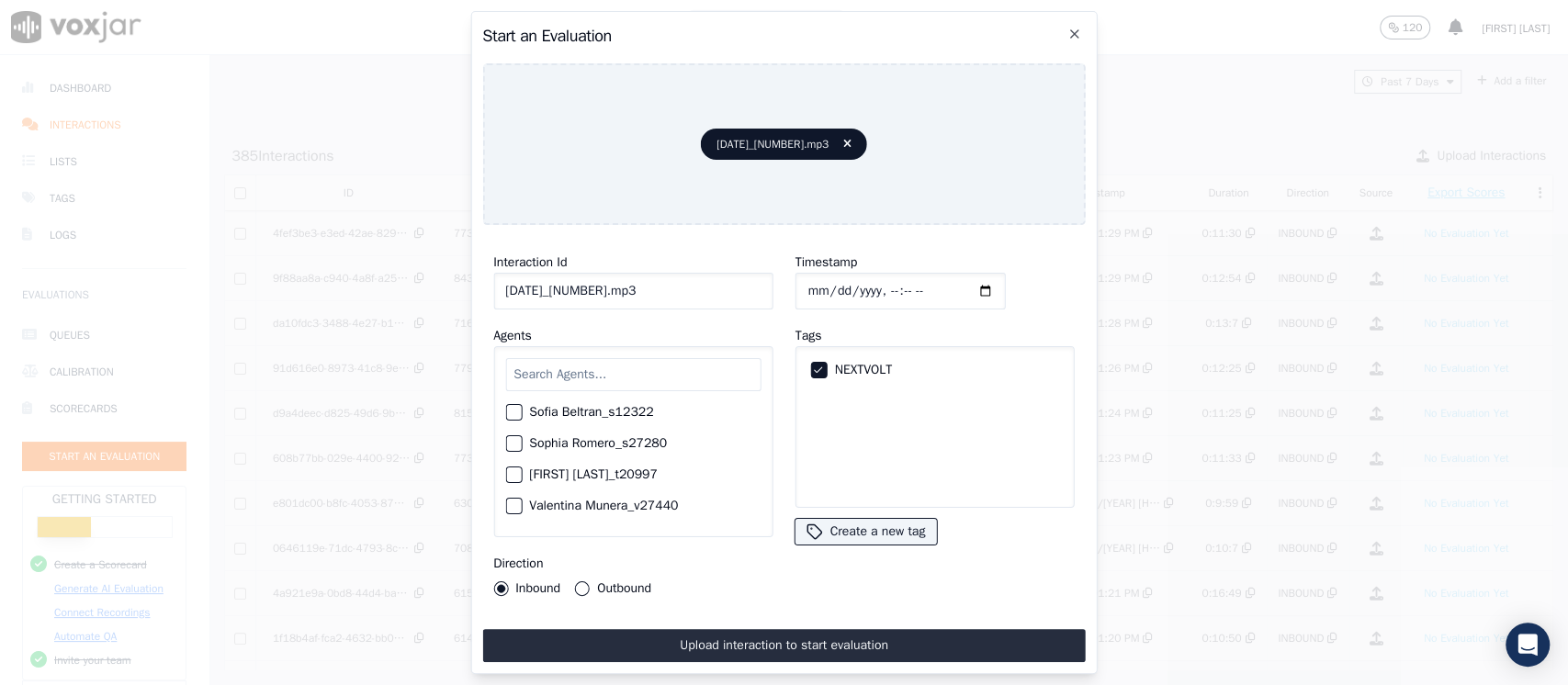 click on "Timestamp" 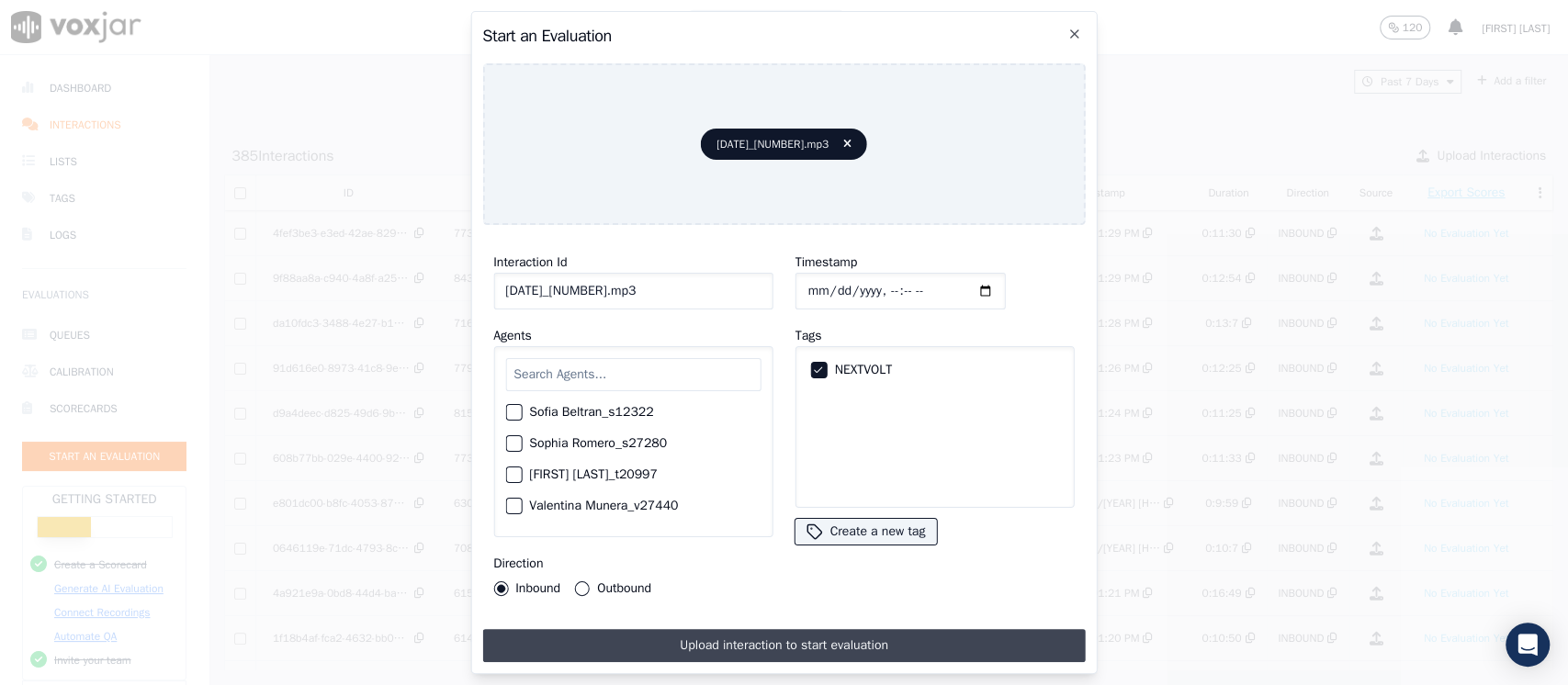 click on "Upload interaction to start evaluation" at bounding box center (784, 646) 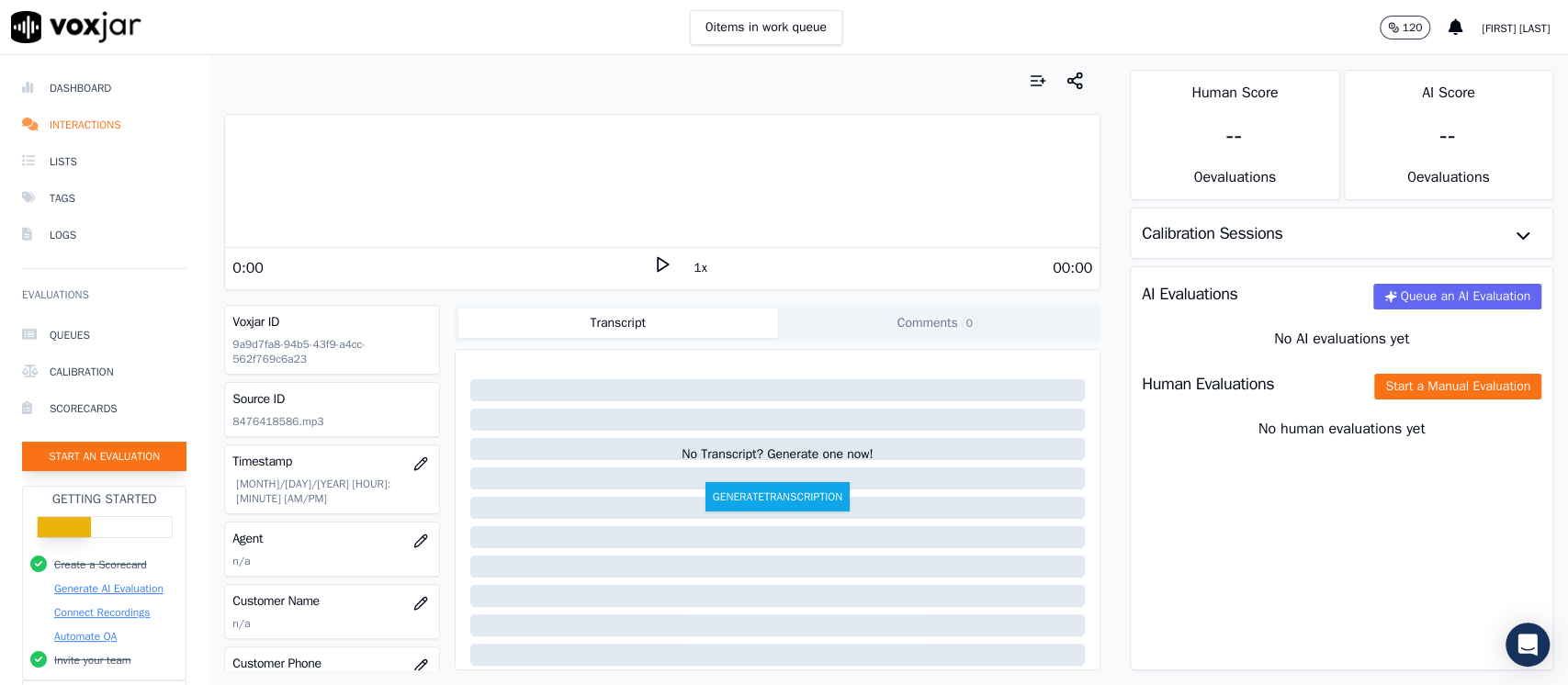 click on "Start an Evaluation" 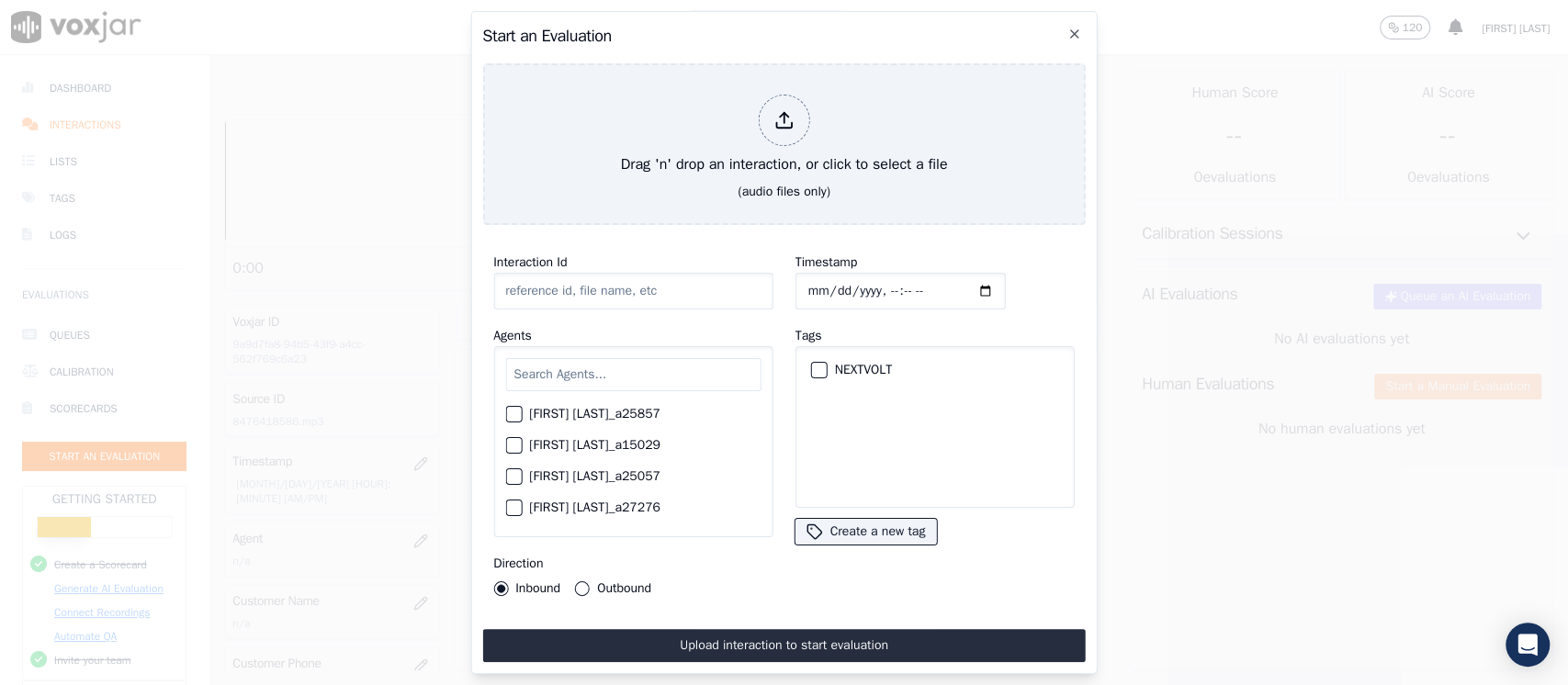 type on "07082025_7734448840.mp3" 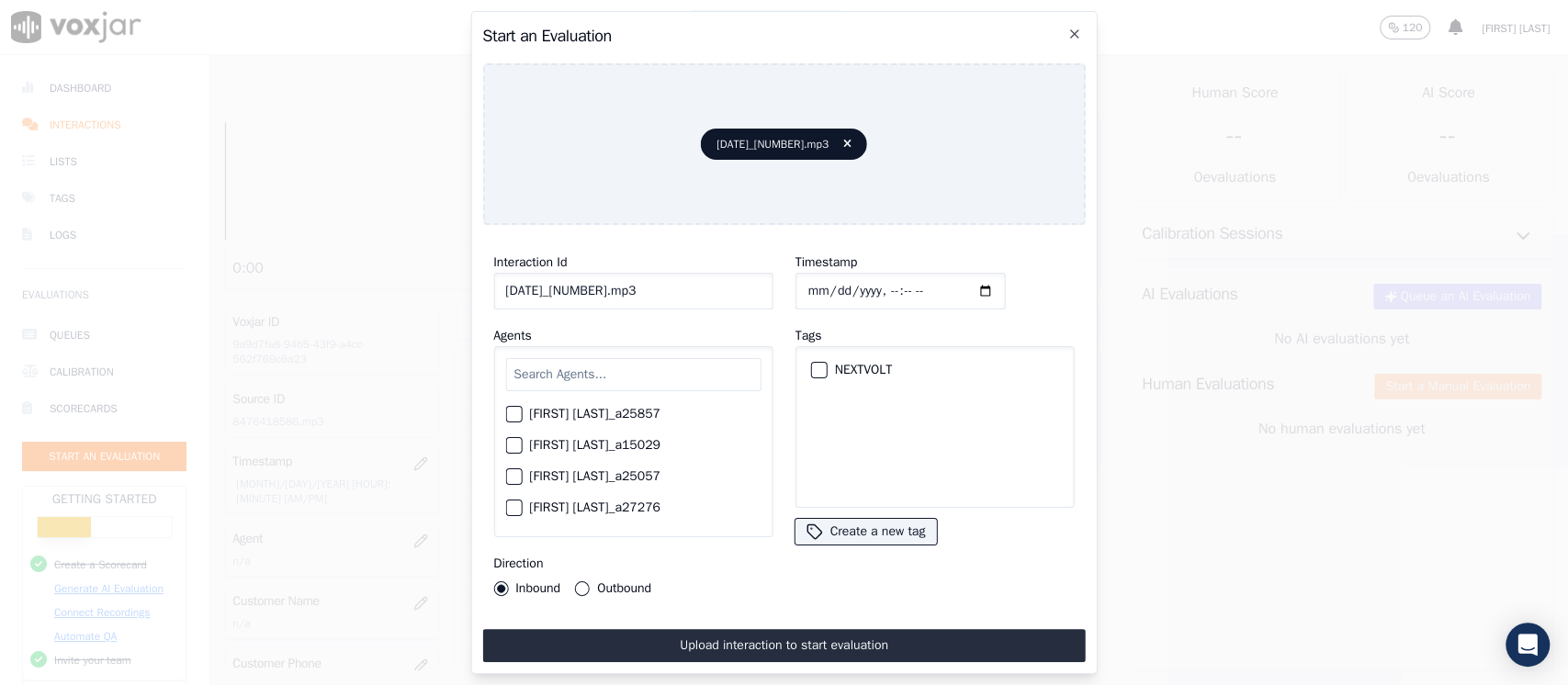 click on "Timestamp" 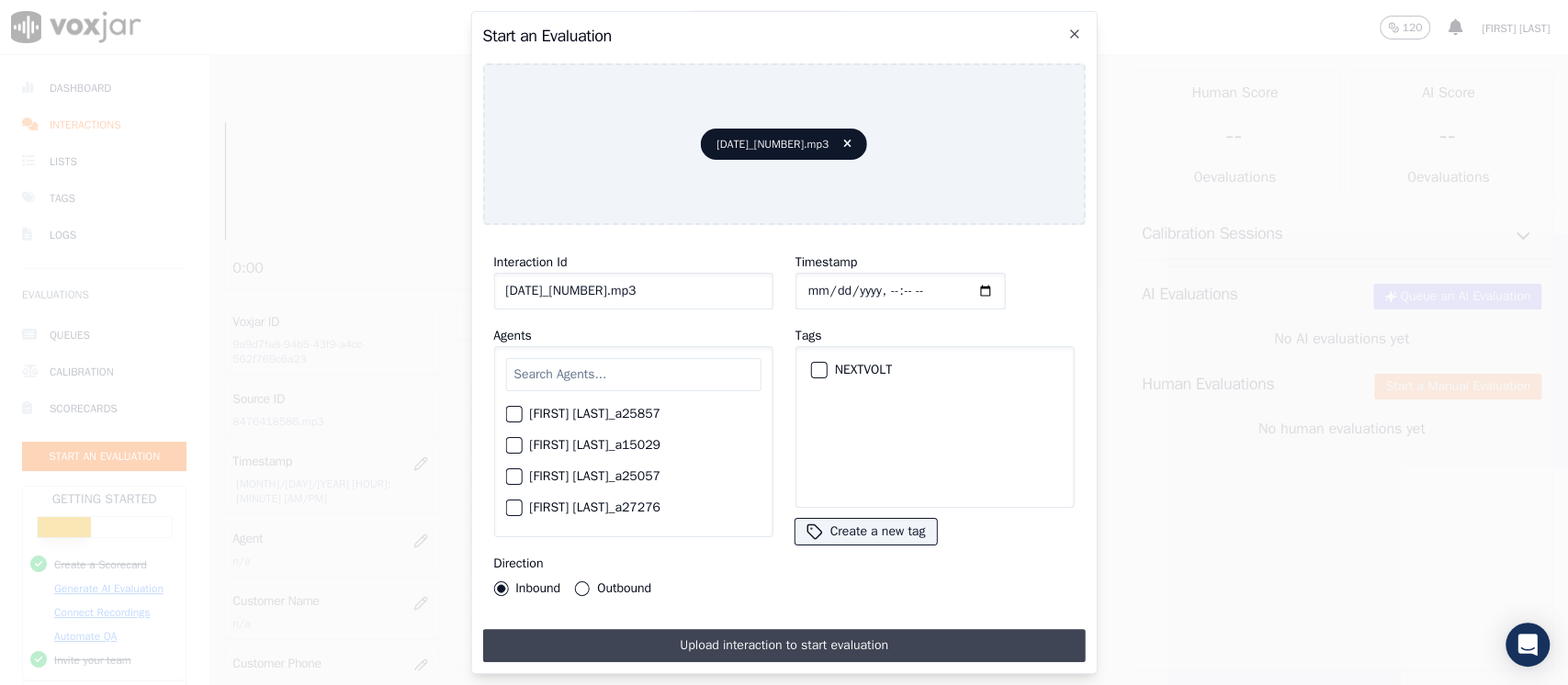 click on "Upload interaction to start evaluation" at bounding box center [784, 646] 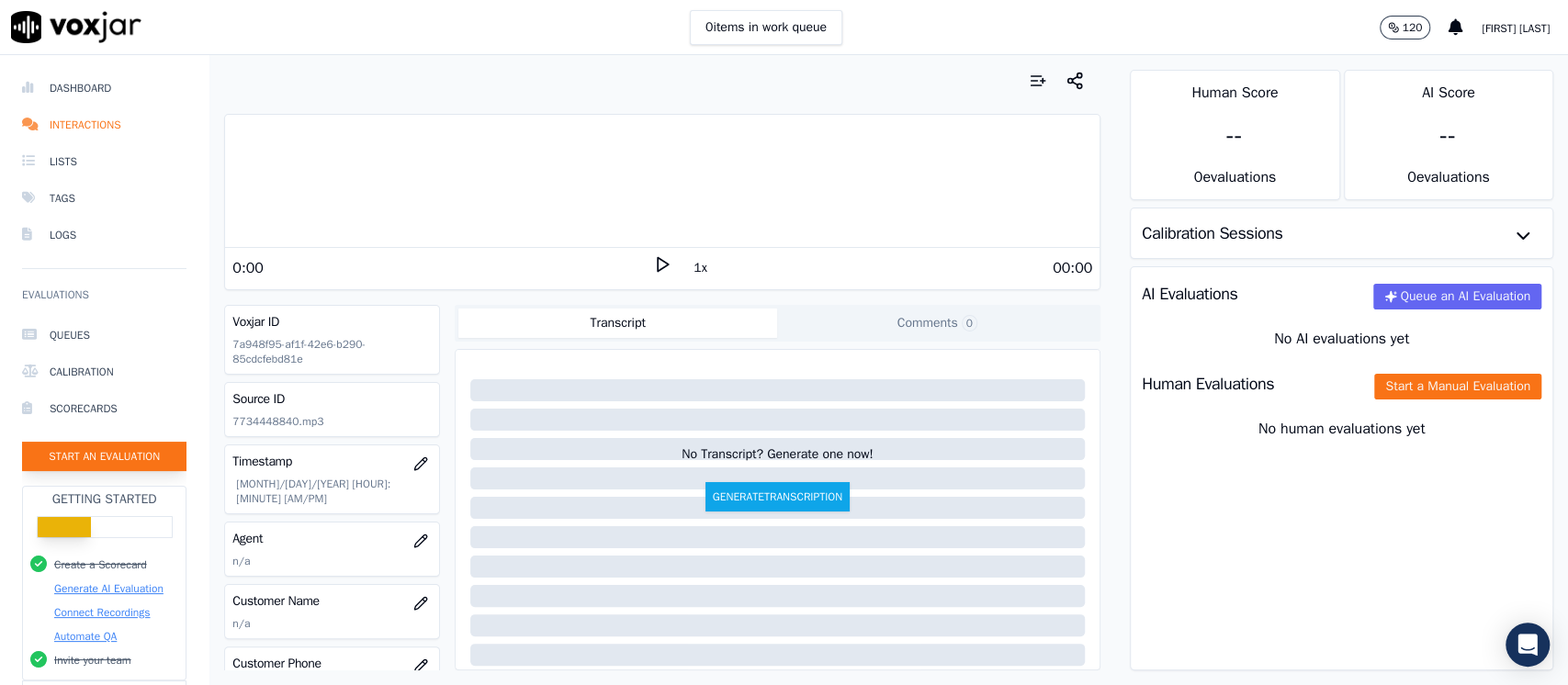 click on "Start an Evaluation" 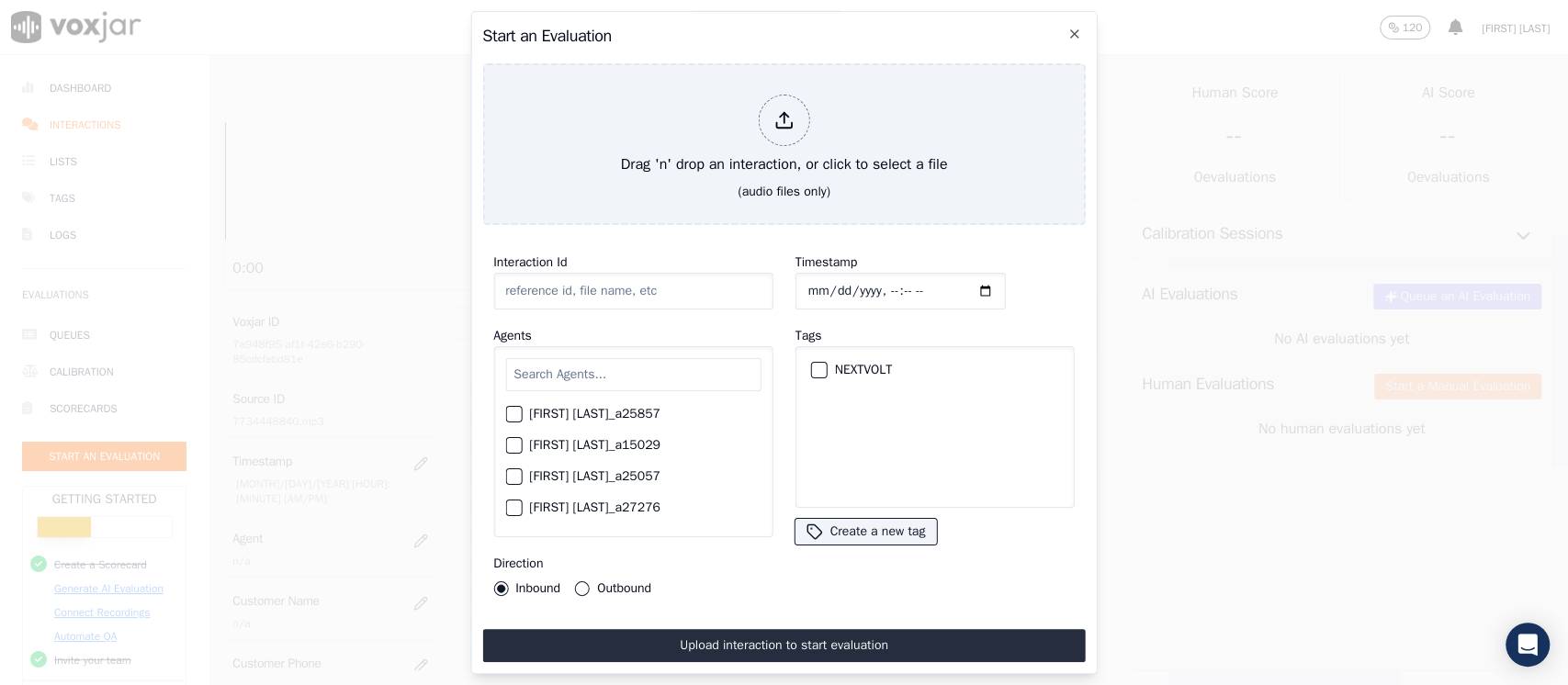 type on "07082025_7088349895.mp3" 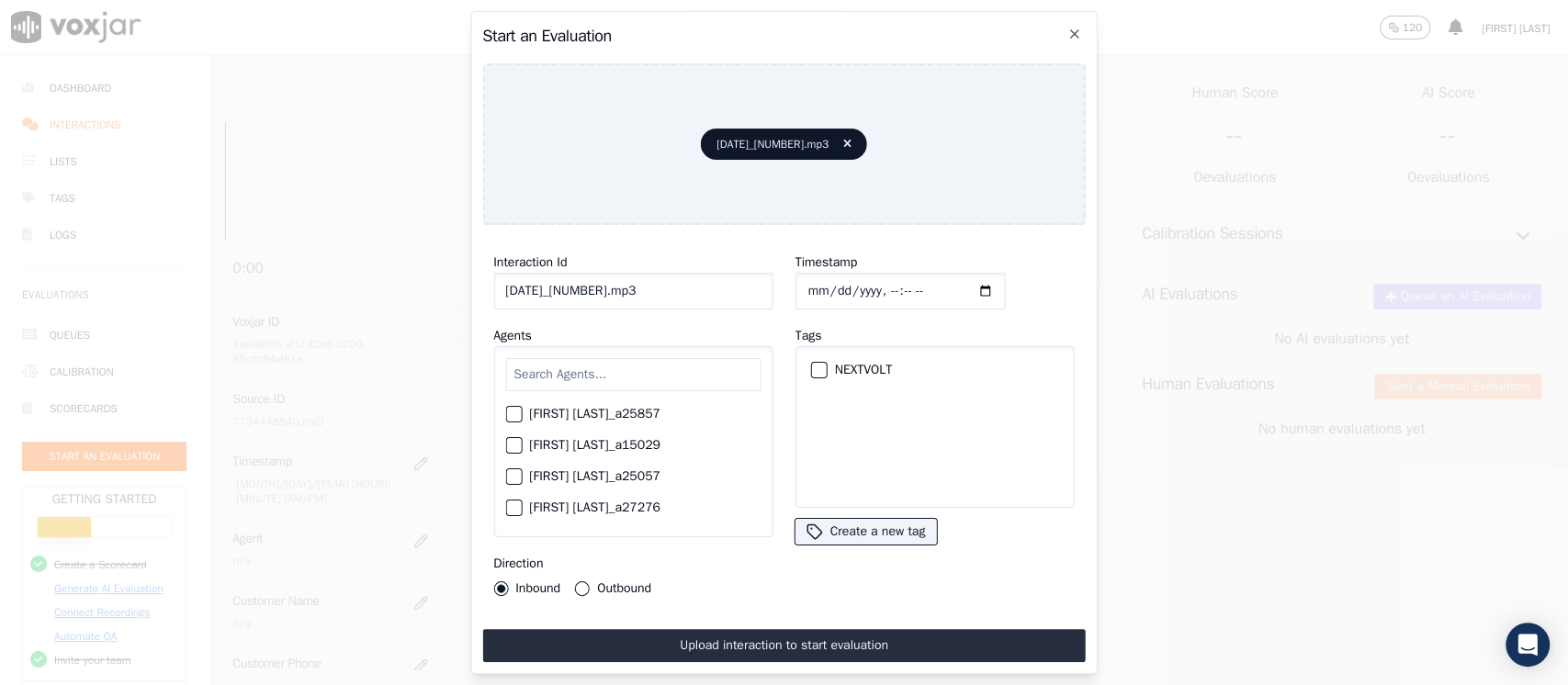 click on "Timestamp" 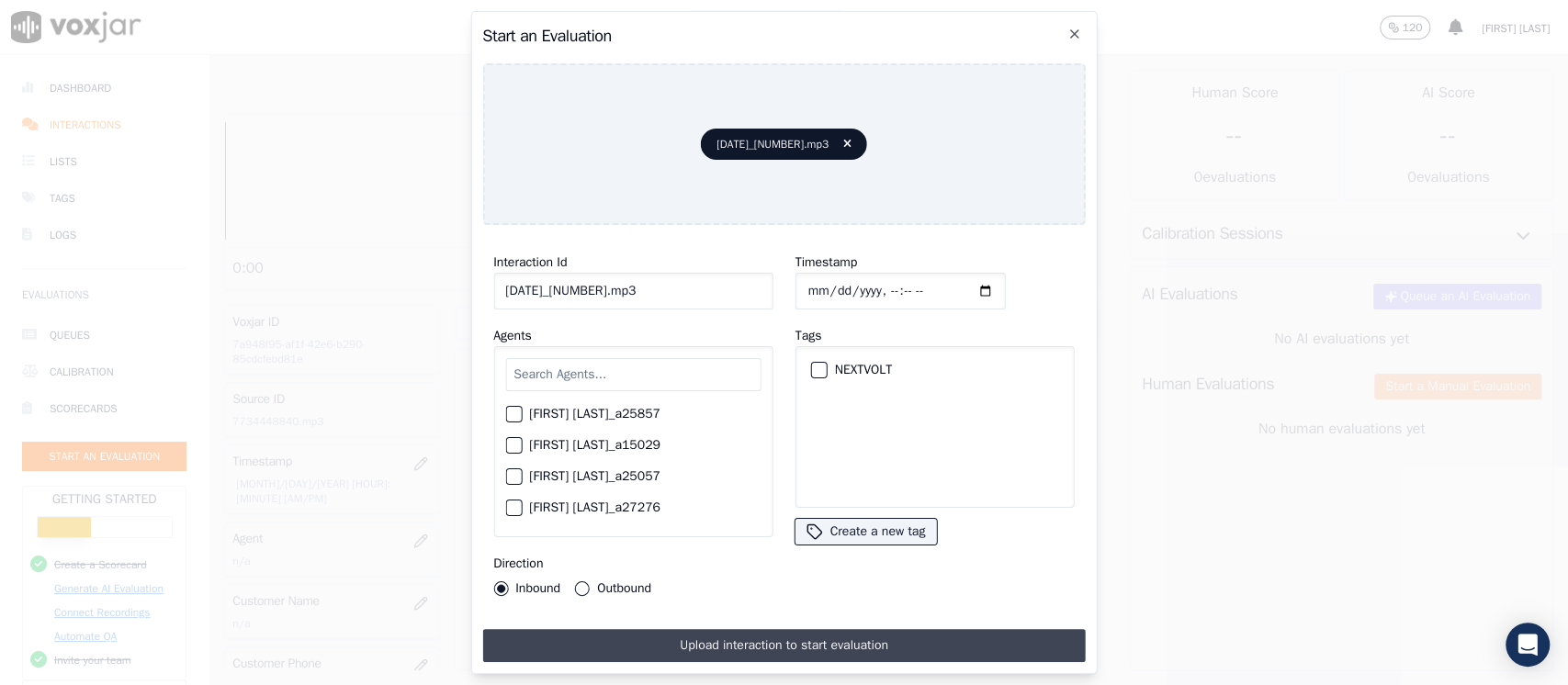 click on "Upload interaction to start evaluation" at bounding box center [784, 646] 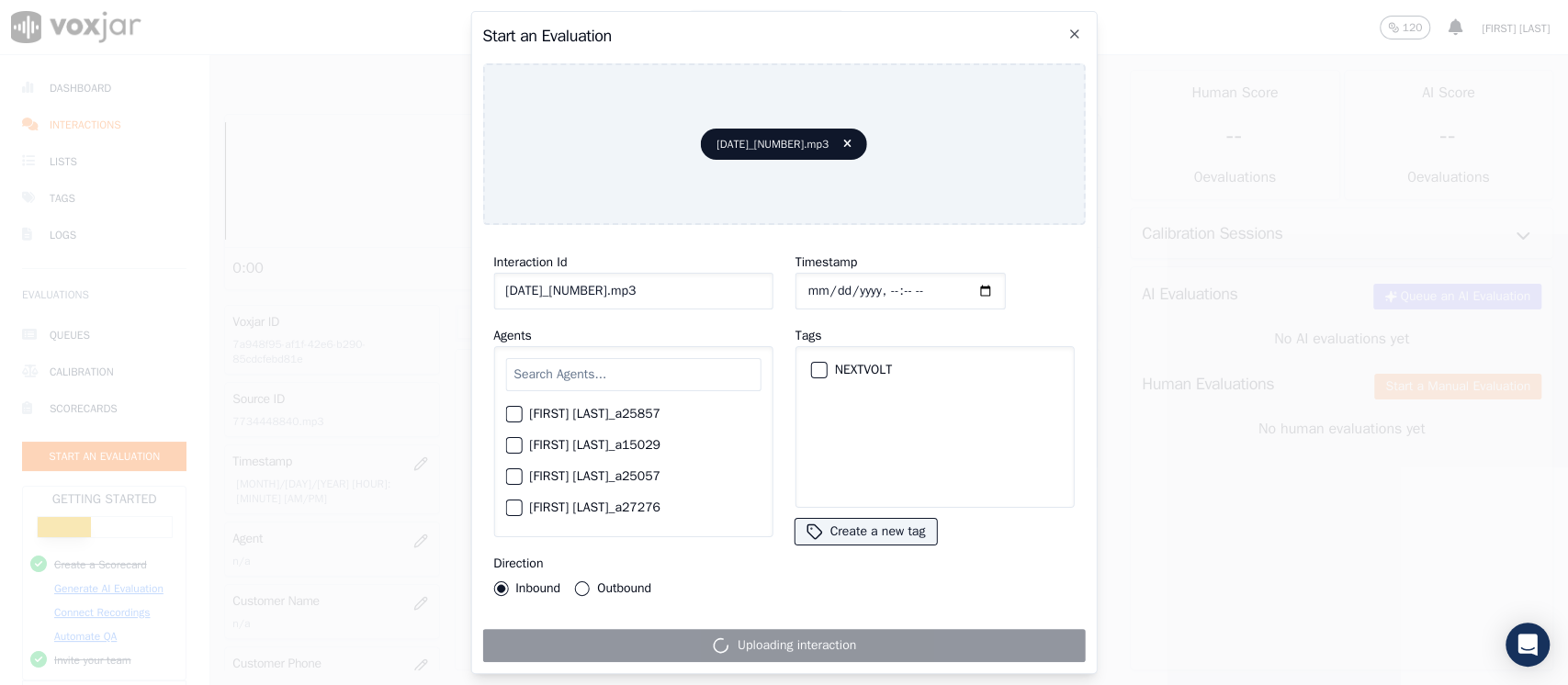 click on "NEXTVOLT" at bounding box center [818, 370] 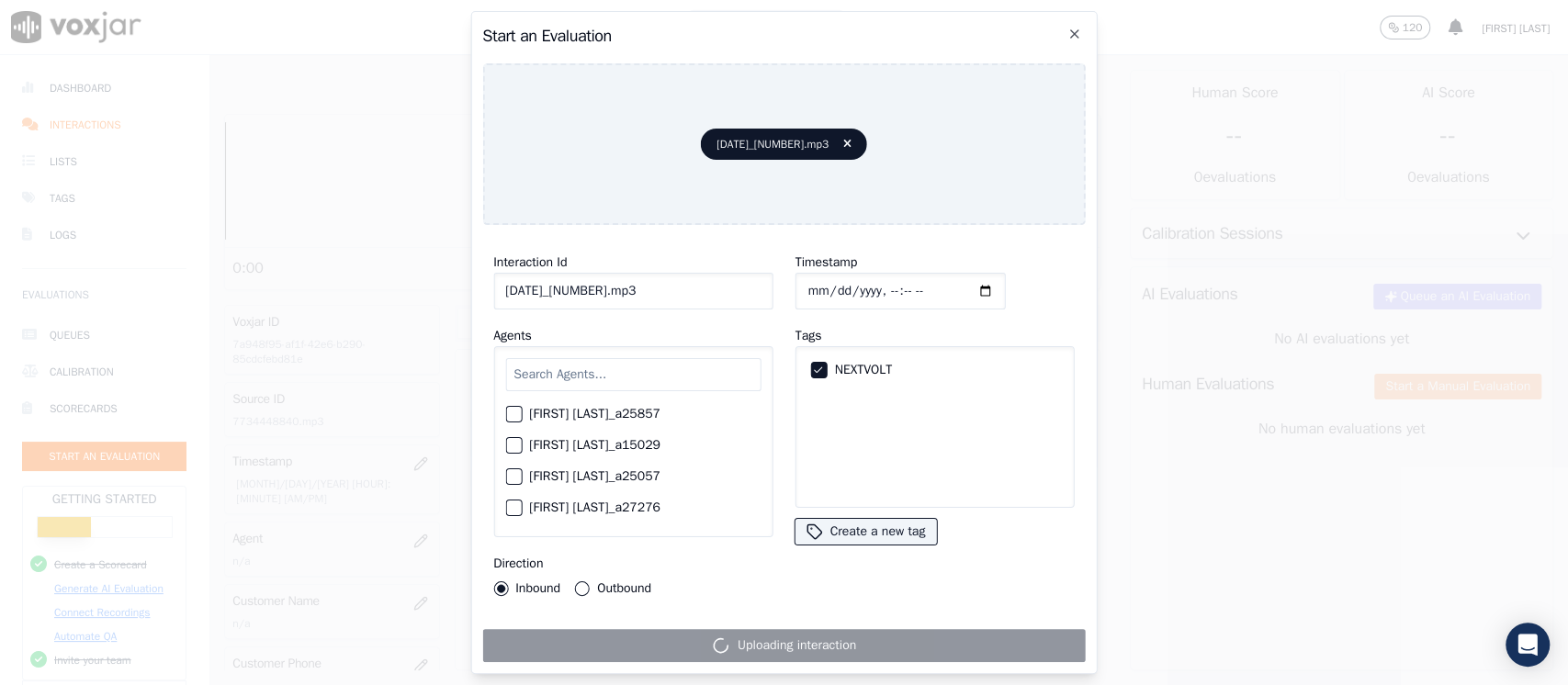 click on "Uploading interaction" at bounding box center (784, 646) 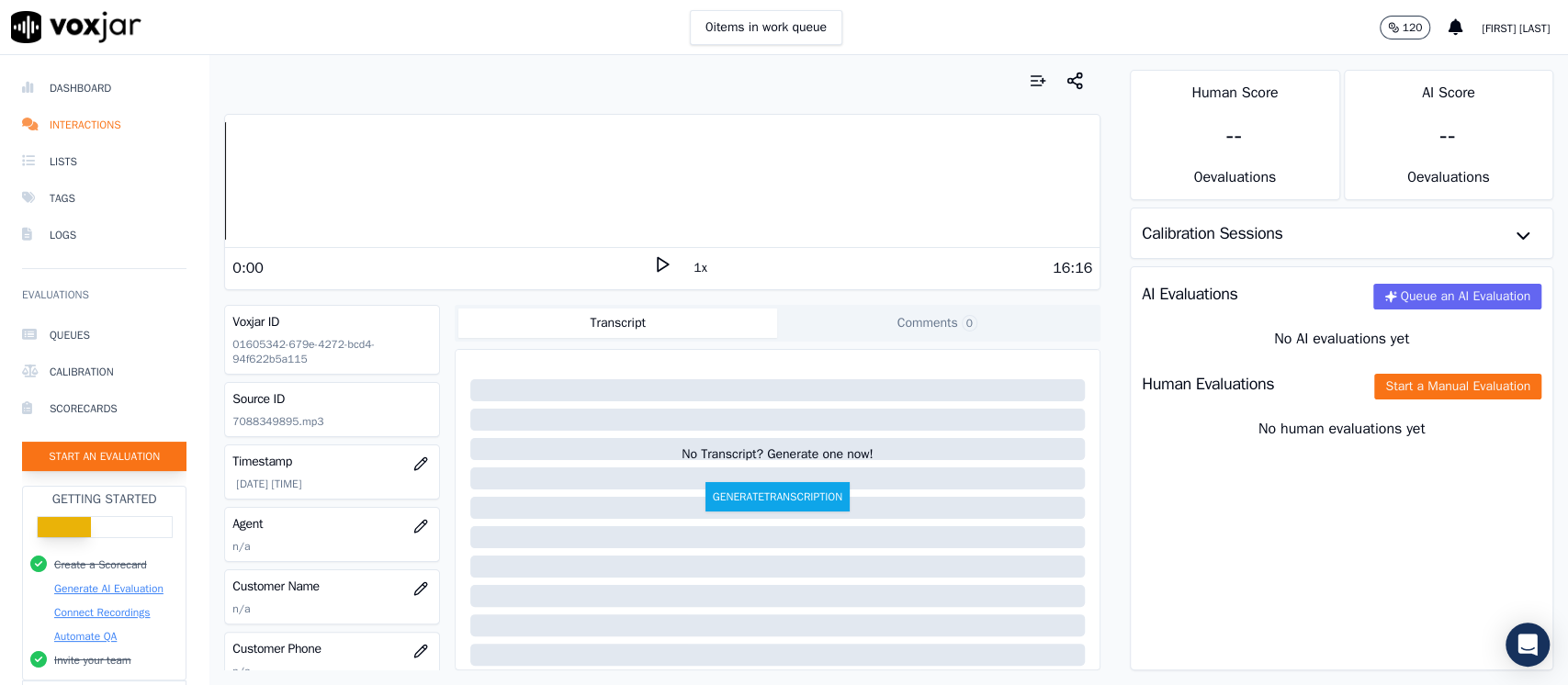click on "Start an Evaluation" 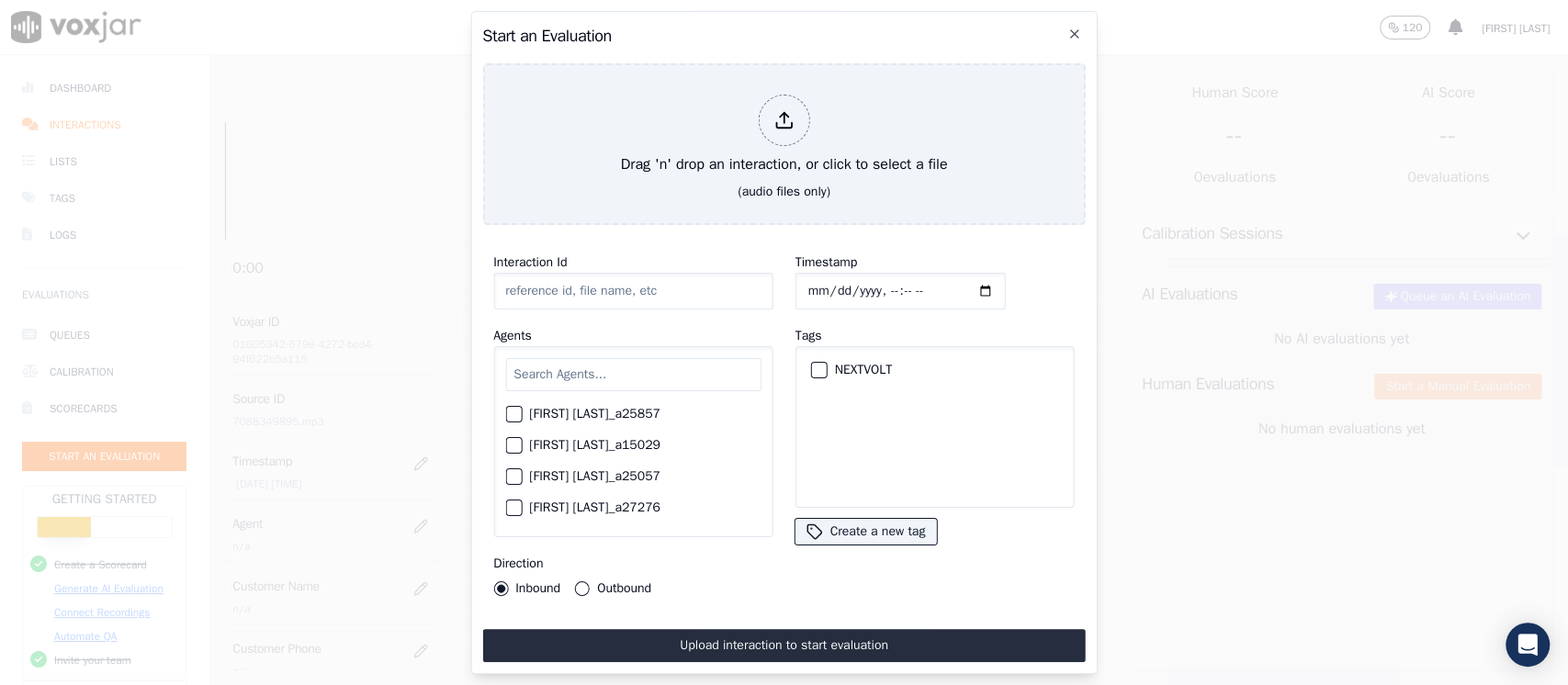 type on "07082025_6304298356.mp3" 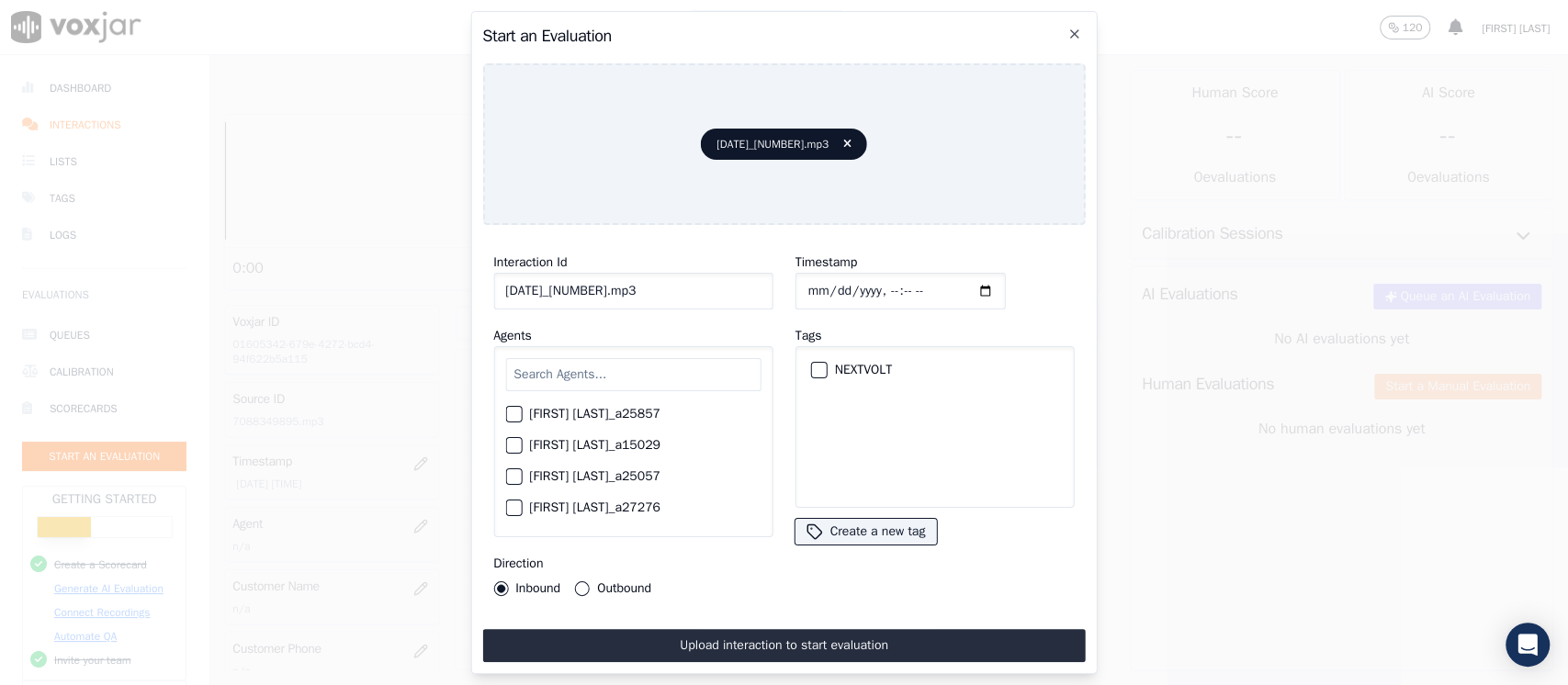 click on "Timestamp" 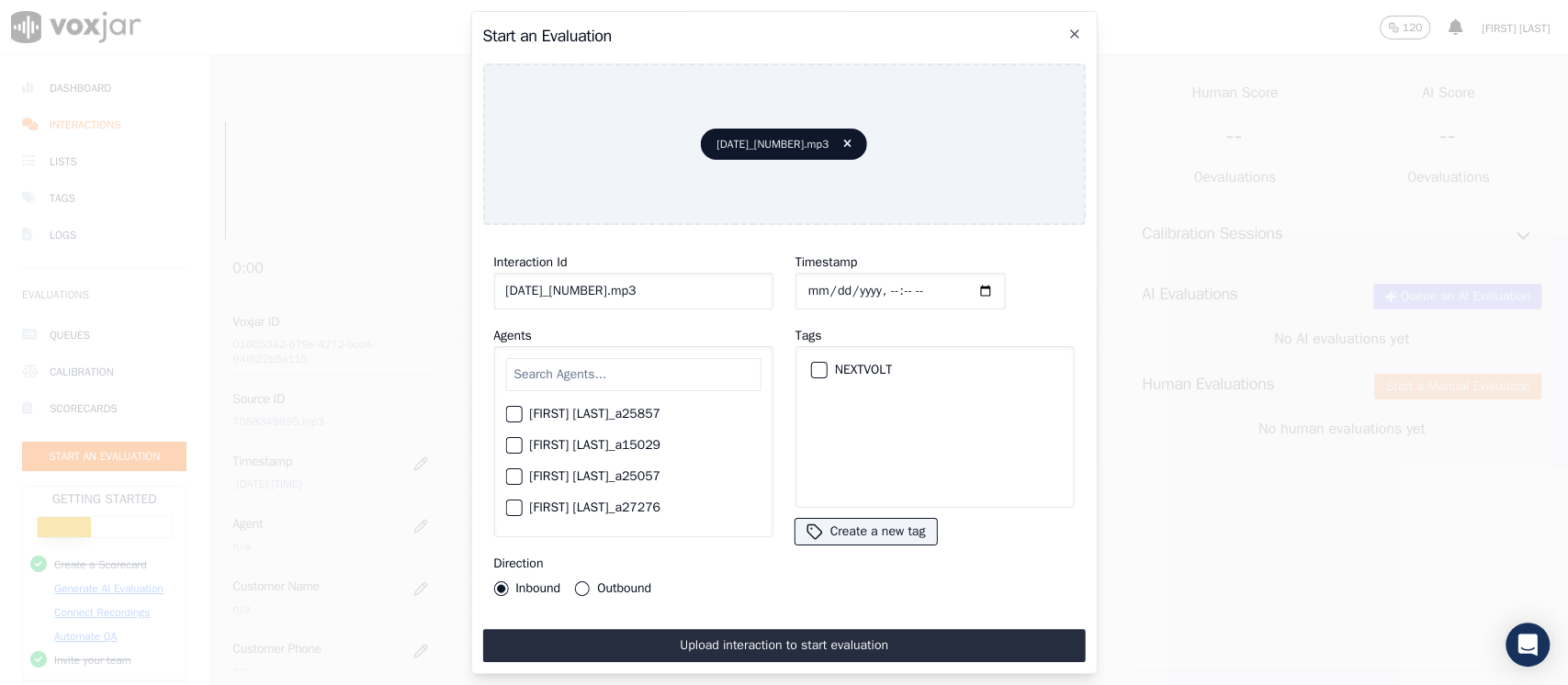 type on "2025-07-08T19:29" 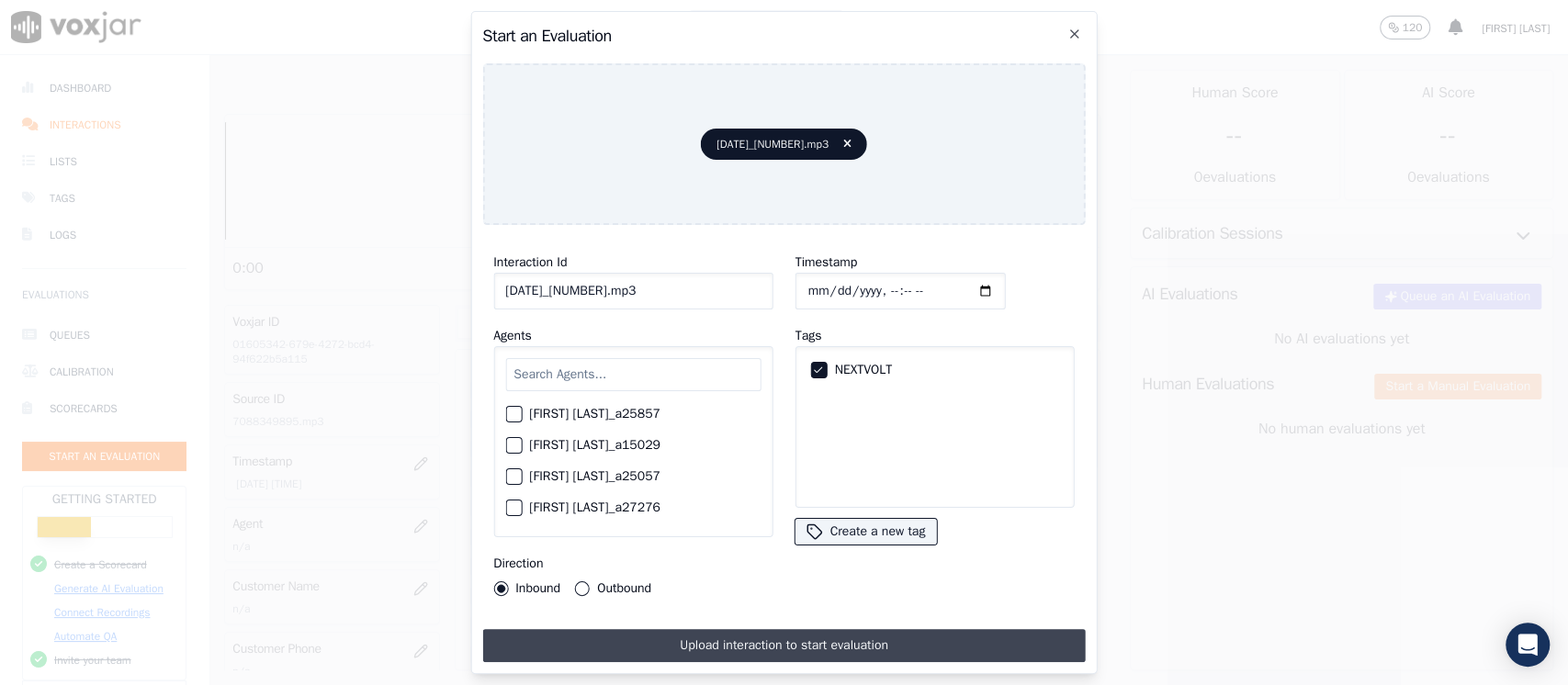click on "Upload interaction to start evaluation" at bounding box center [784, 646] 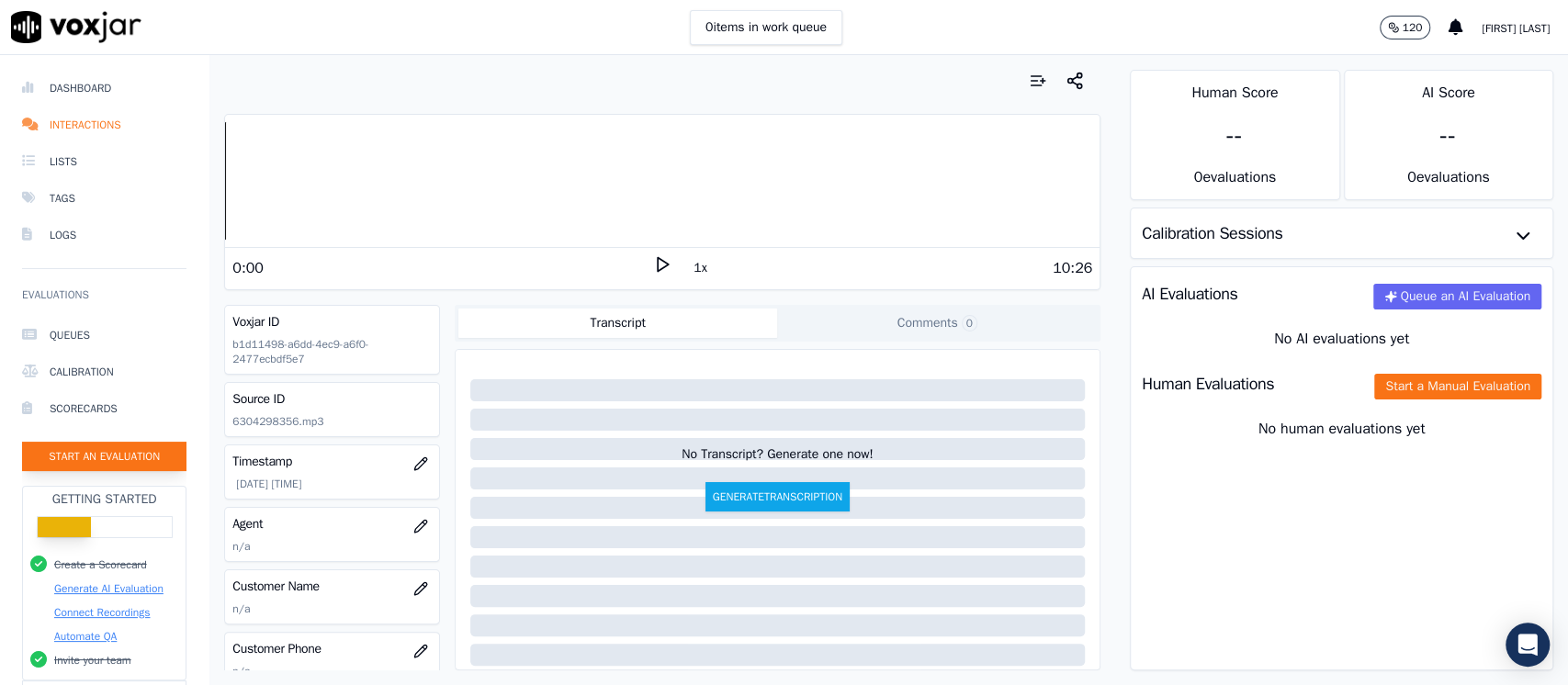 click on "Start an Evaluation" 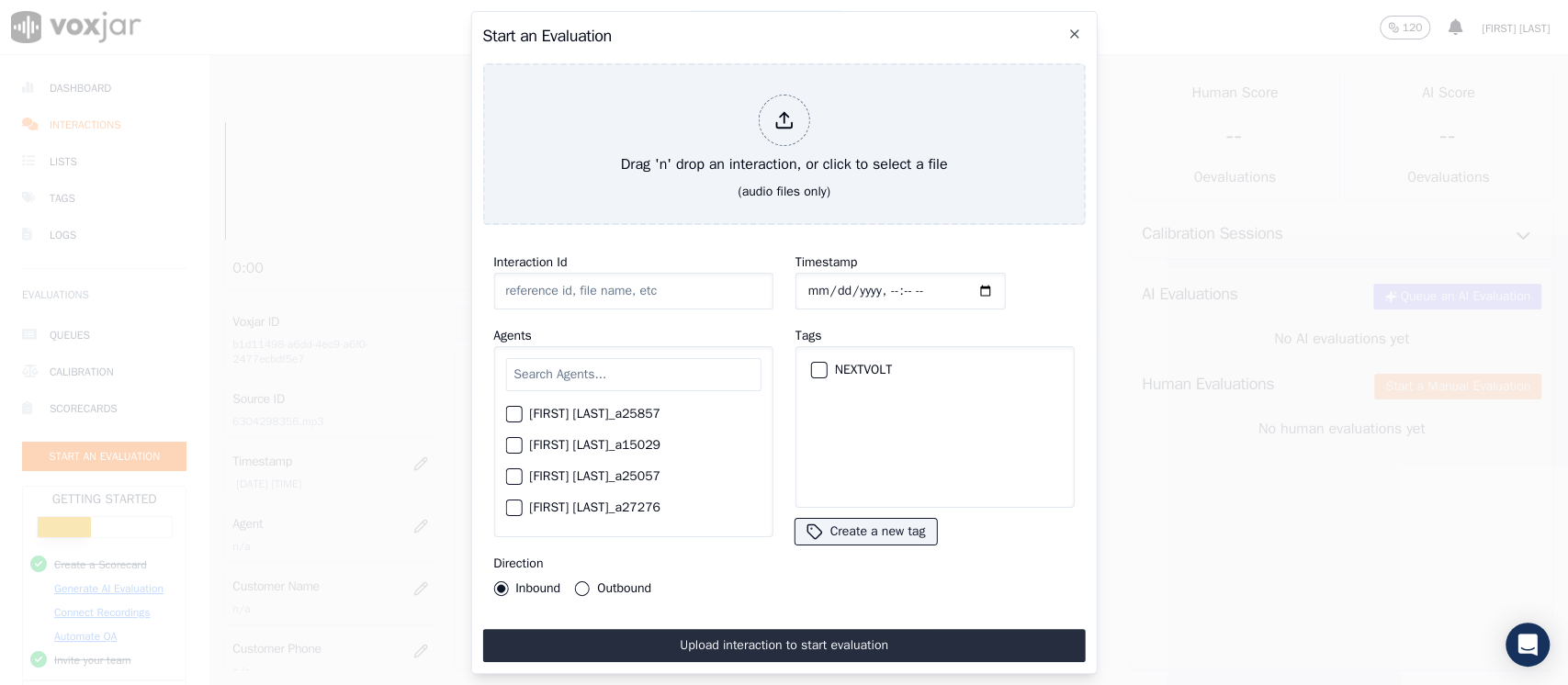 type on "07082025_6303473034.mp3" 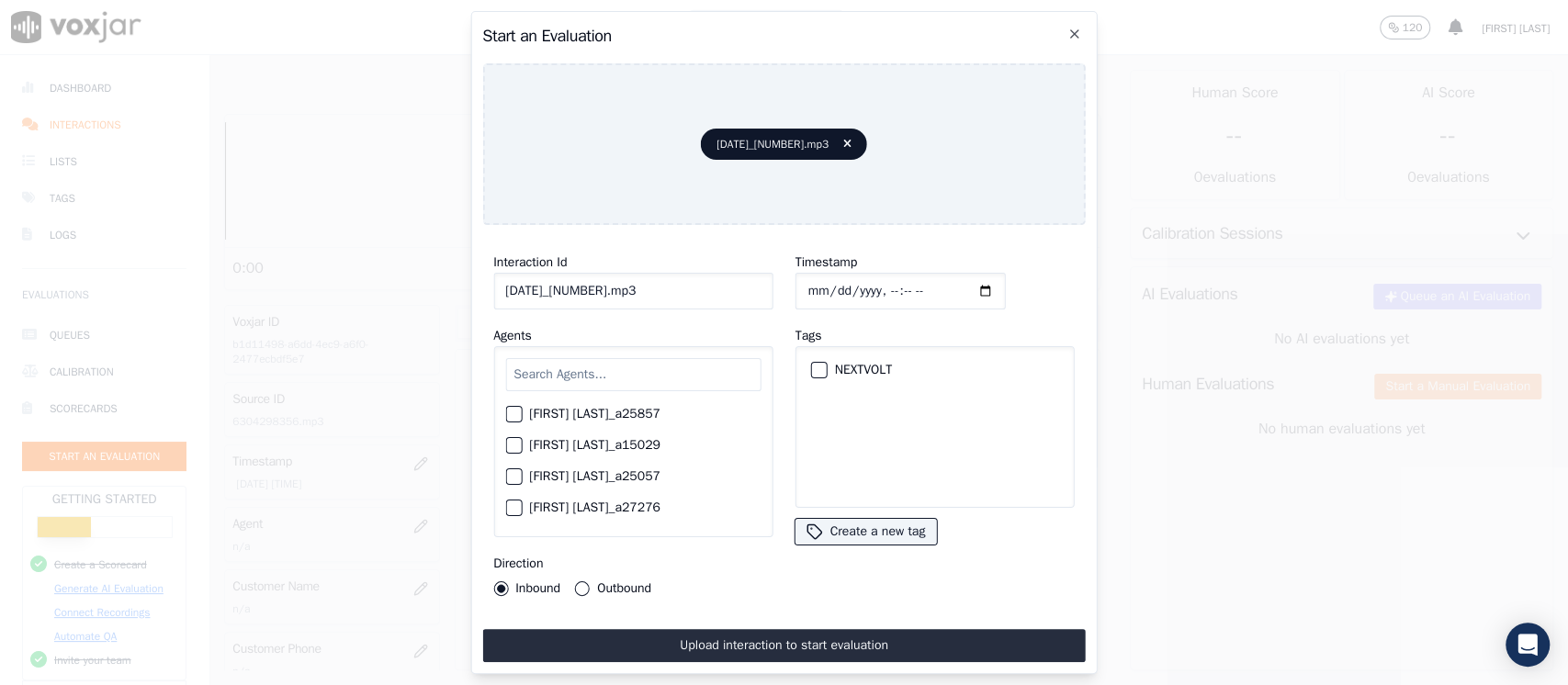 click on "Timestamp" 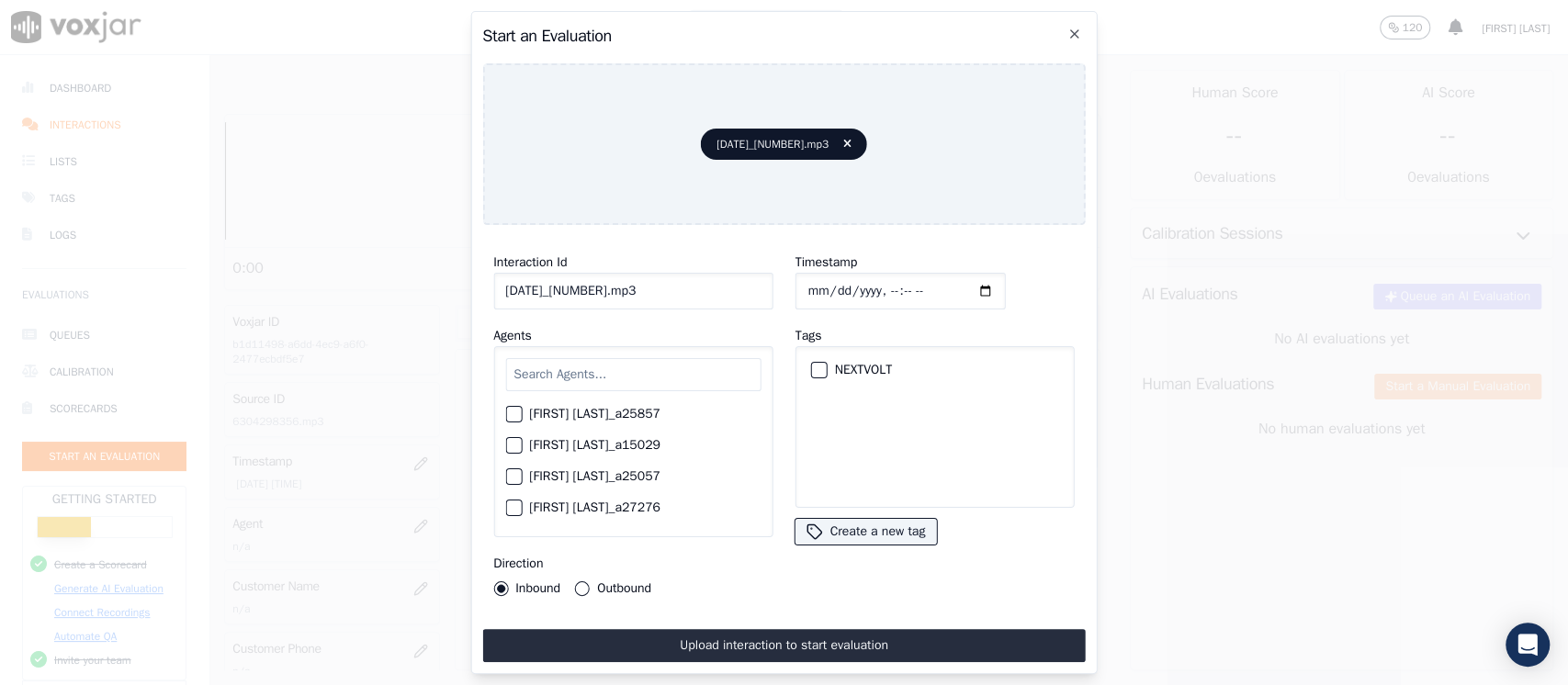 type on "2025-07-08T19:30" 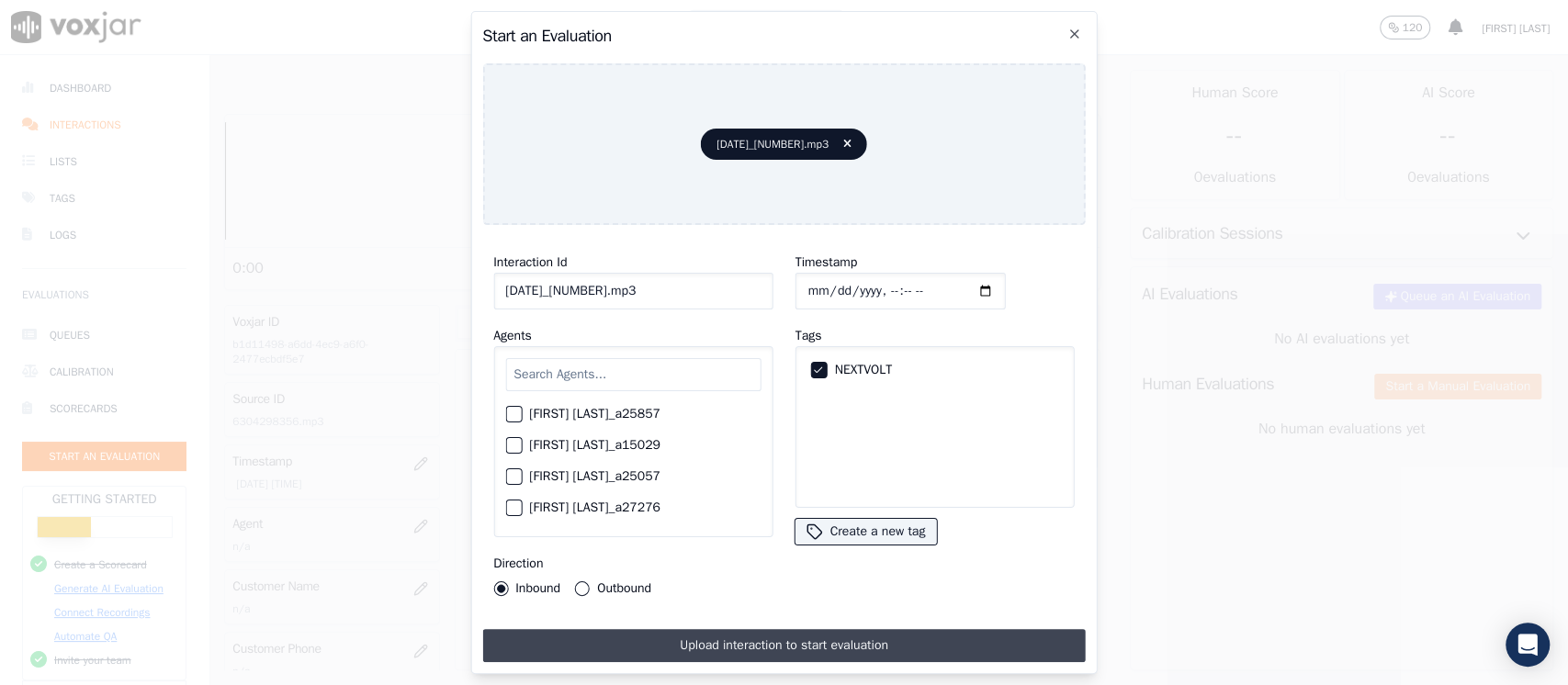 click on "Upload interaction to start evaluation" at bounding box center [784, 646] 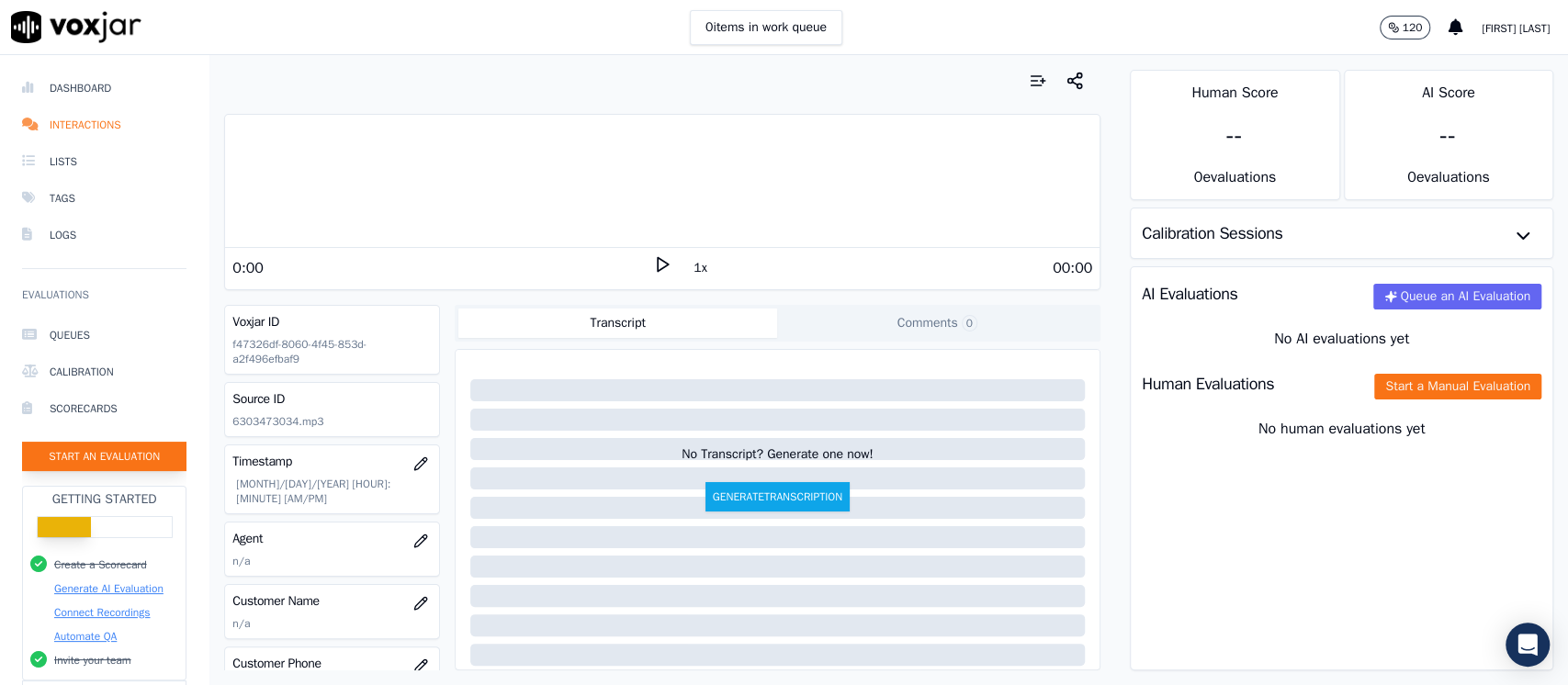 click on "Start an Evaluation" 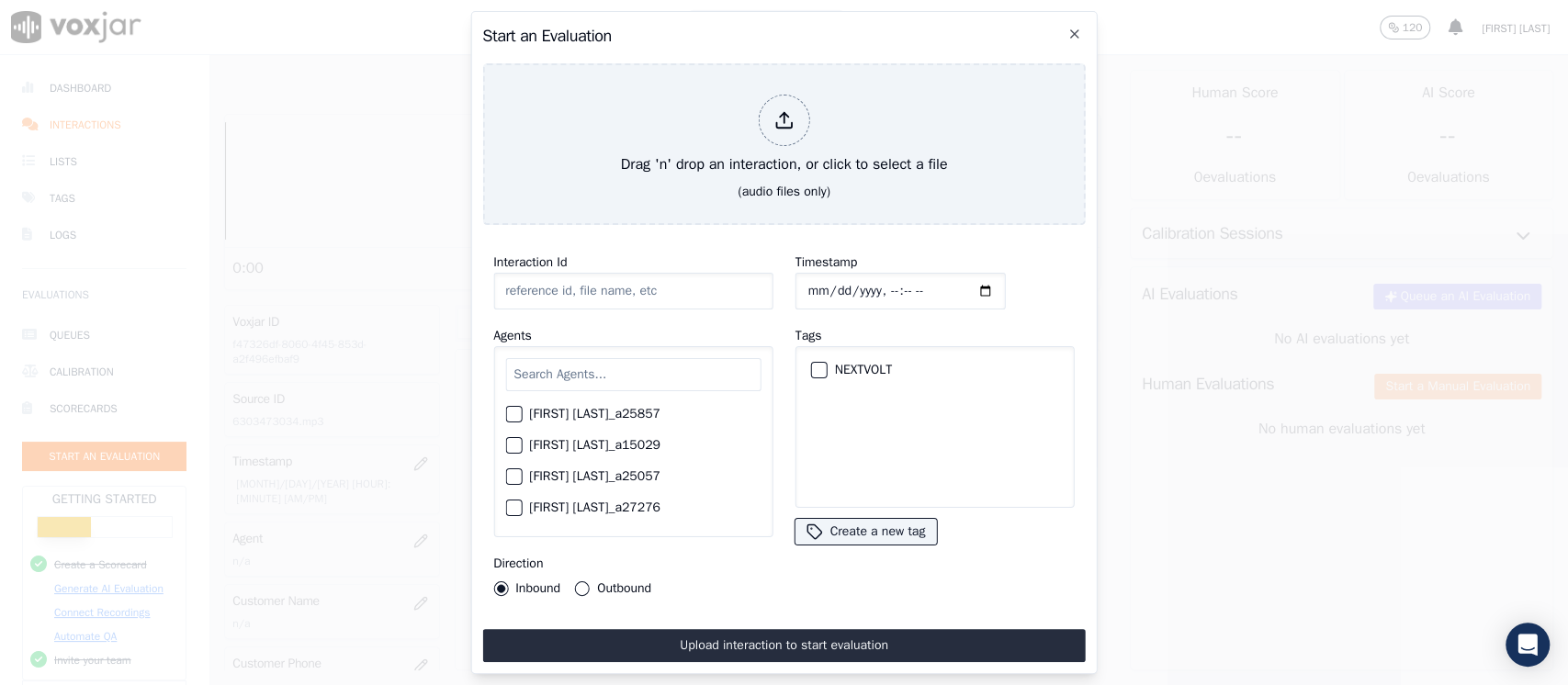 type on "07082025_5188472514.mp3" 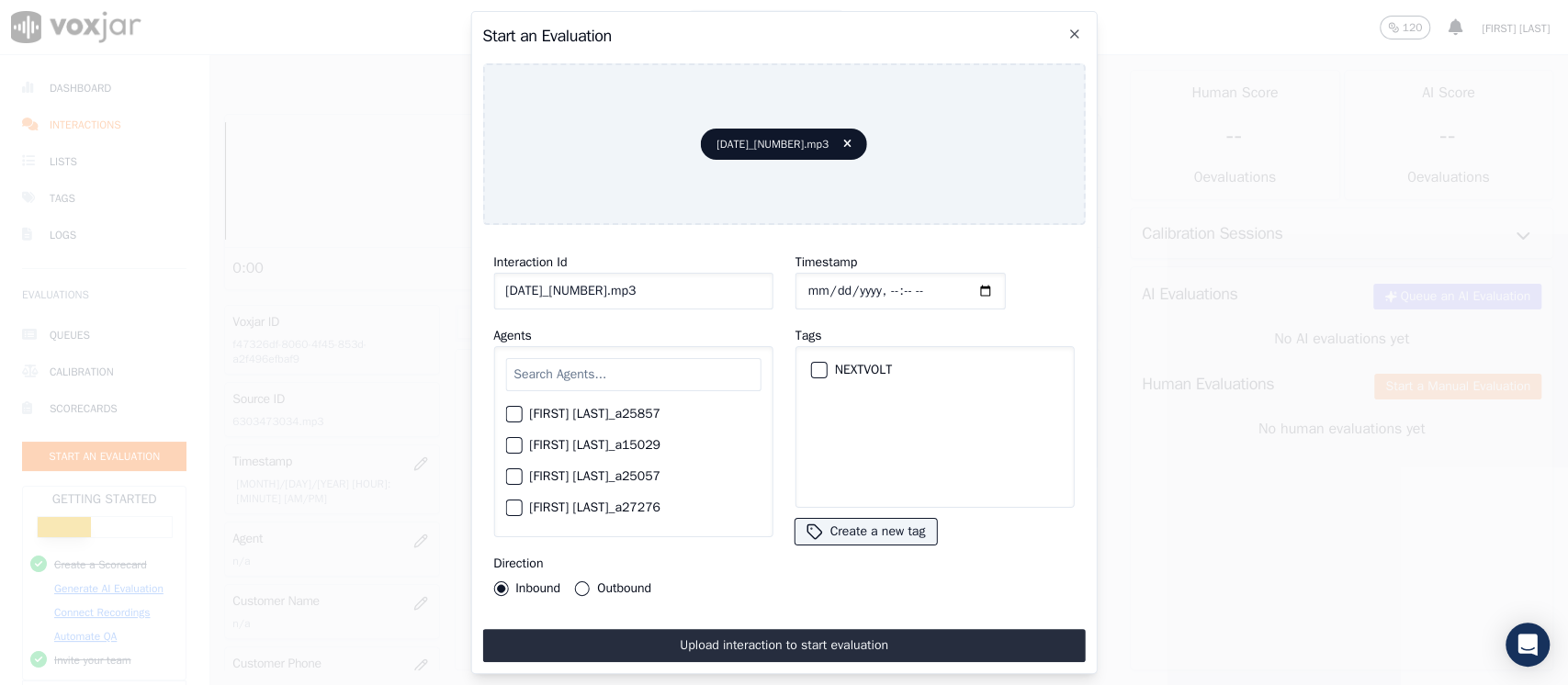 click on "NEXTVOLT" at bounding box center (934, 370) 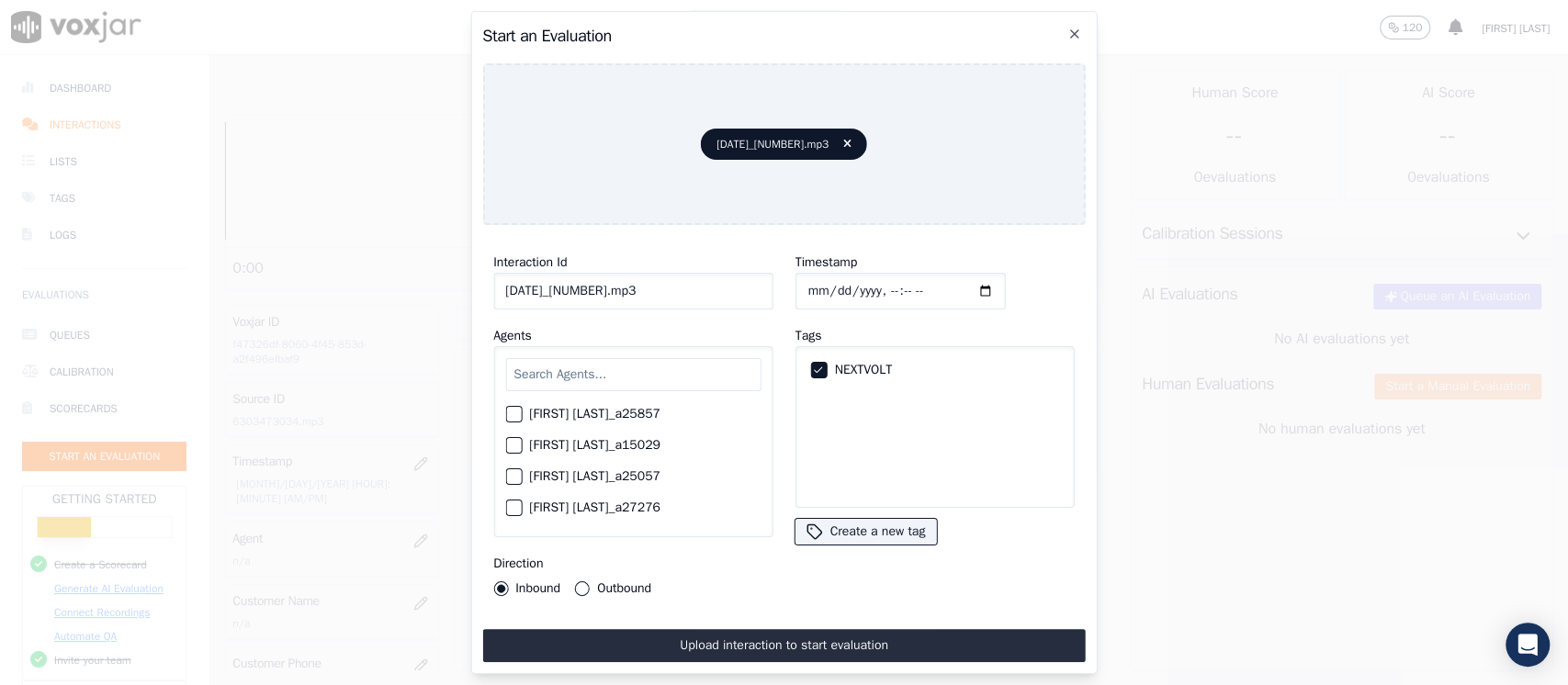 click on "Timestamp" 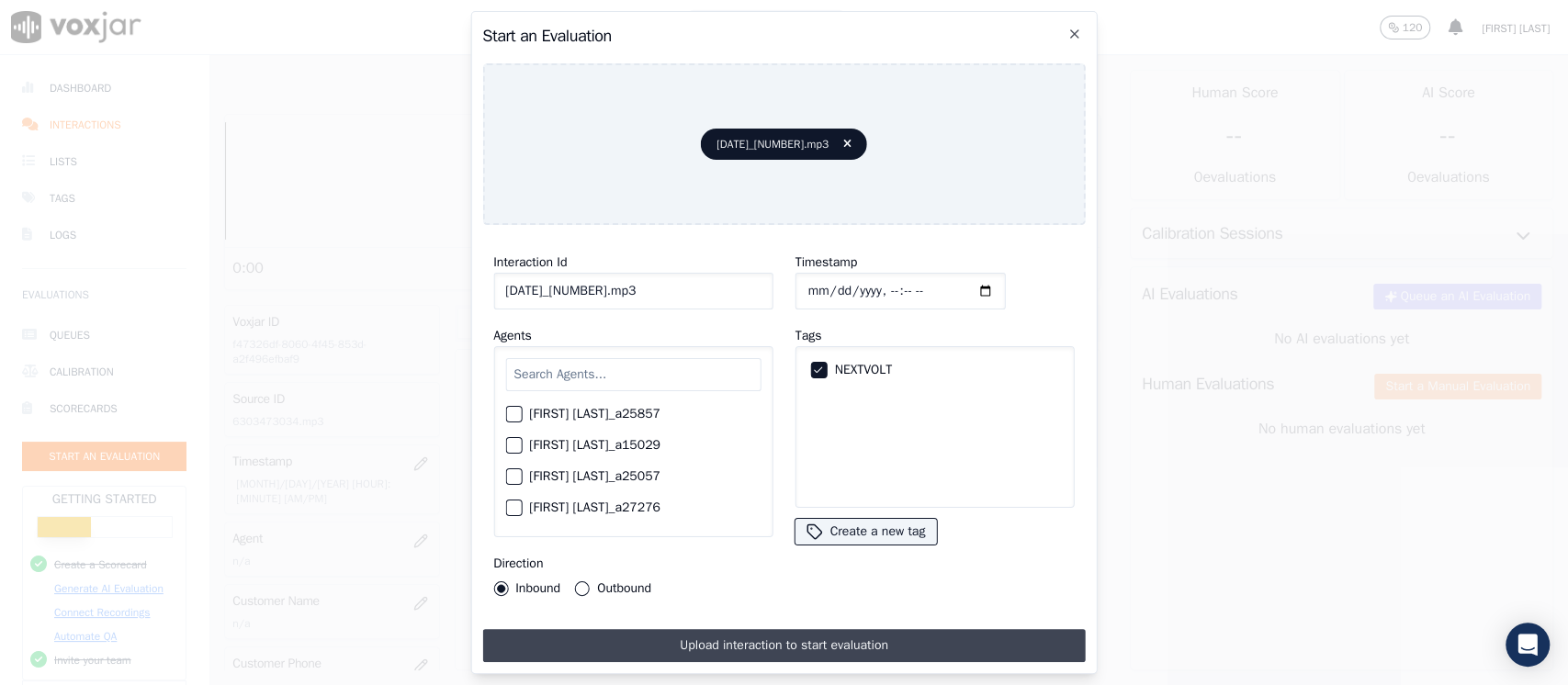 click on "Upload interaction to start evaluation" at bounding box center [784, 646] 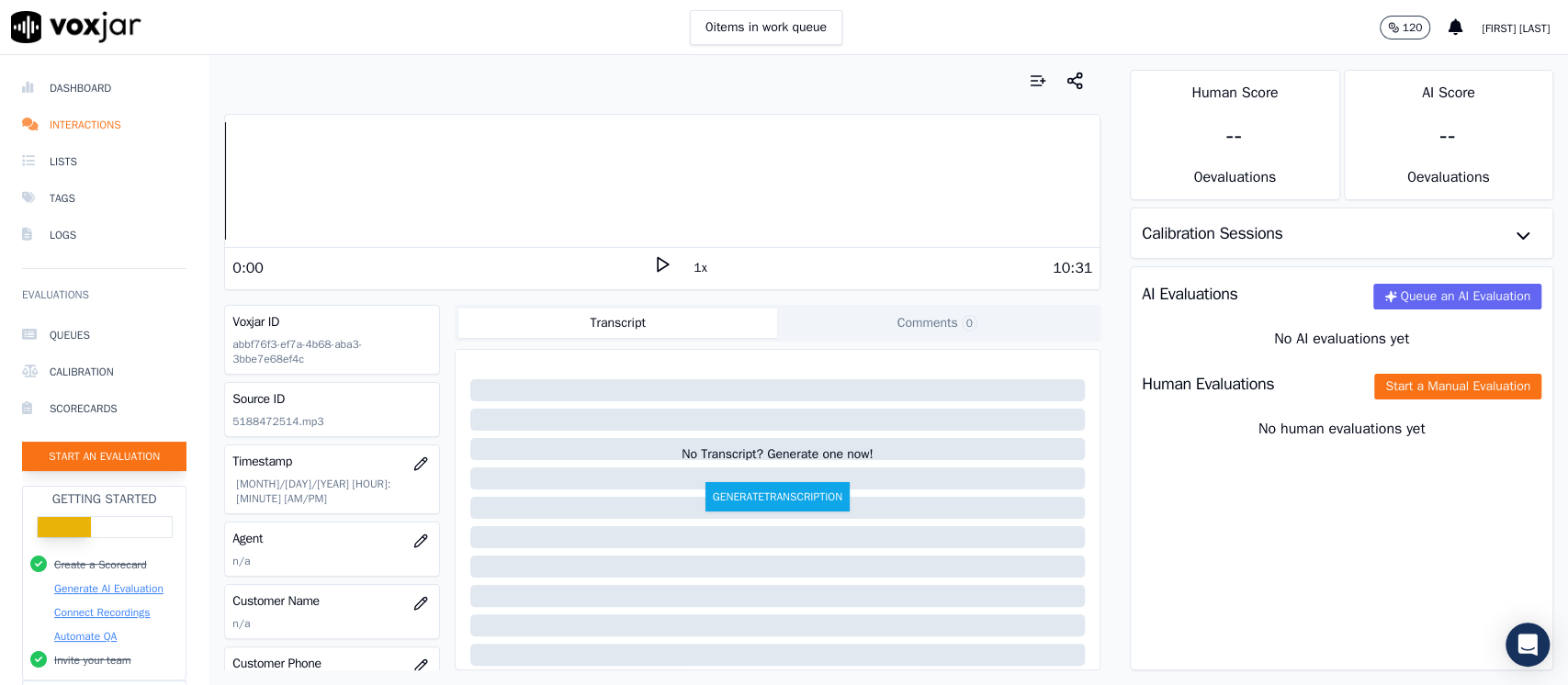 click on "Start an Evaluation" 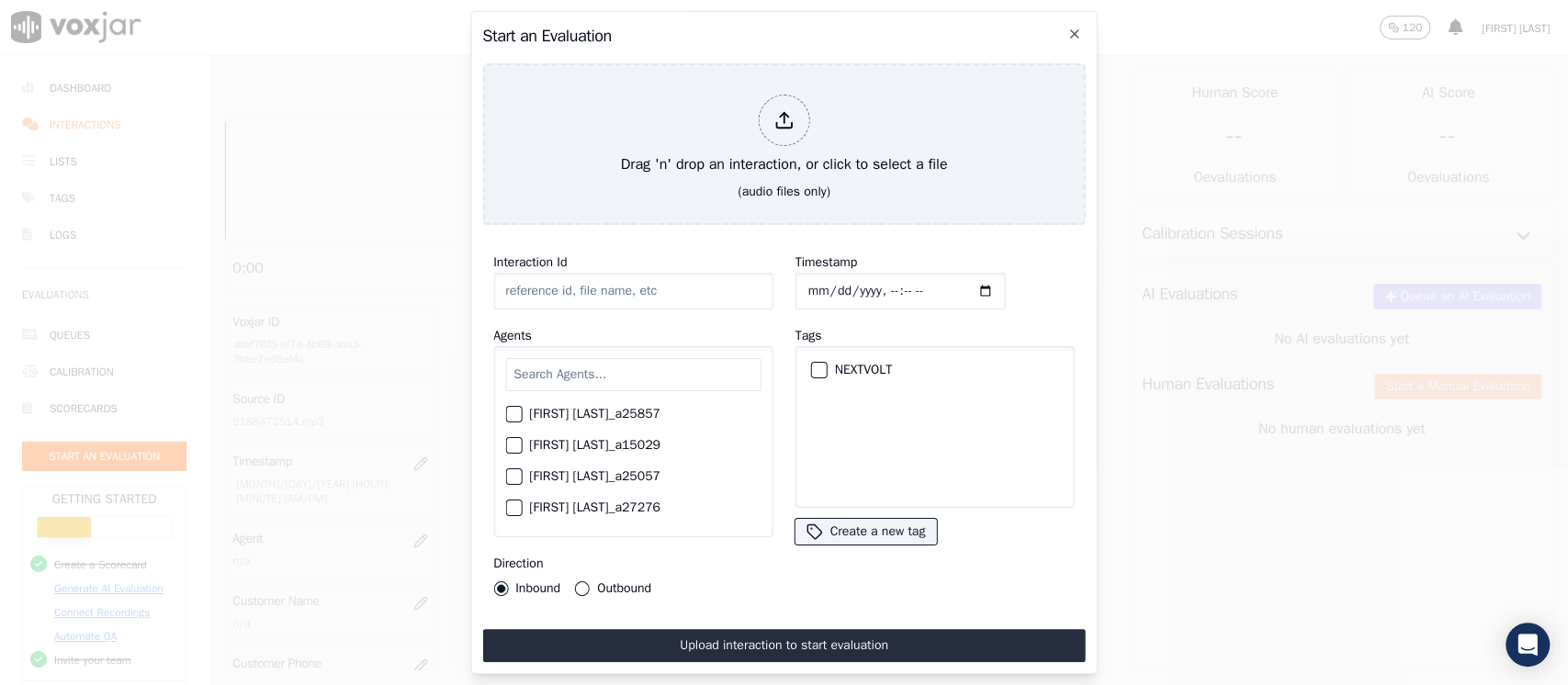 type on "07082025_3312449879.mp3" 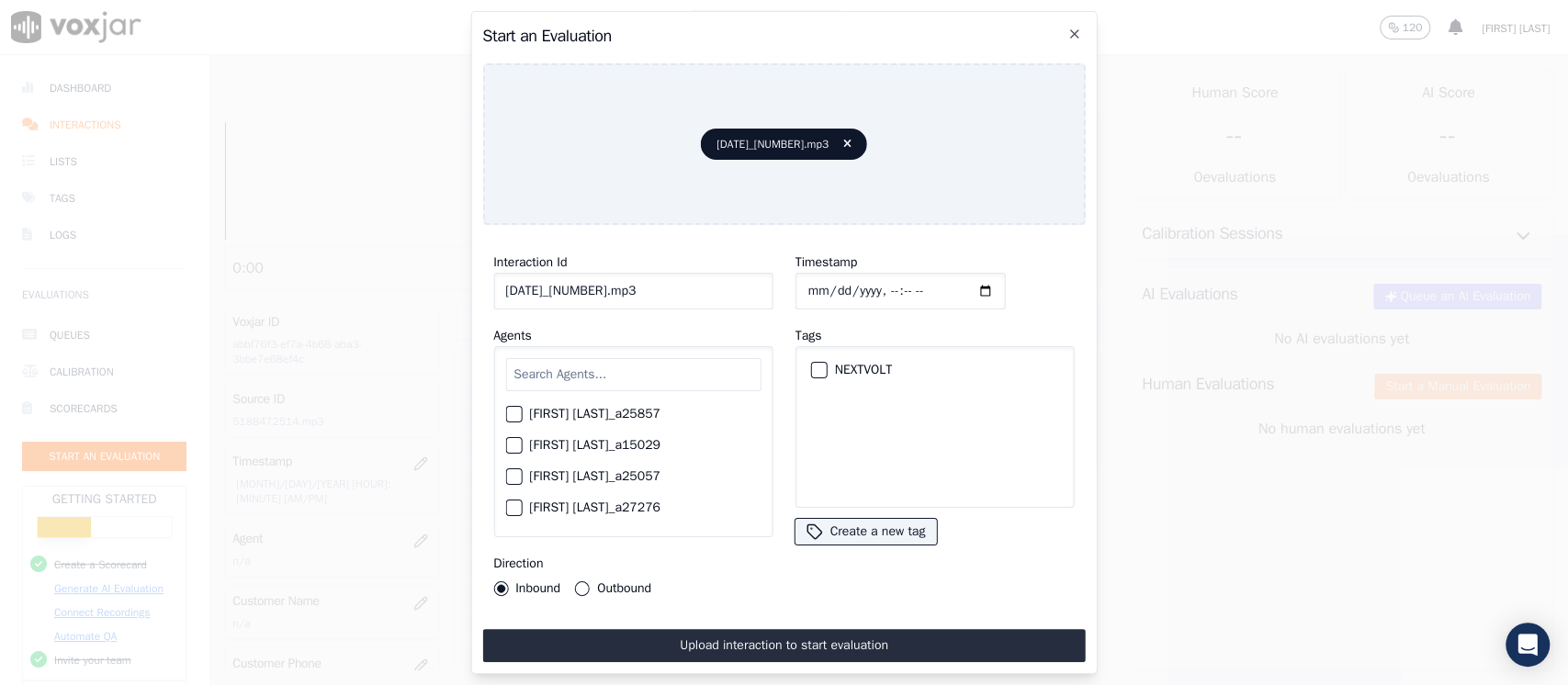 click on "Timestamp" 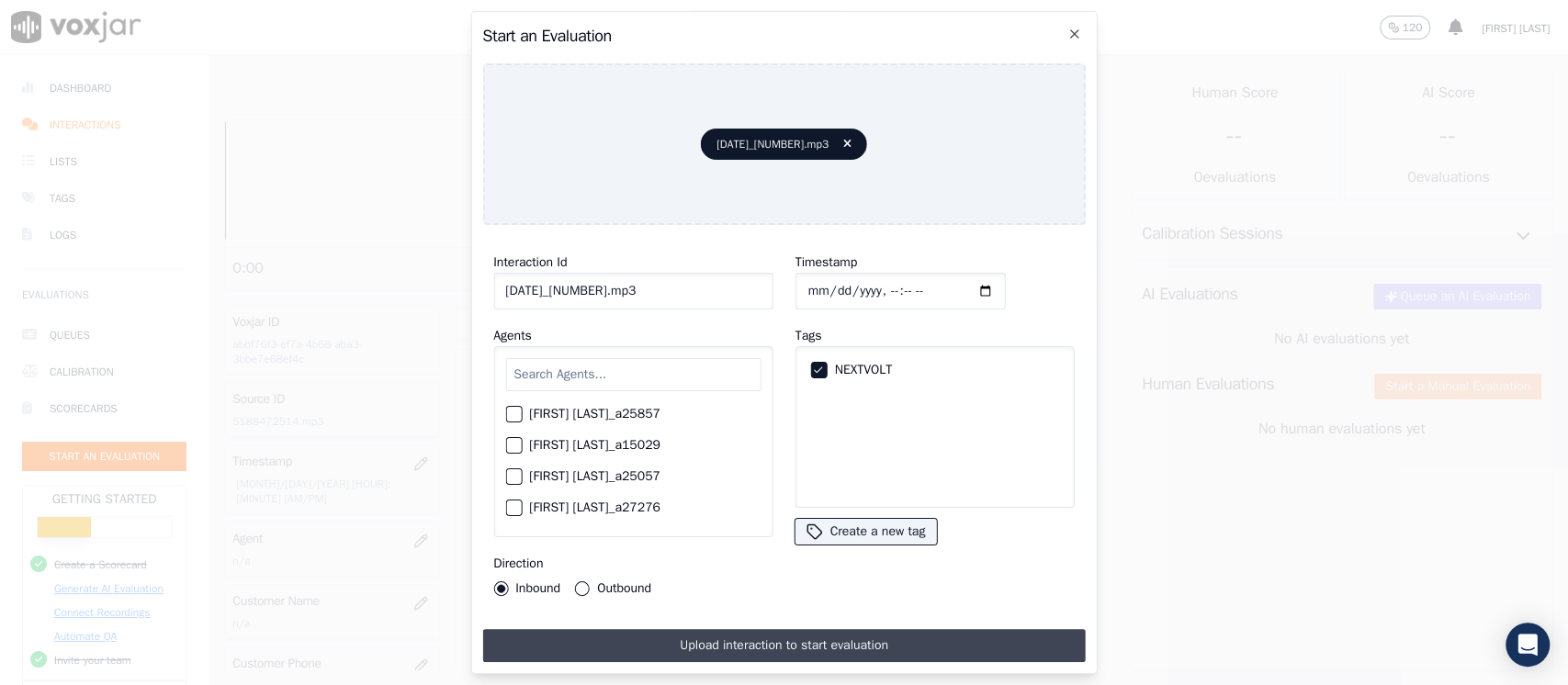 click on "Upload interaction to start evaluation" at bounding box center [784, 646] 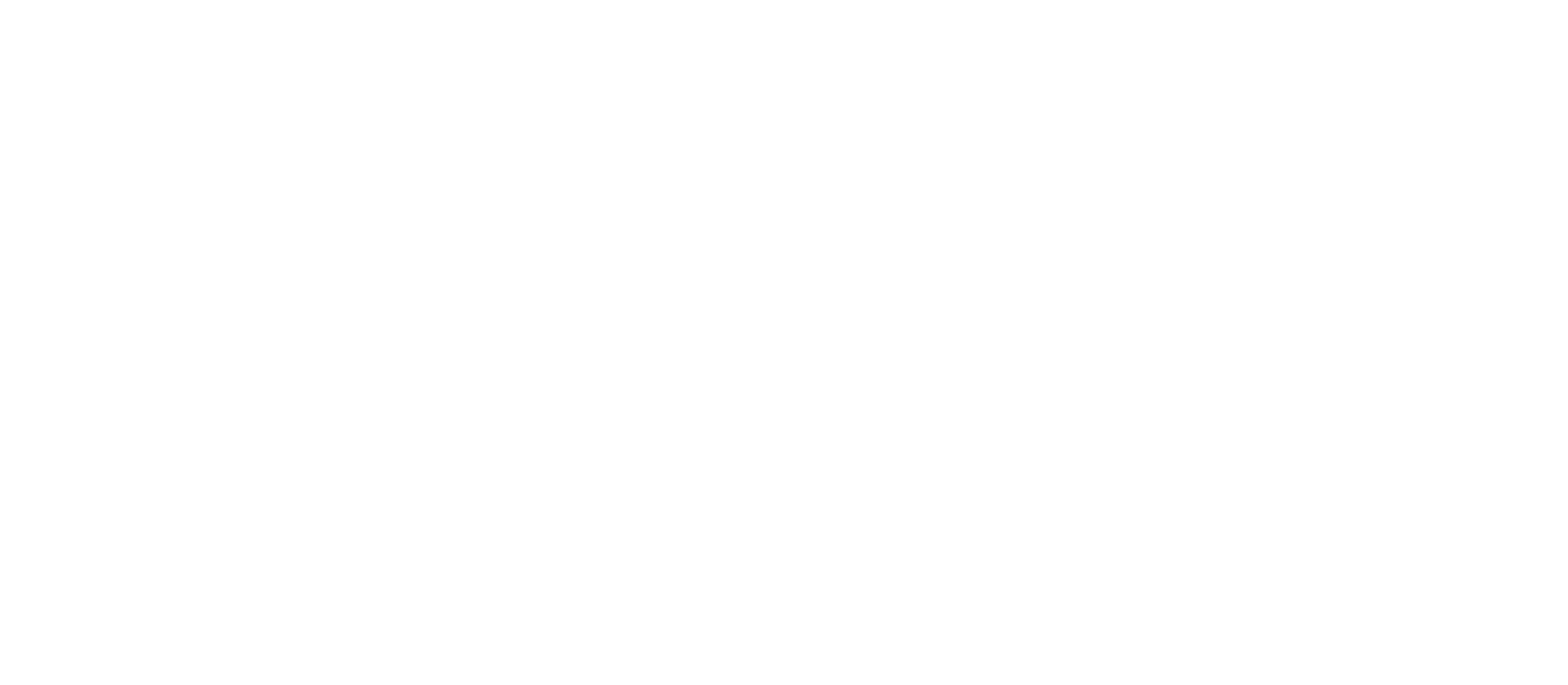 scroll, scrollTop: 0, scrollLeft: 0, axis: both 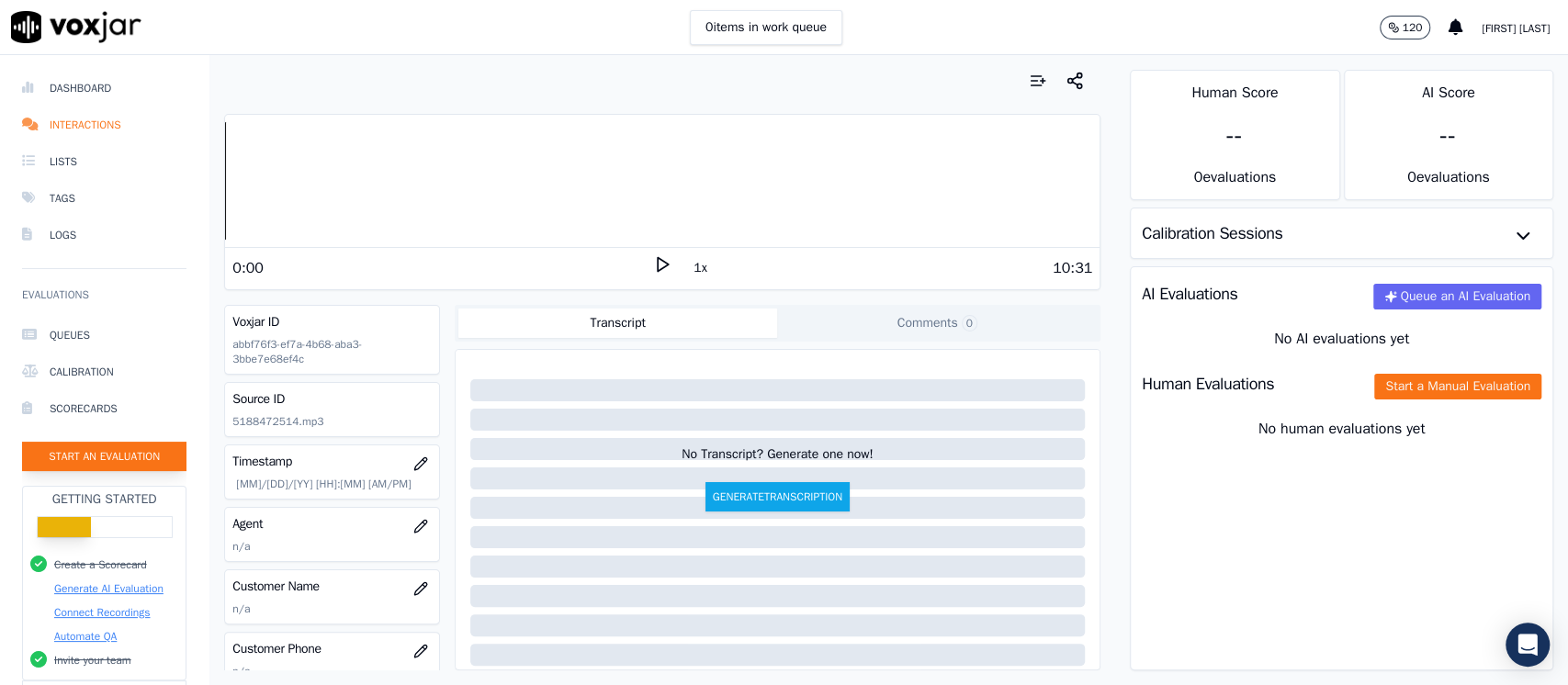 click on "Start an Evaluation" 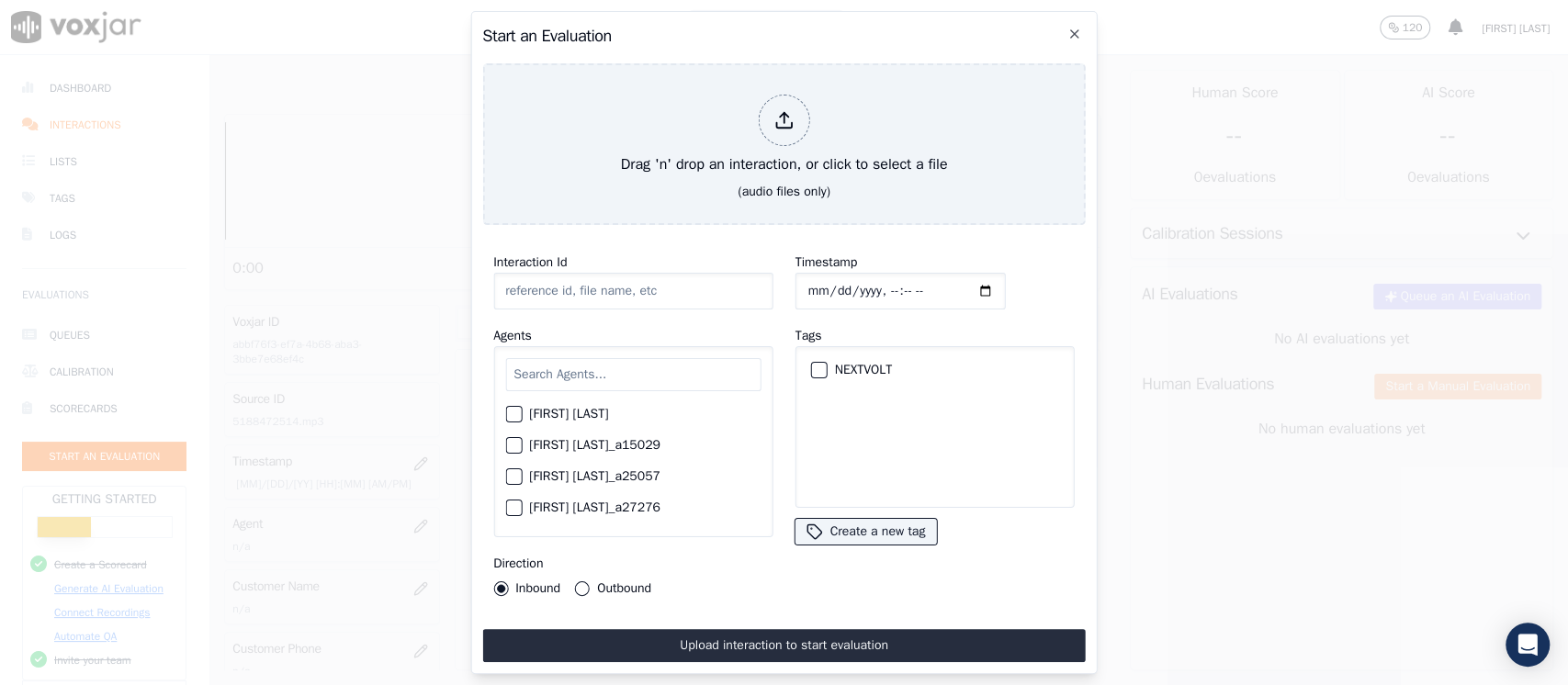 click on "Start an Evaluation" at bounding box center [784, 36] 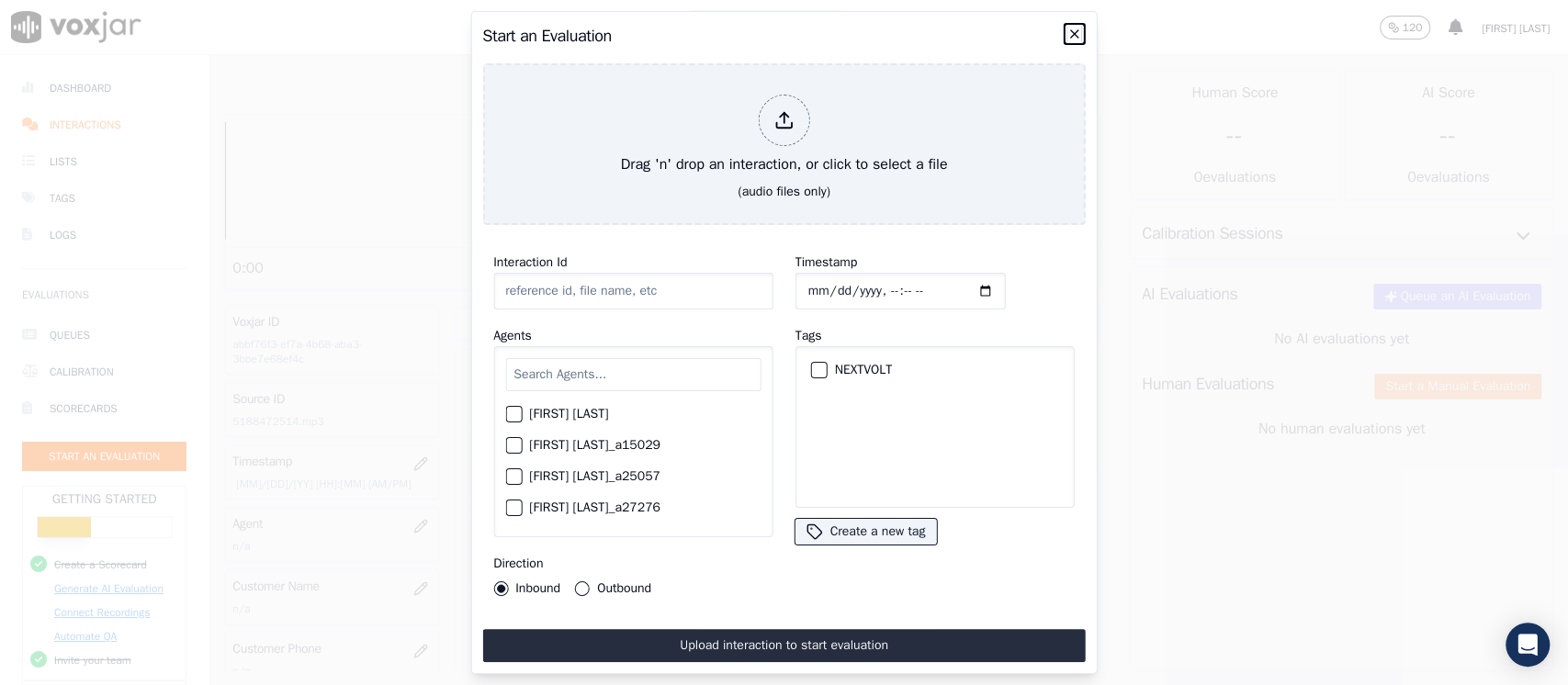 click 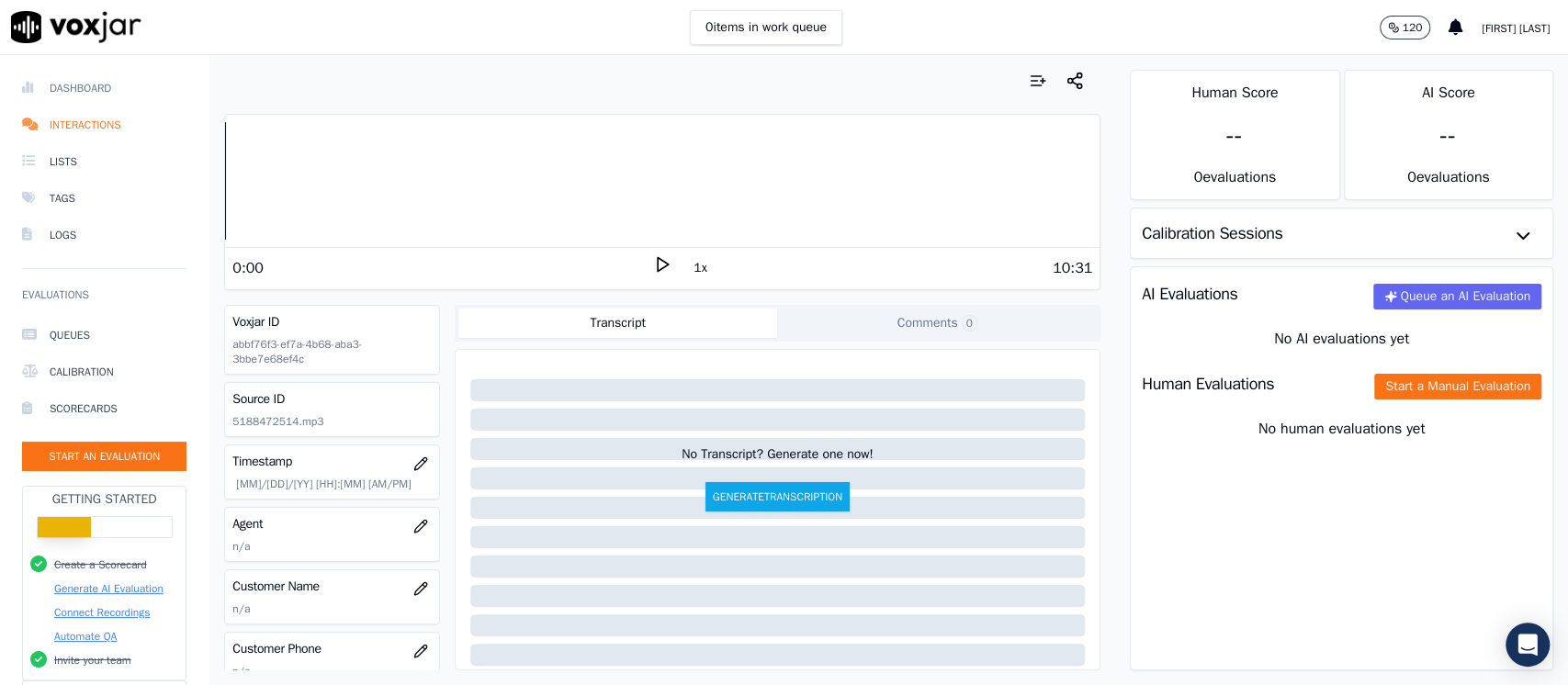 click on "Dashboard" at bounding box center [104, 88] 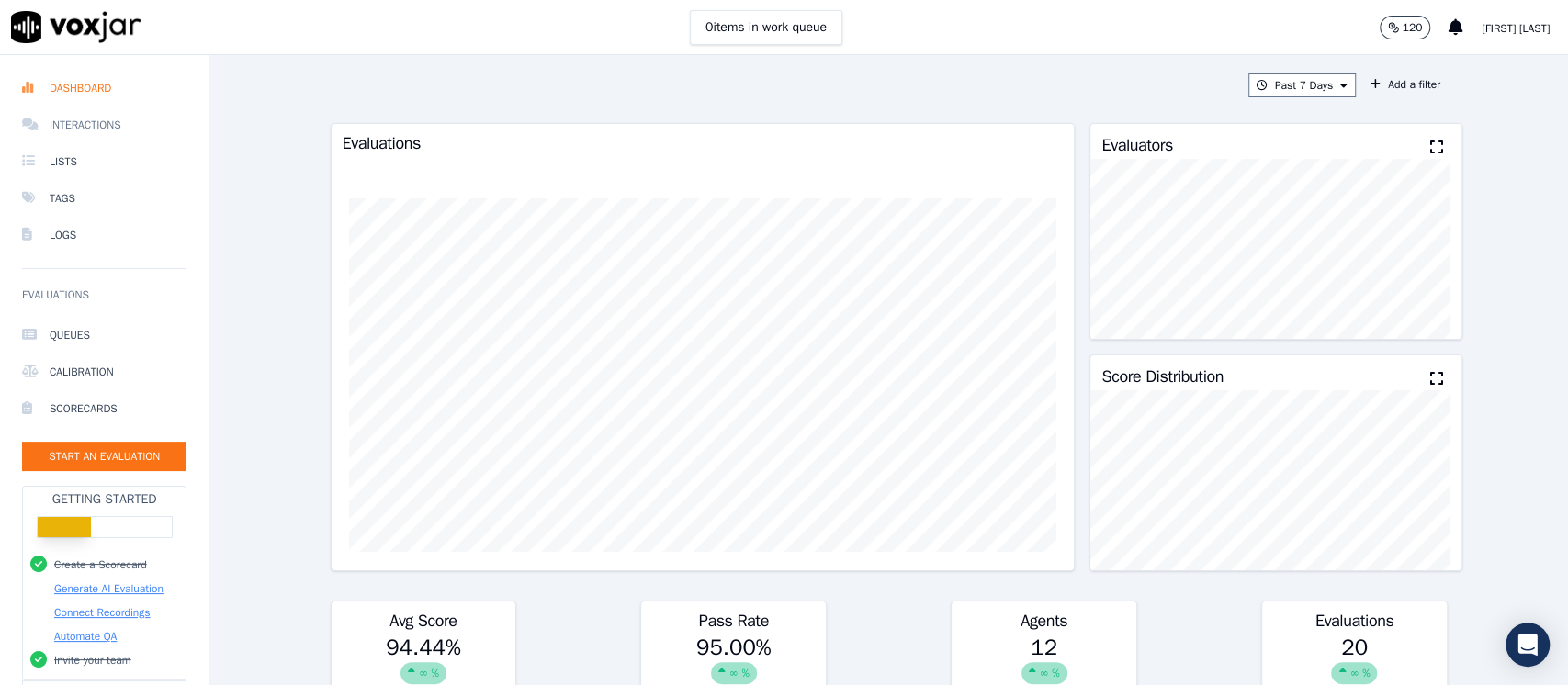 click on "Interactions" at bounding box center [104, 125] 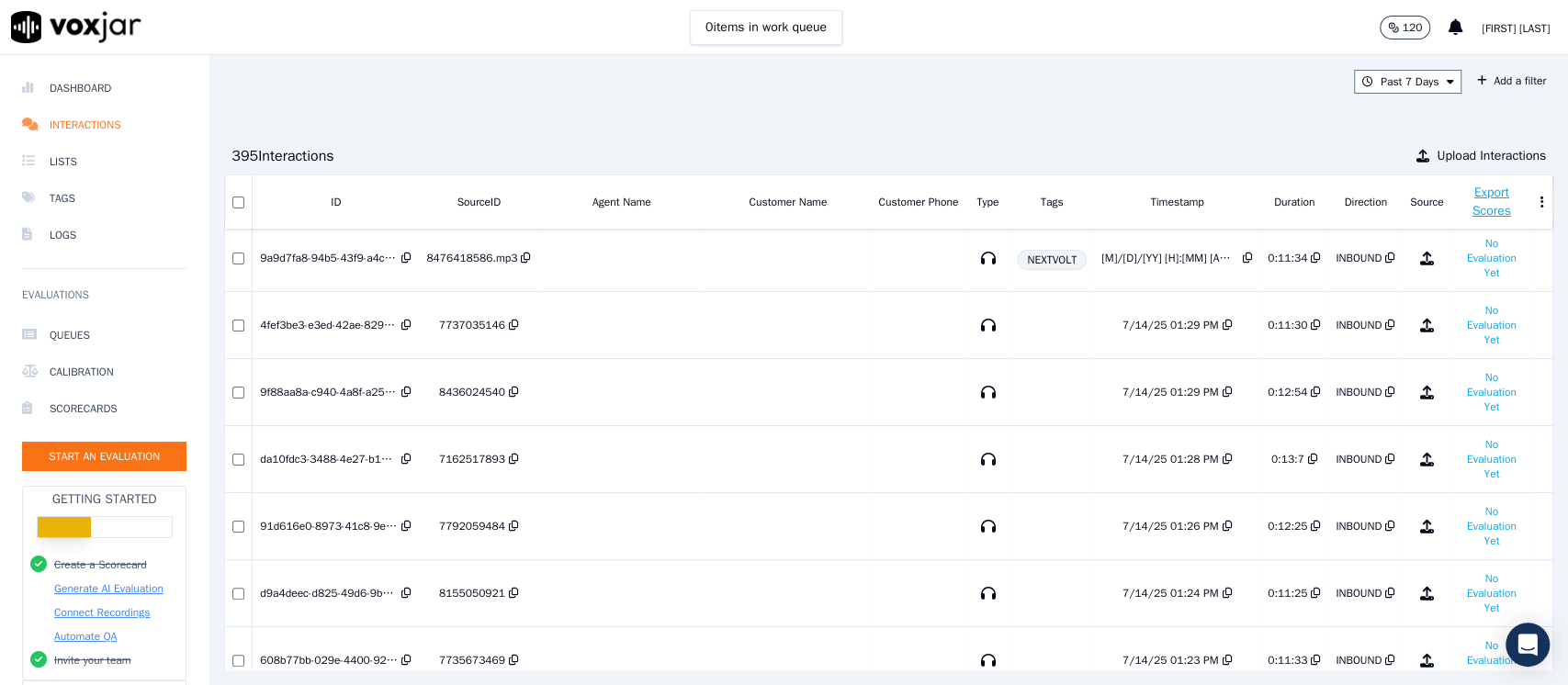scroll, scrollTop: 0, scrollLeft: 0, axis: both 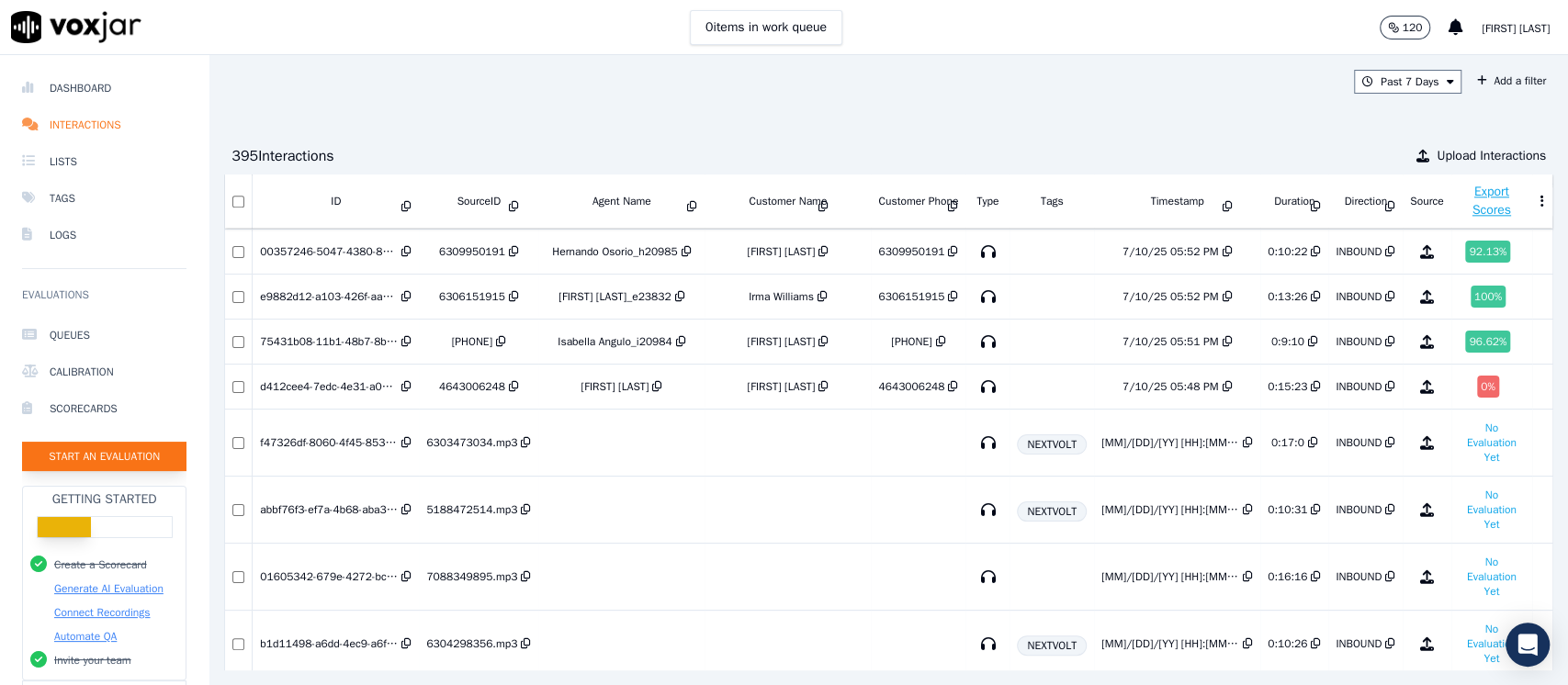 click on "Start an Evaluation" 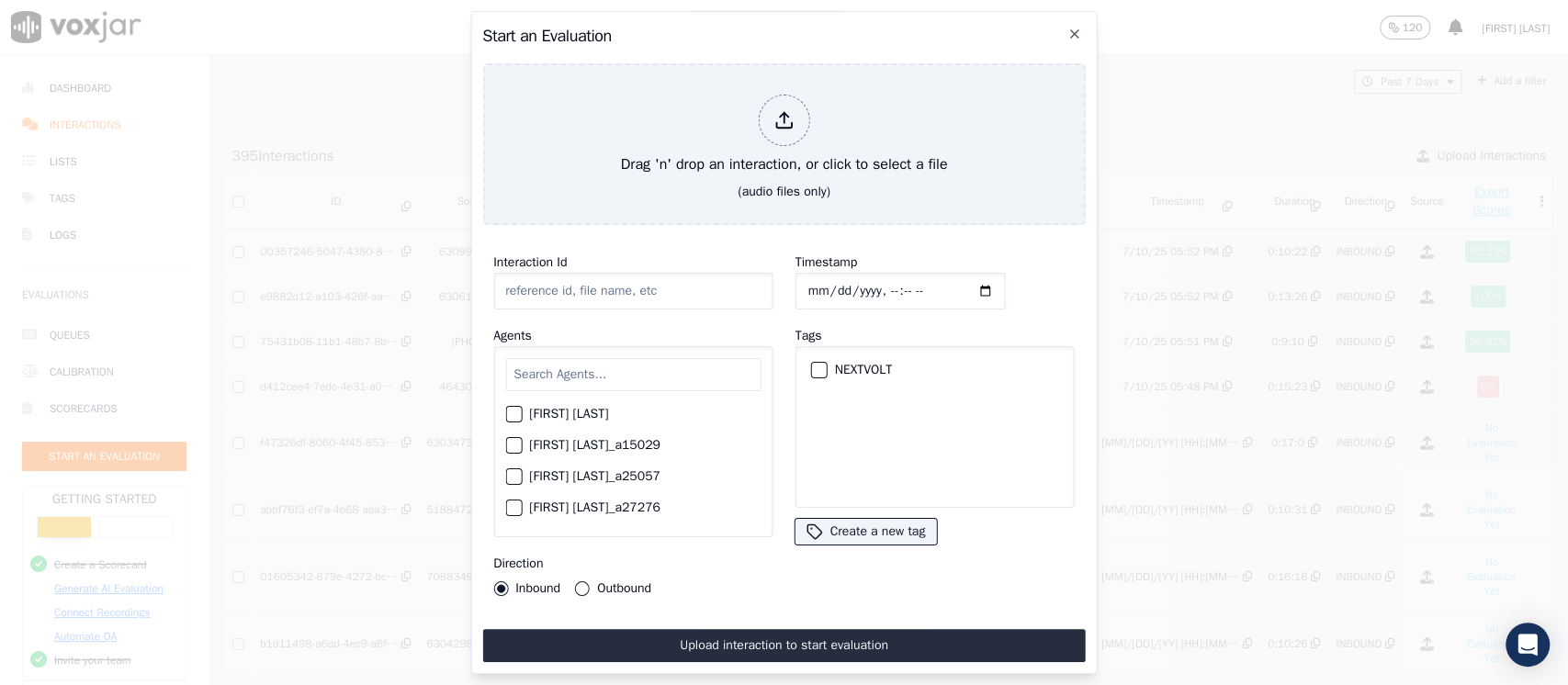 type on "07082025_3312449879.mp3" 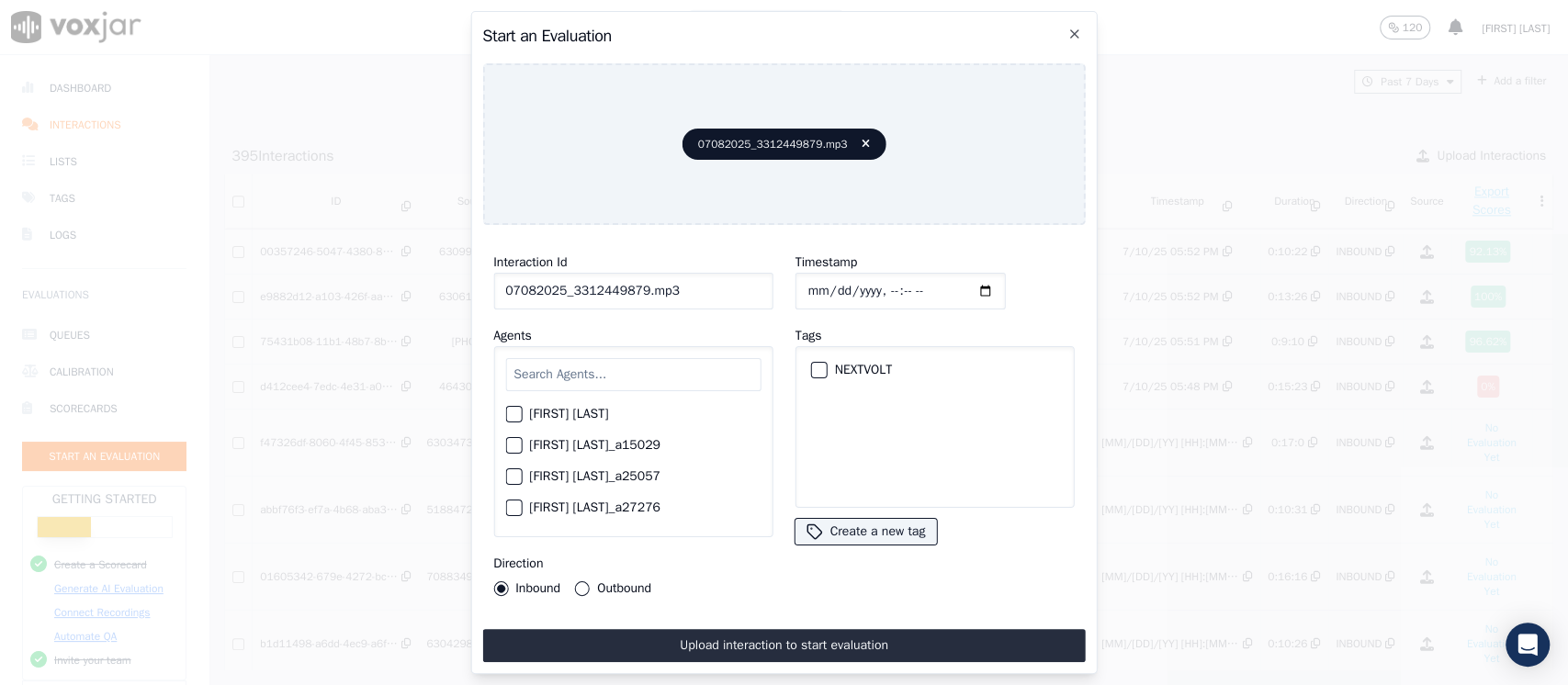 click on "NEXTVOLT" 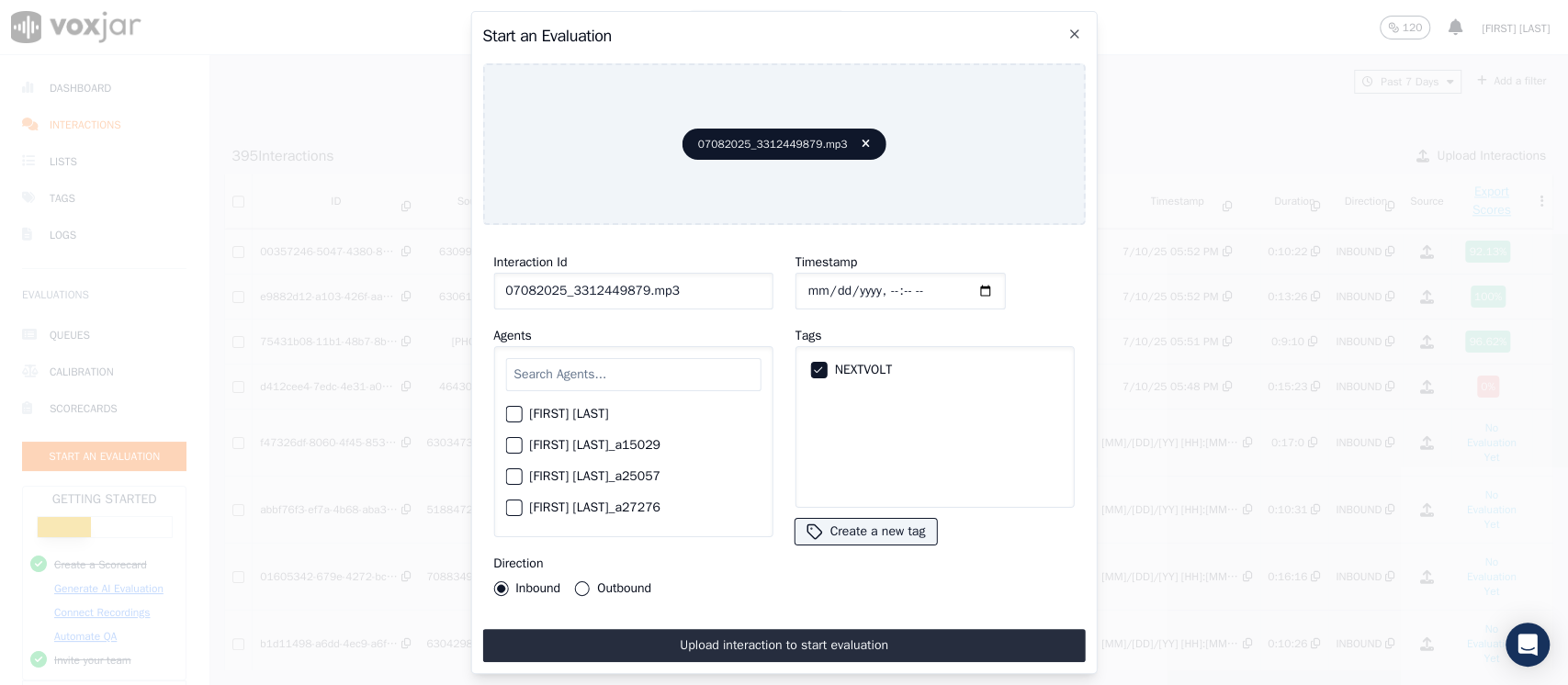 click on "Timestamp" 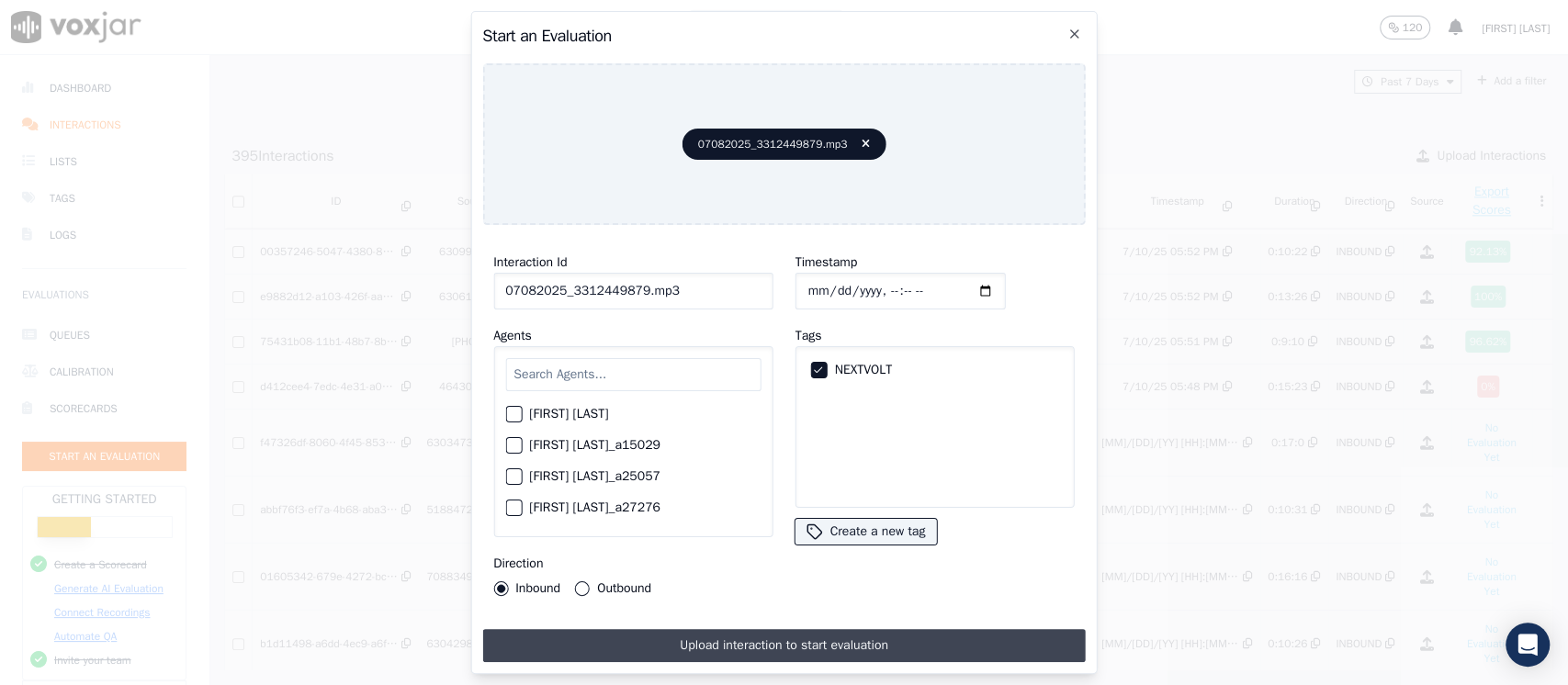 click on "Upload interaction to start evaluation" at bounding box center [784, 646] 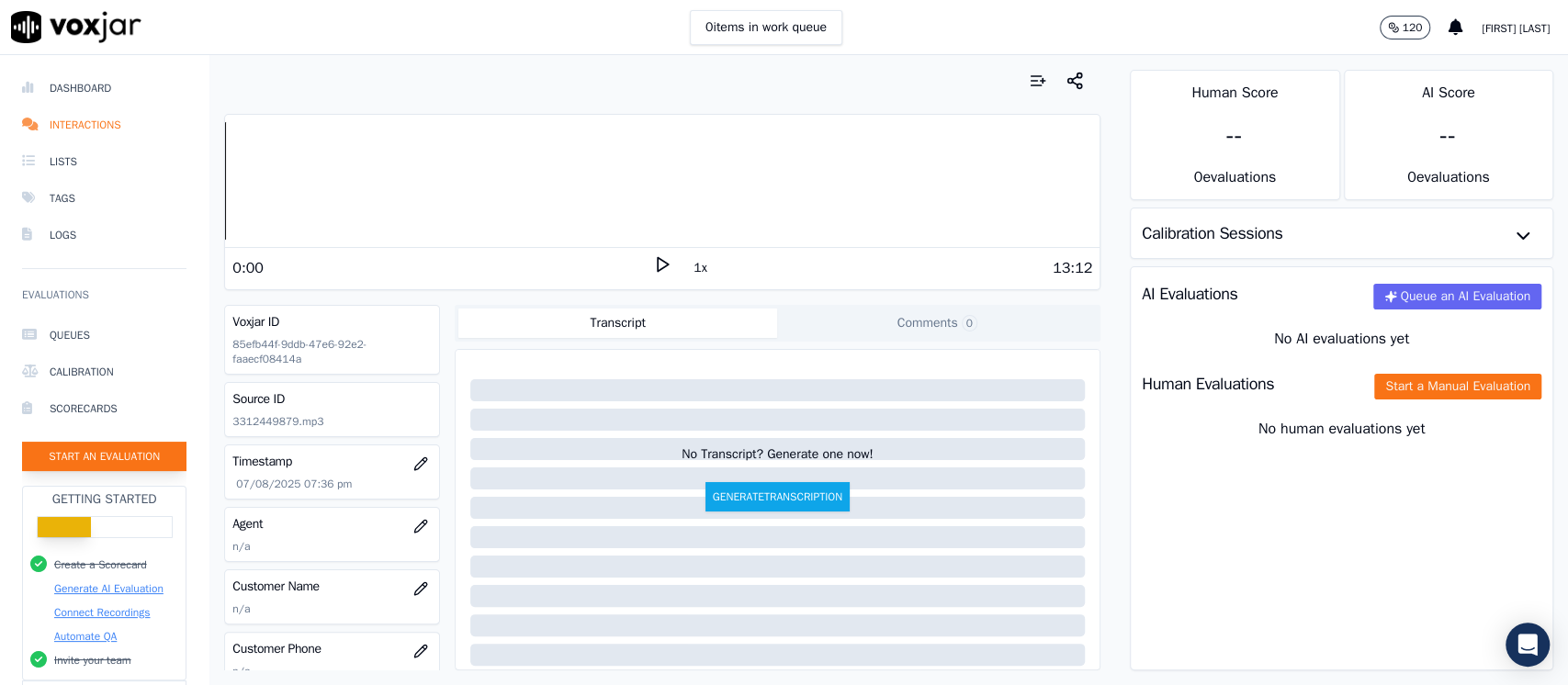 click on "Start an Evaluation" 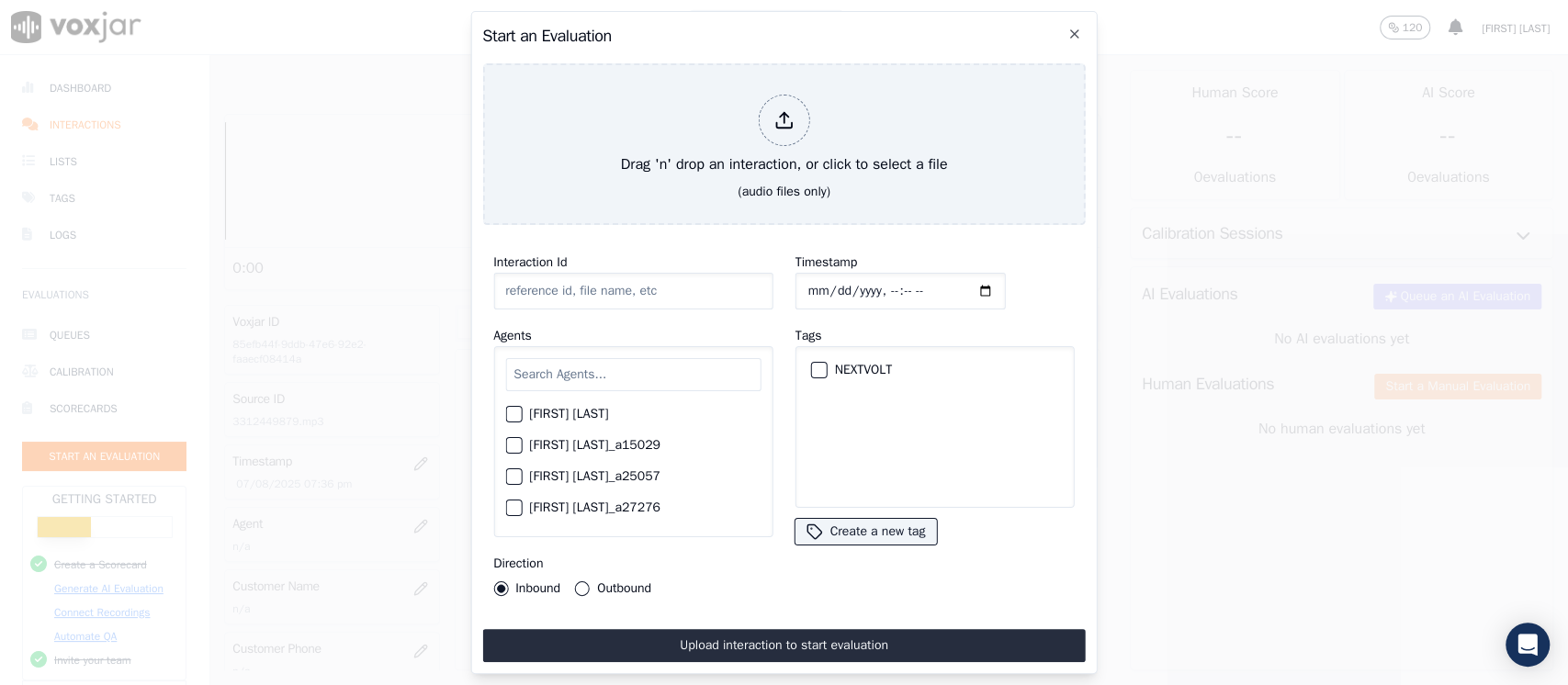 type on "07082025_3124980617.mp3" 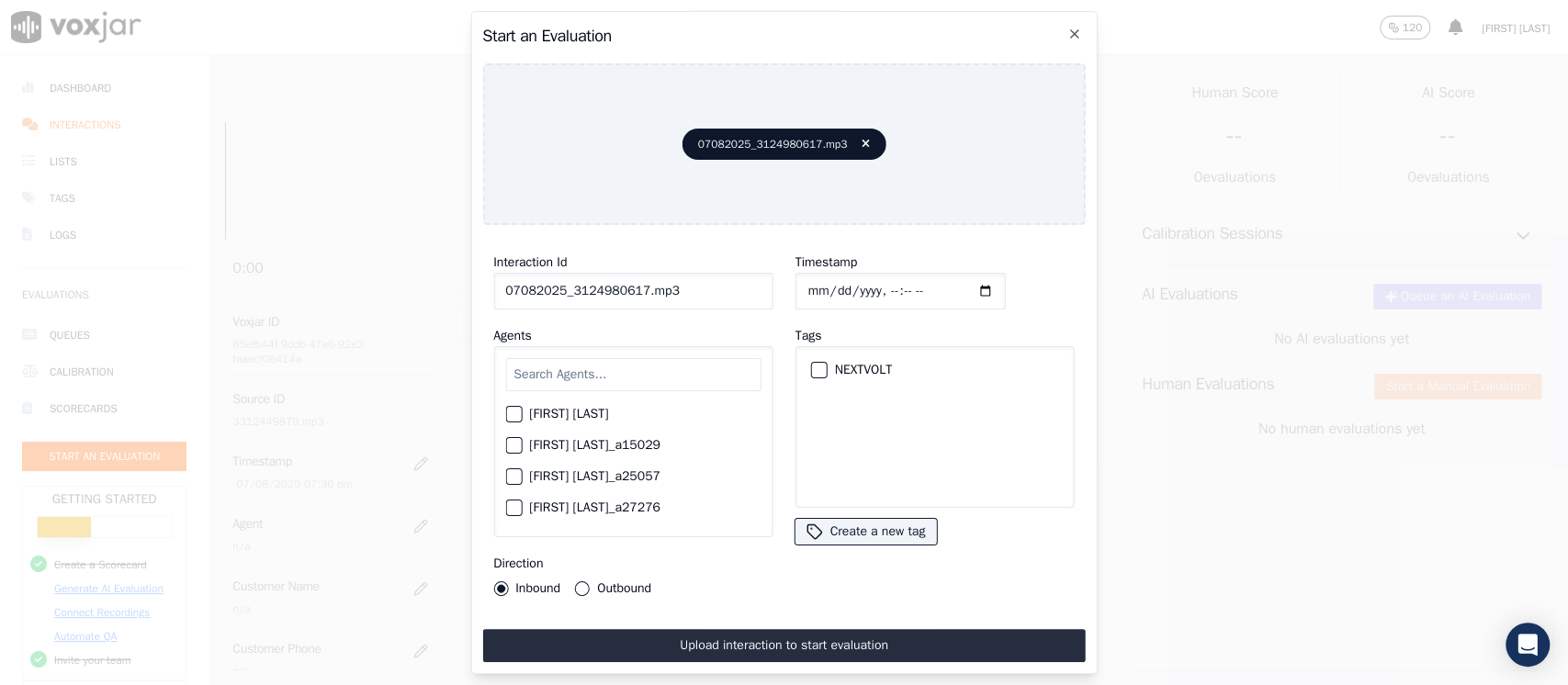 click on "NEXTVOLT" 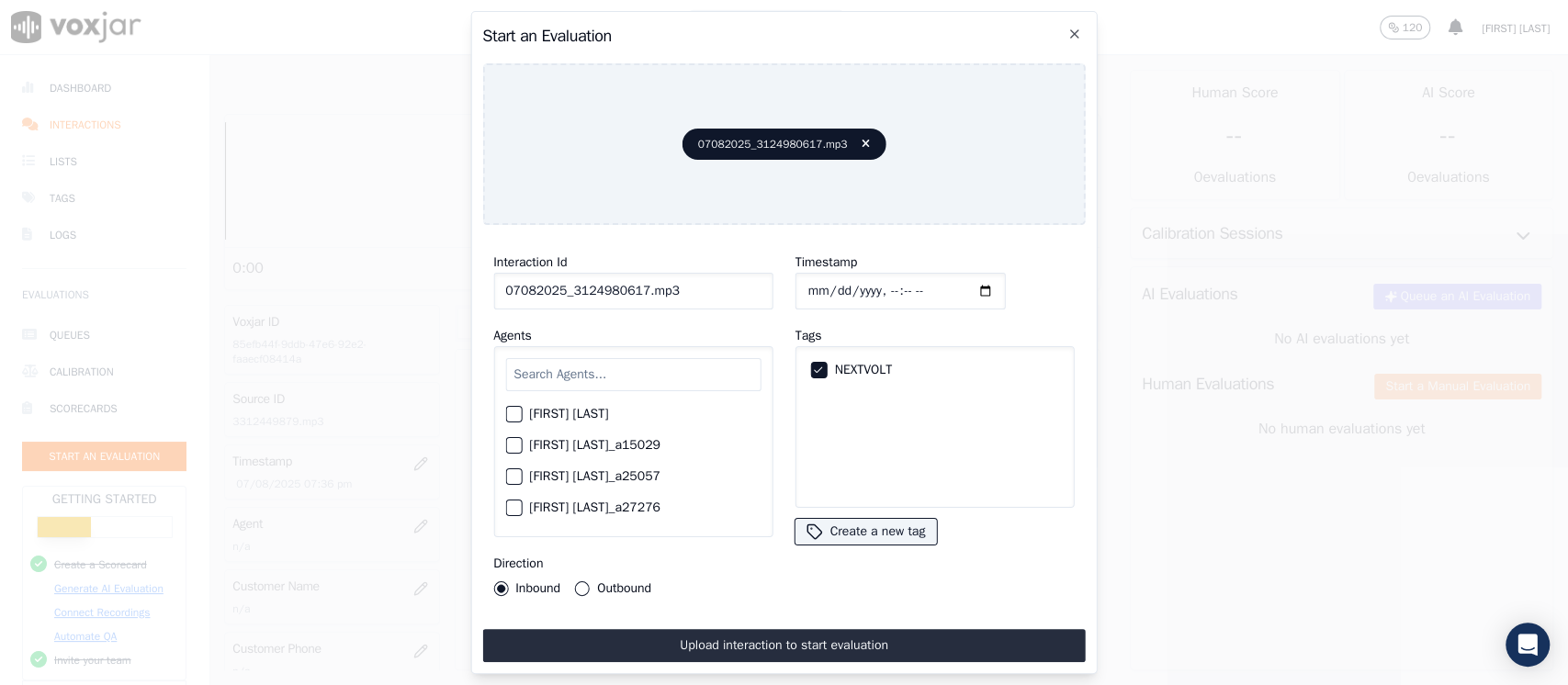click on "Timestamp" 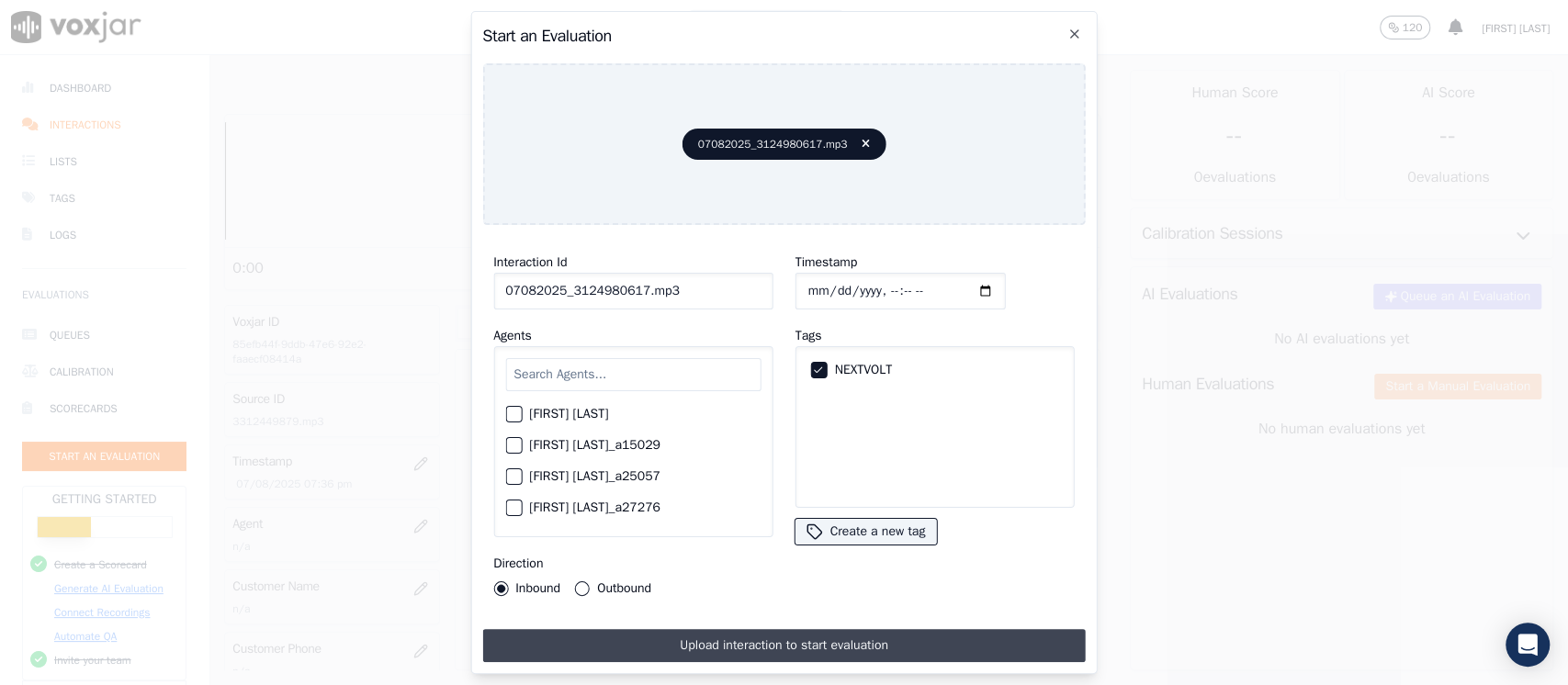 click on "Upload interaction to start evaluation" at bounding box center [784, 646] 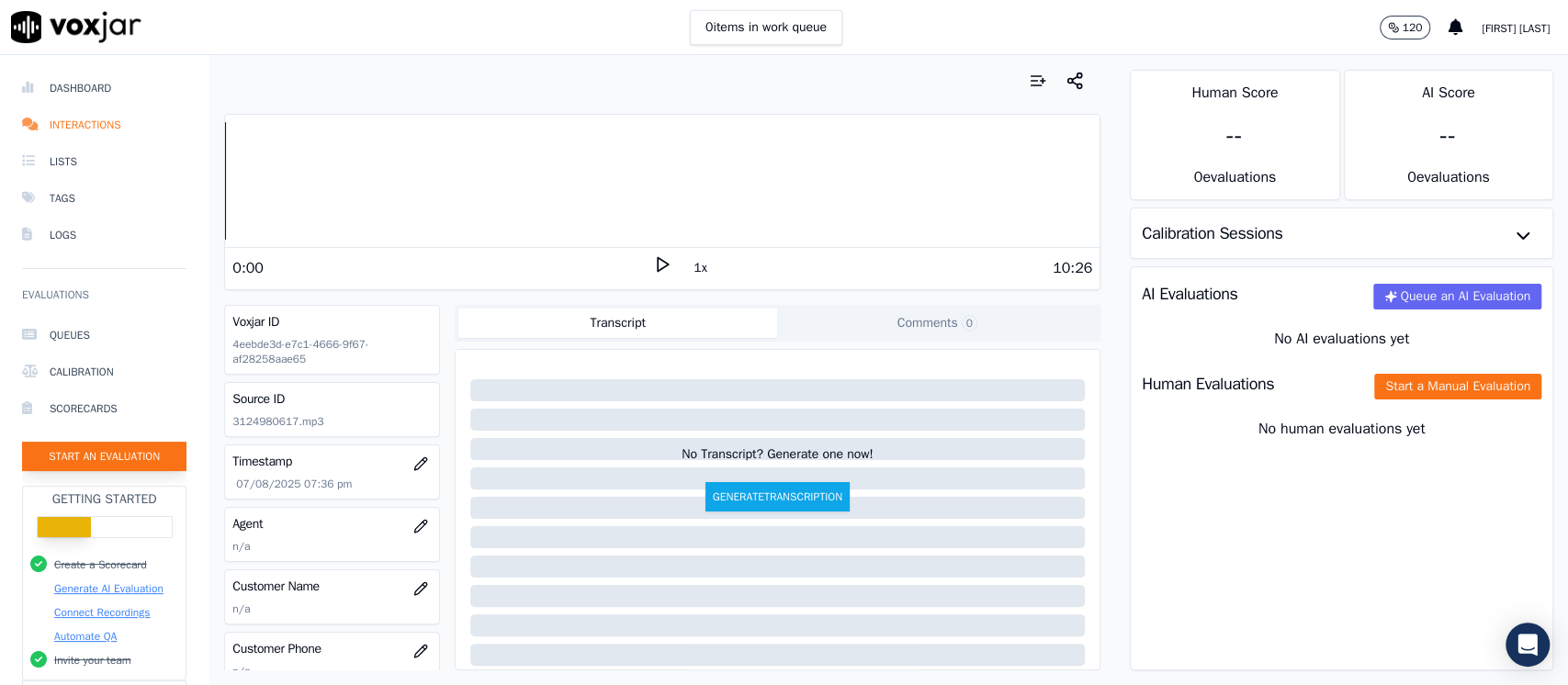 click on "Start an Evaluation" 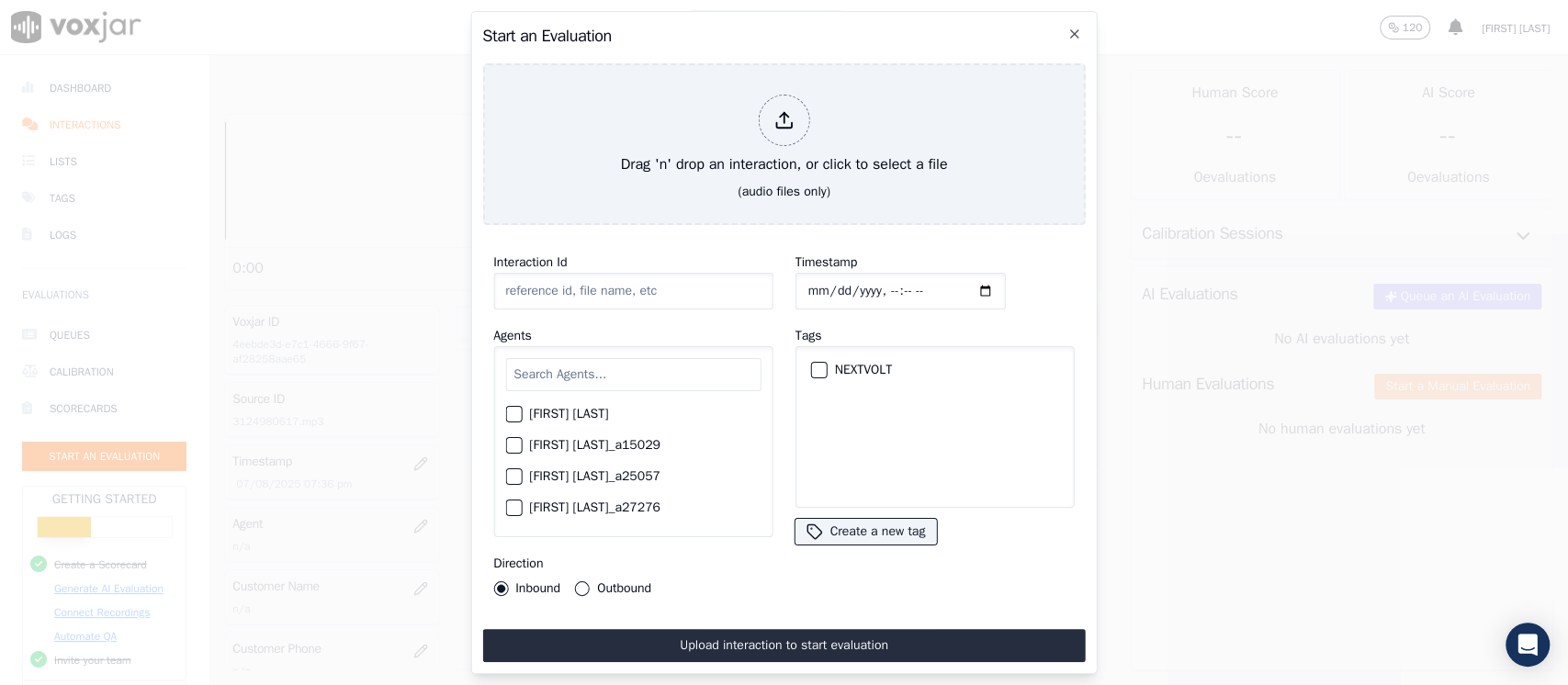 type on "07082025_2245189198.mp3" 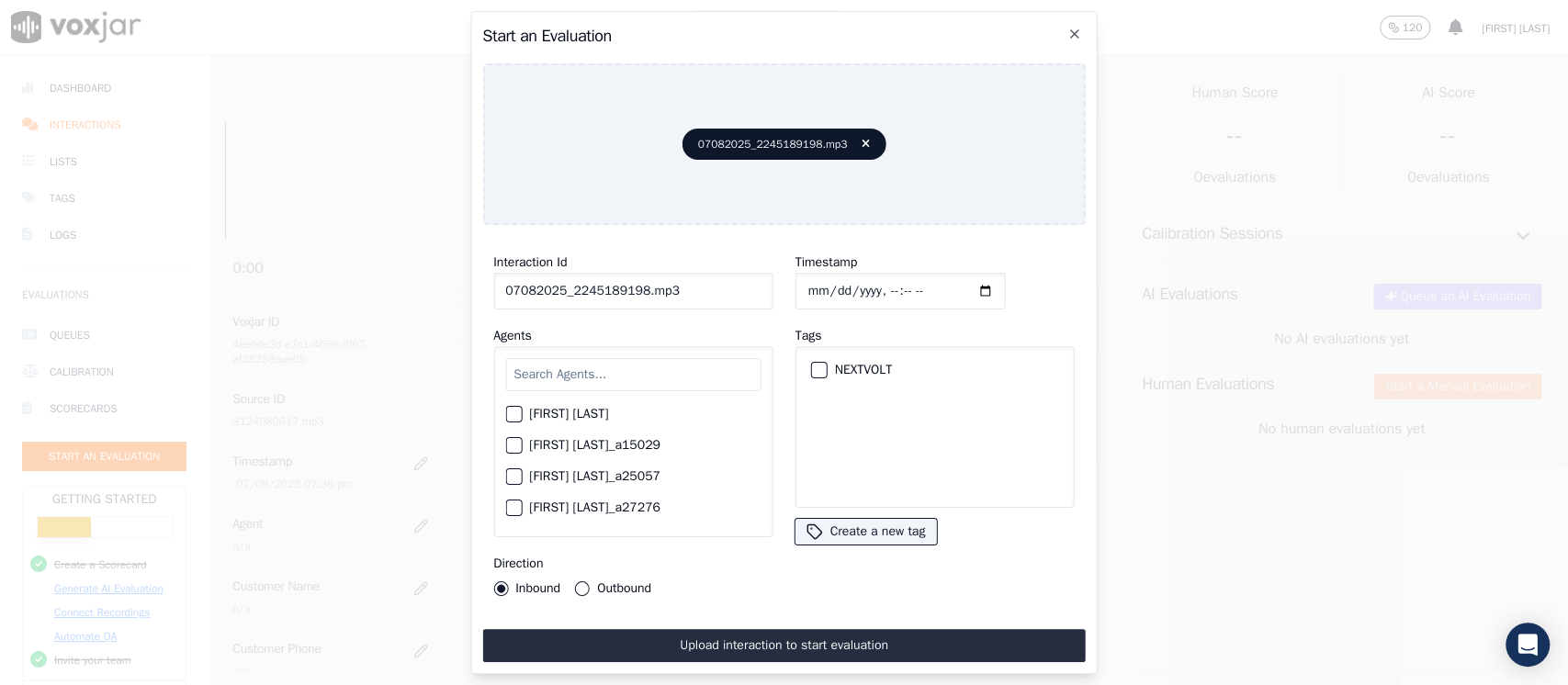 click at bounding box center [818, 370] 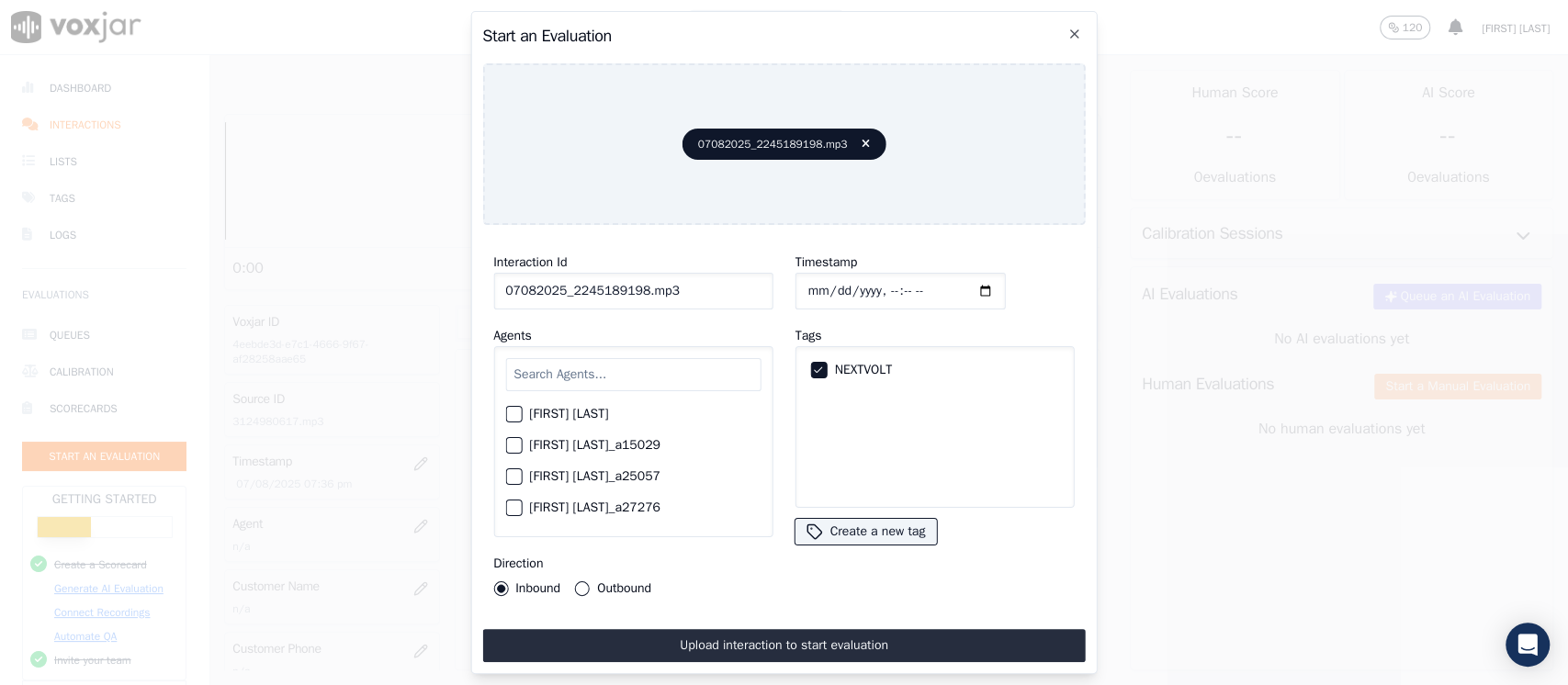 click on "Timestamp" 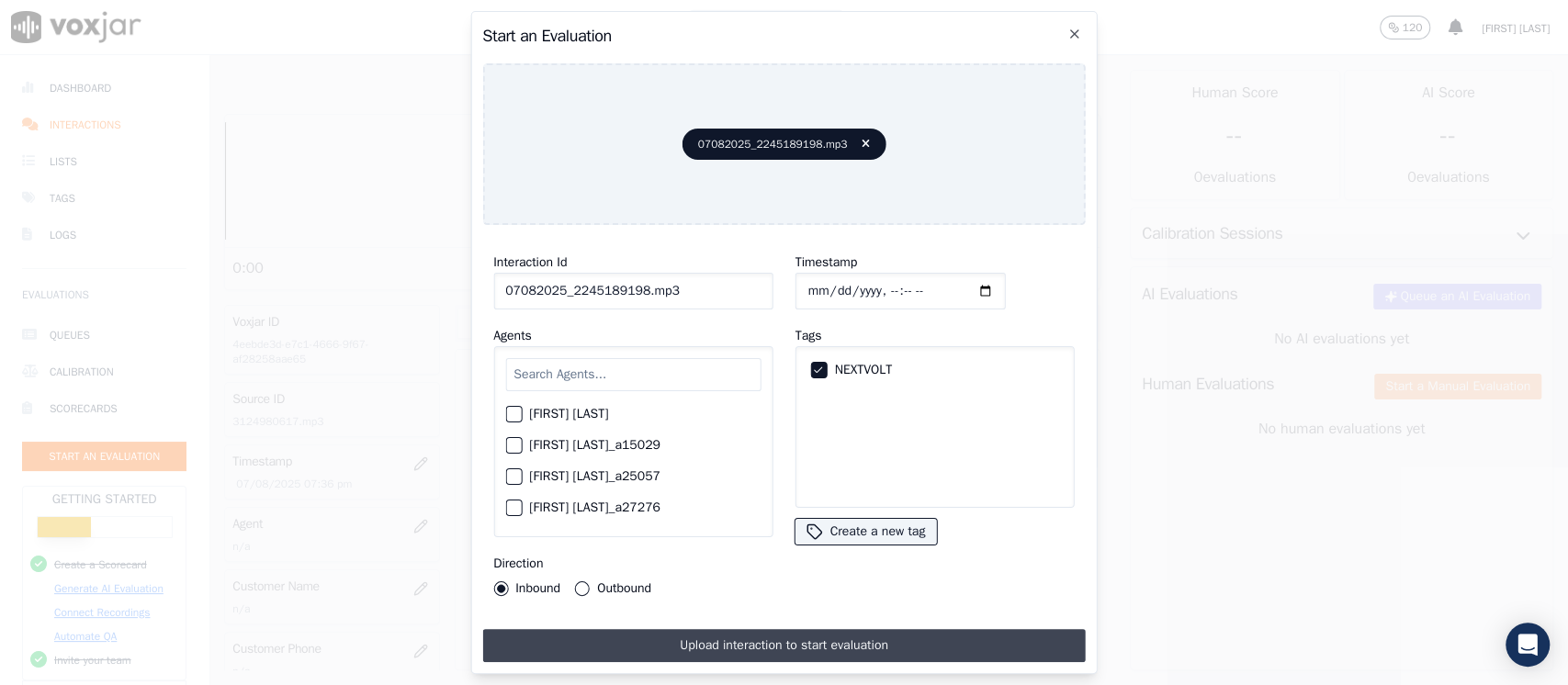 click on "Upload interaction to start evaluation" at bounding box center (784, 646) 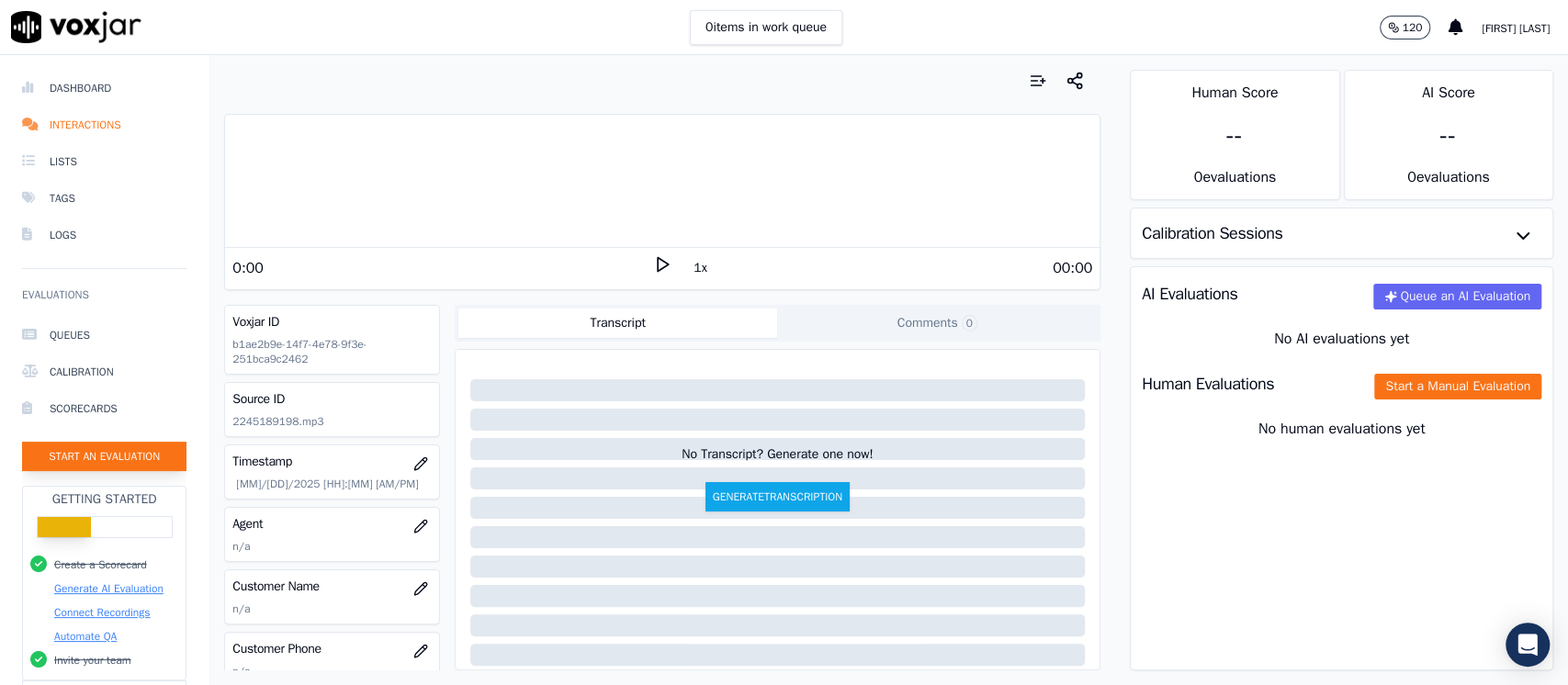 click on "Start an Evaluation" 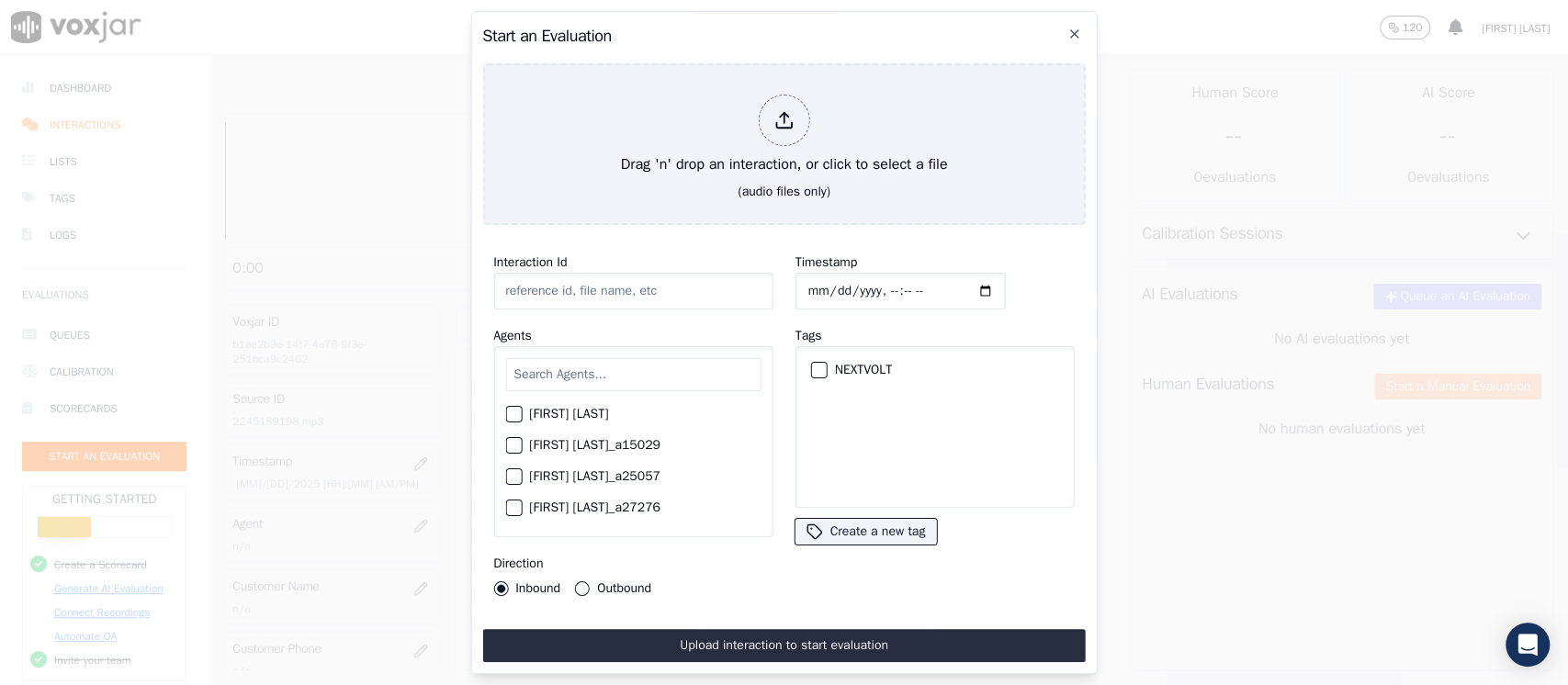 type on "07082025_2244515379.mp3" 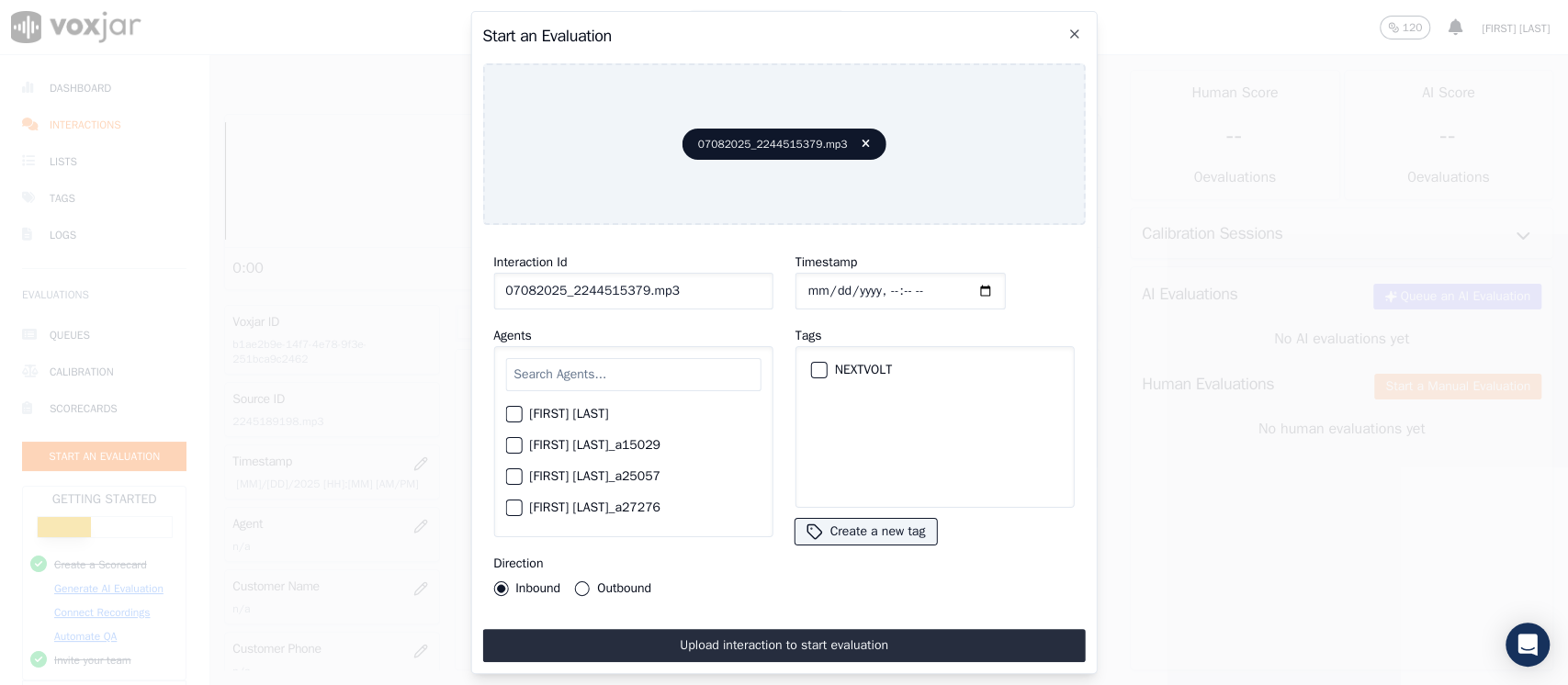 click on "Timestamp" 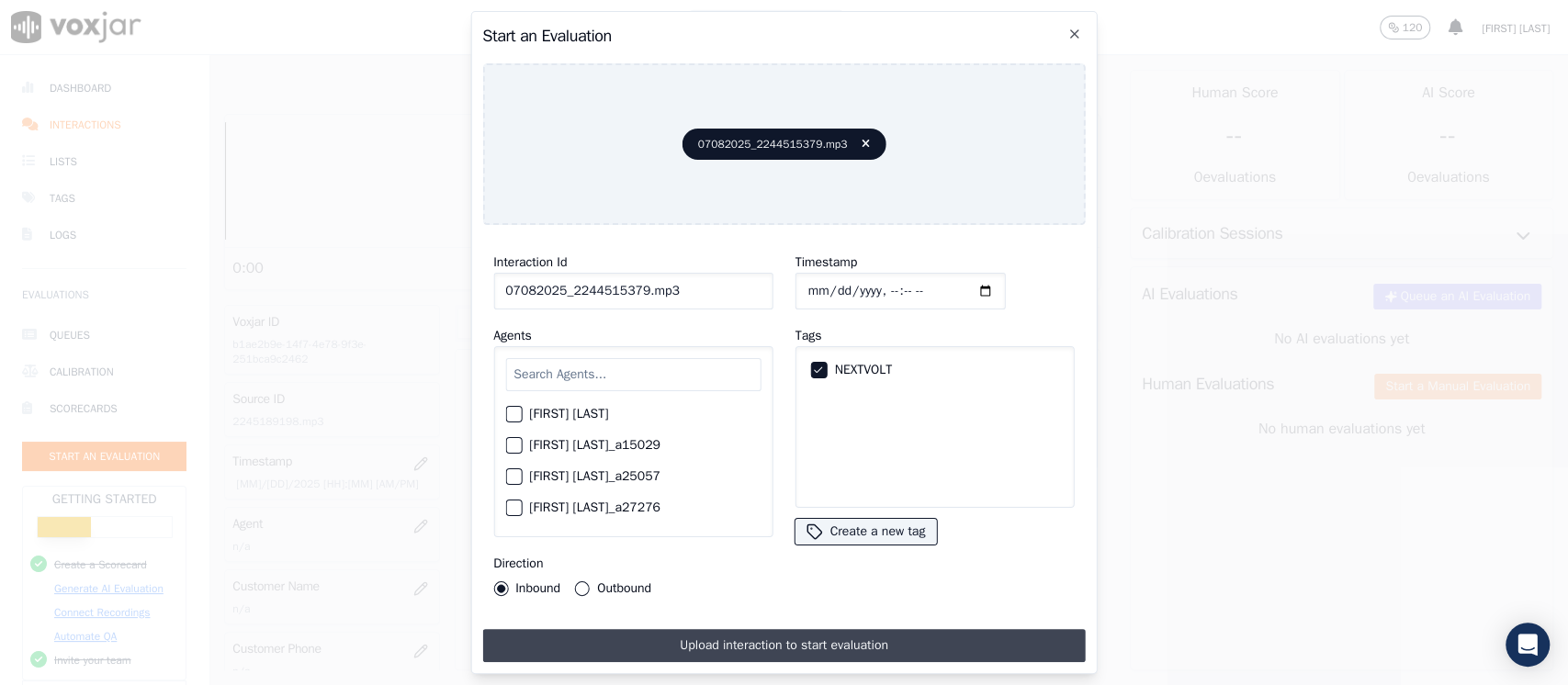 click on "Upload interaction to start evaluation" at bounding box center [784, 646] 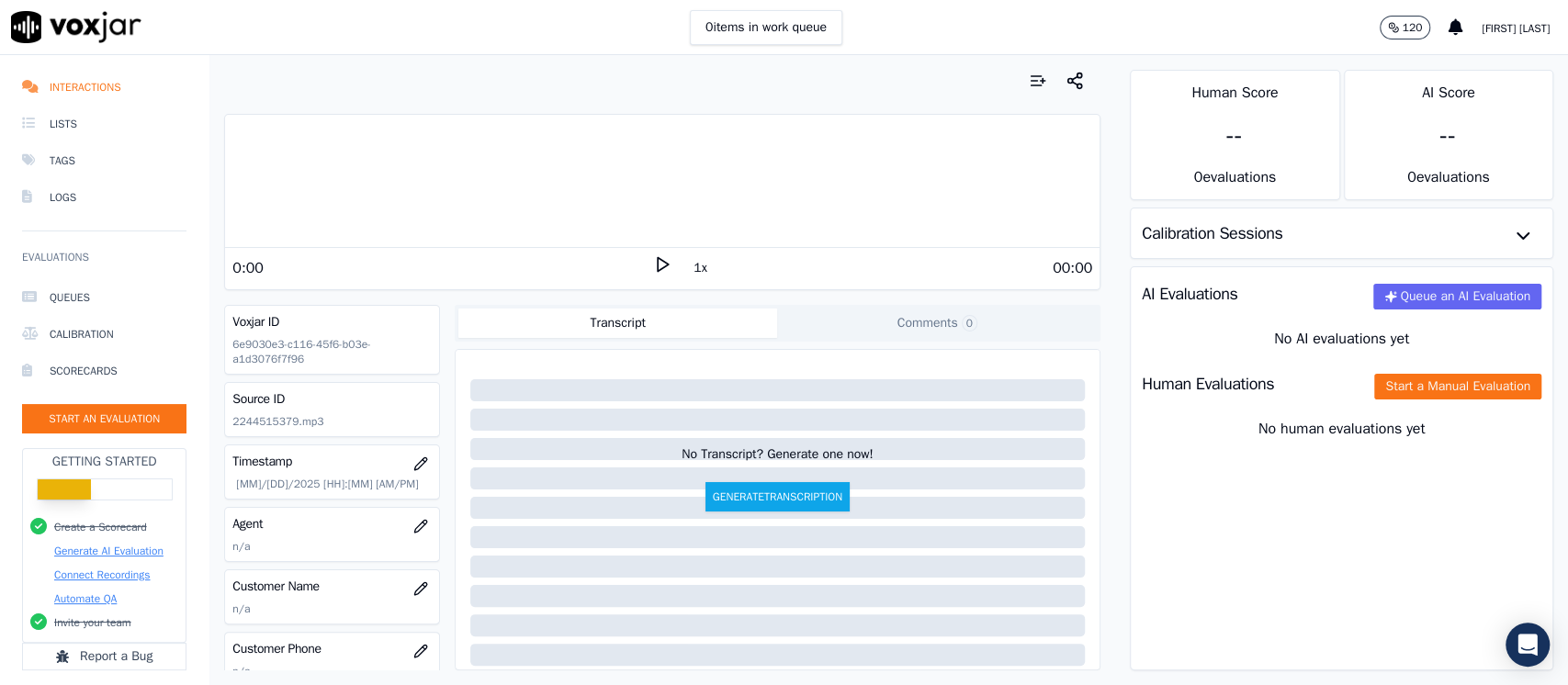 scroll, scrollTop: 0, scrollLeft: 0, axis: both 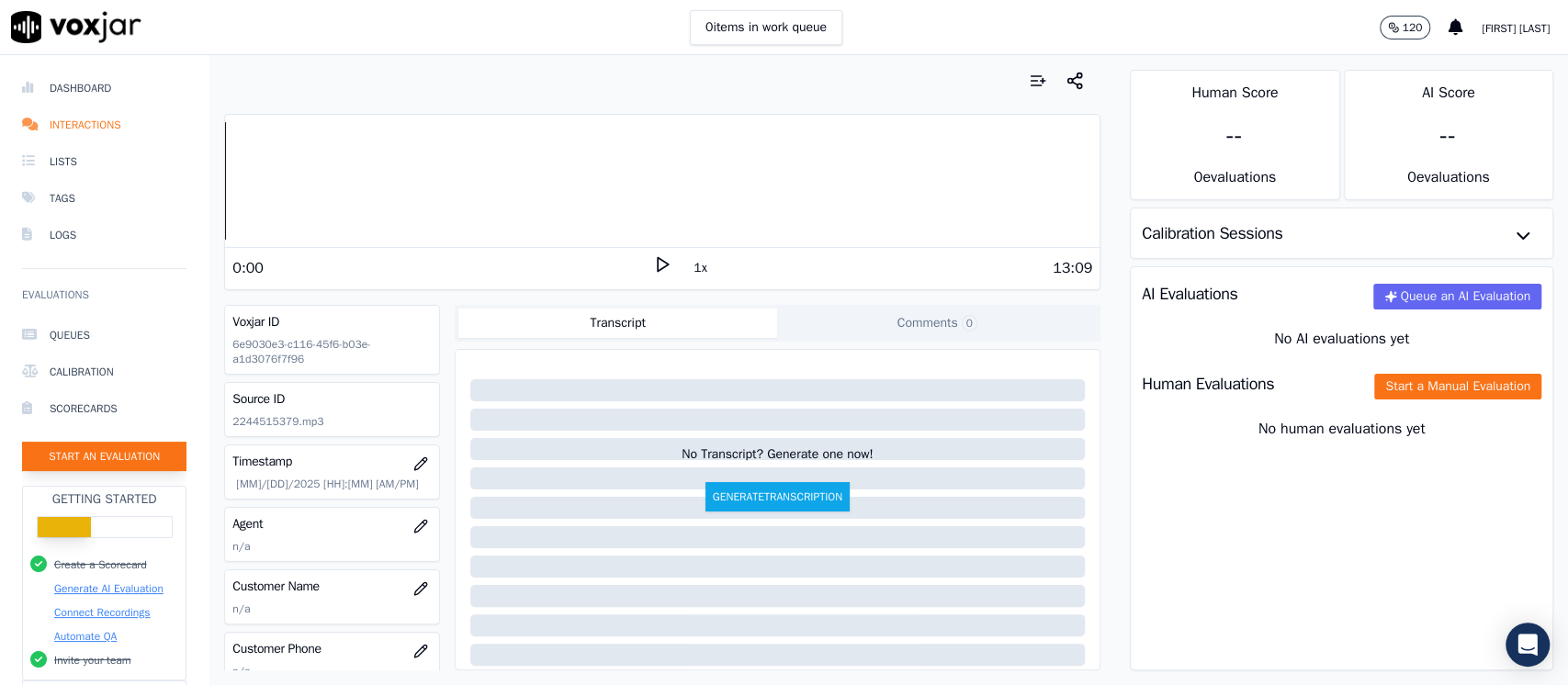 click on "Start an Evaluation" 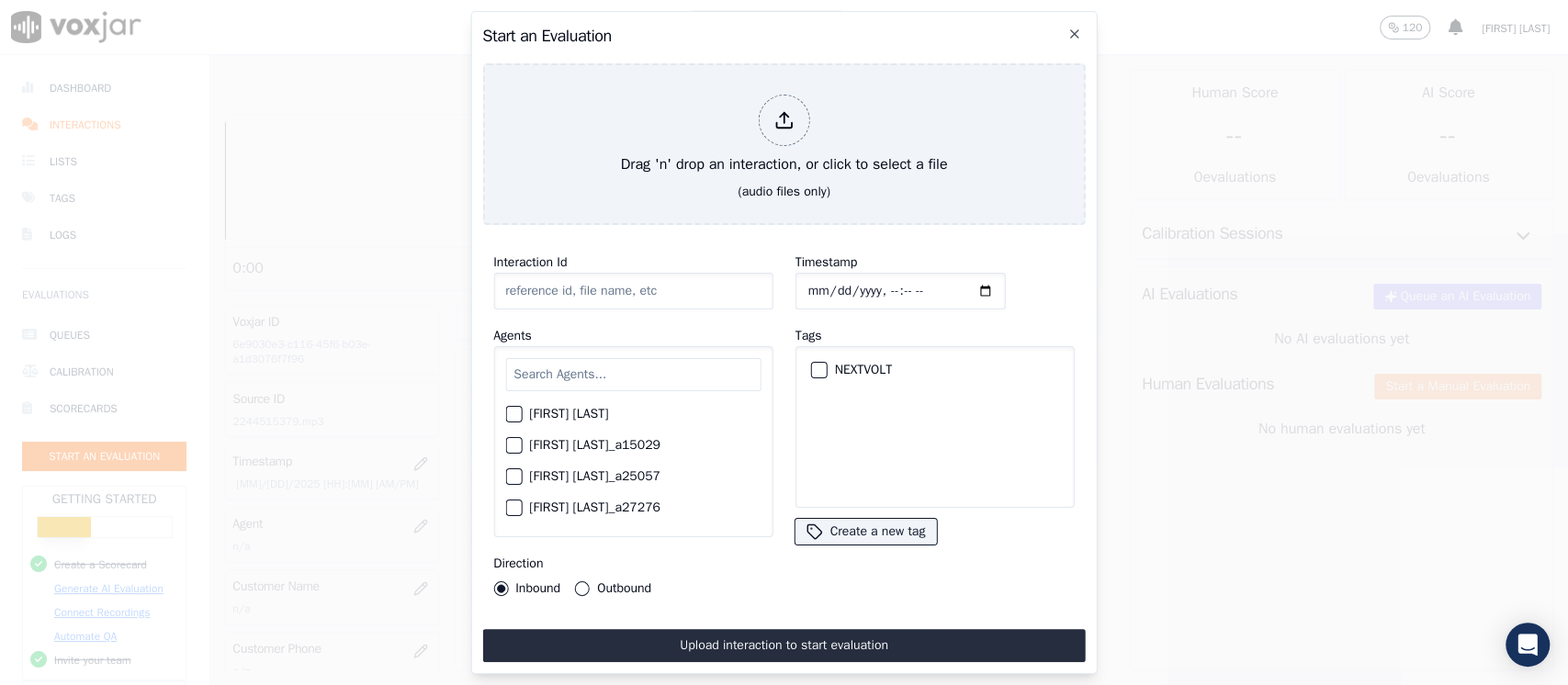 type on "07/08/2025_22:42:20.mp3" 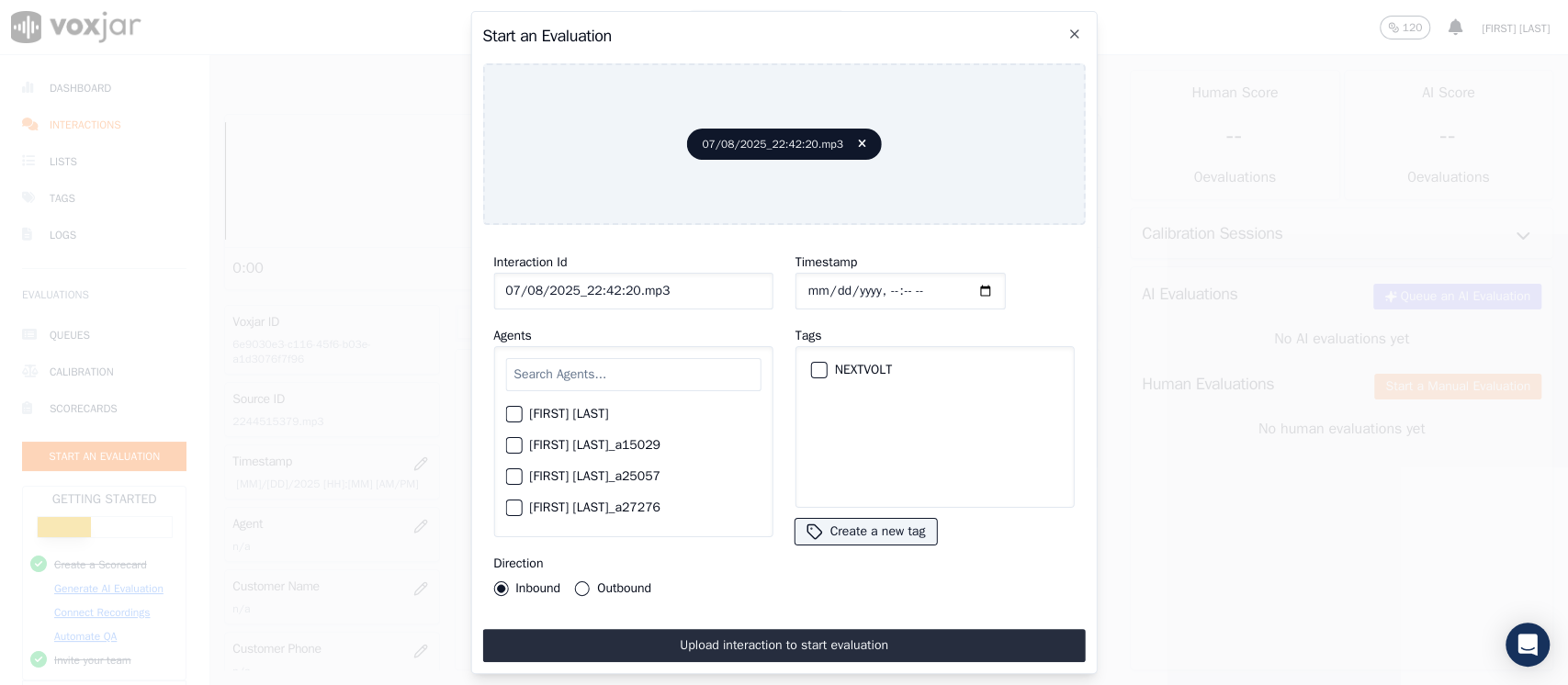 click on "Timestamp" 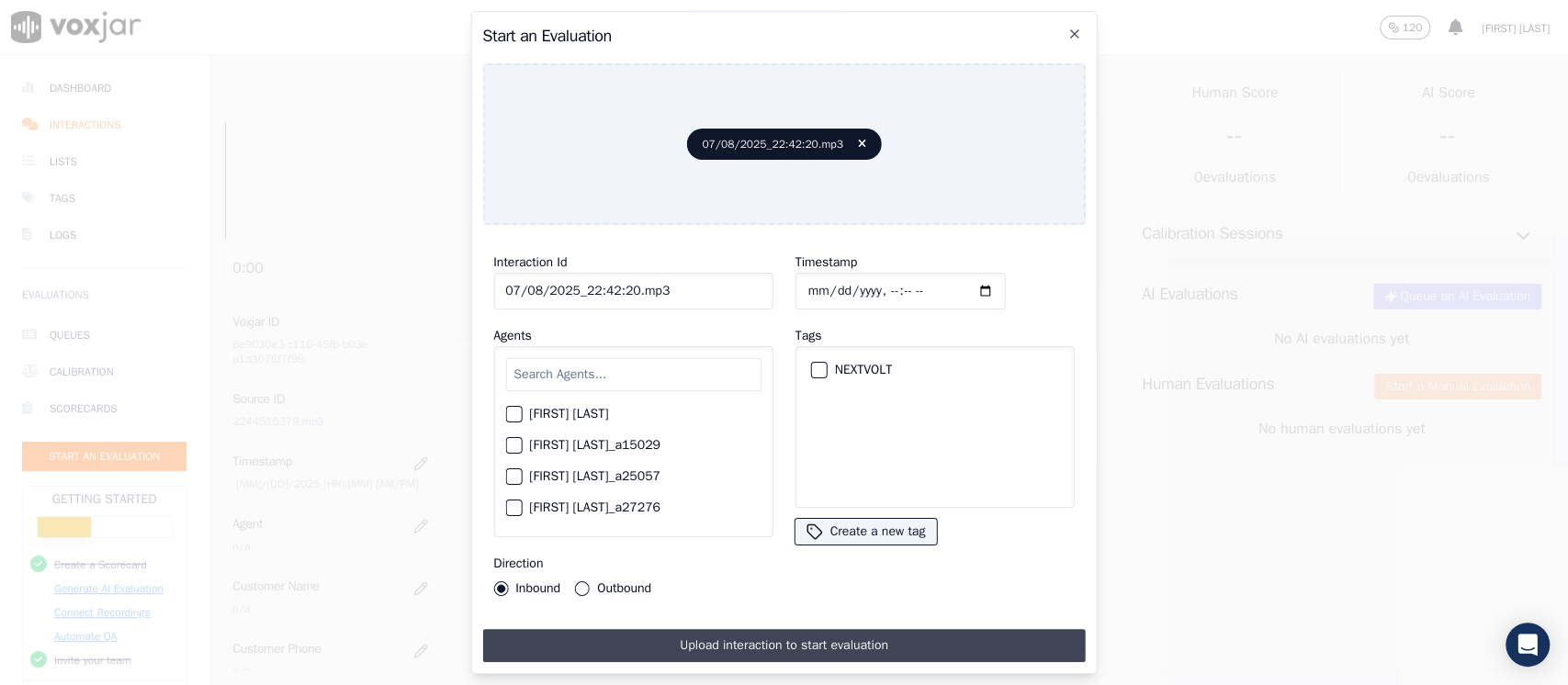 click on "Upload interaction to start evaluation" at bounding box center (784, 646) 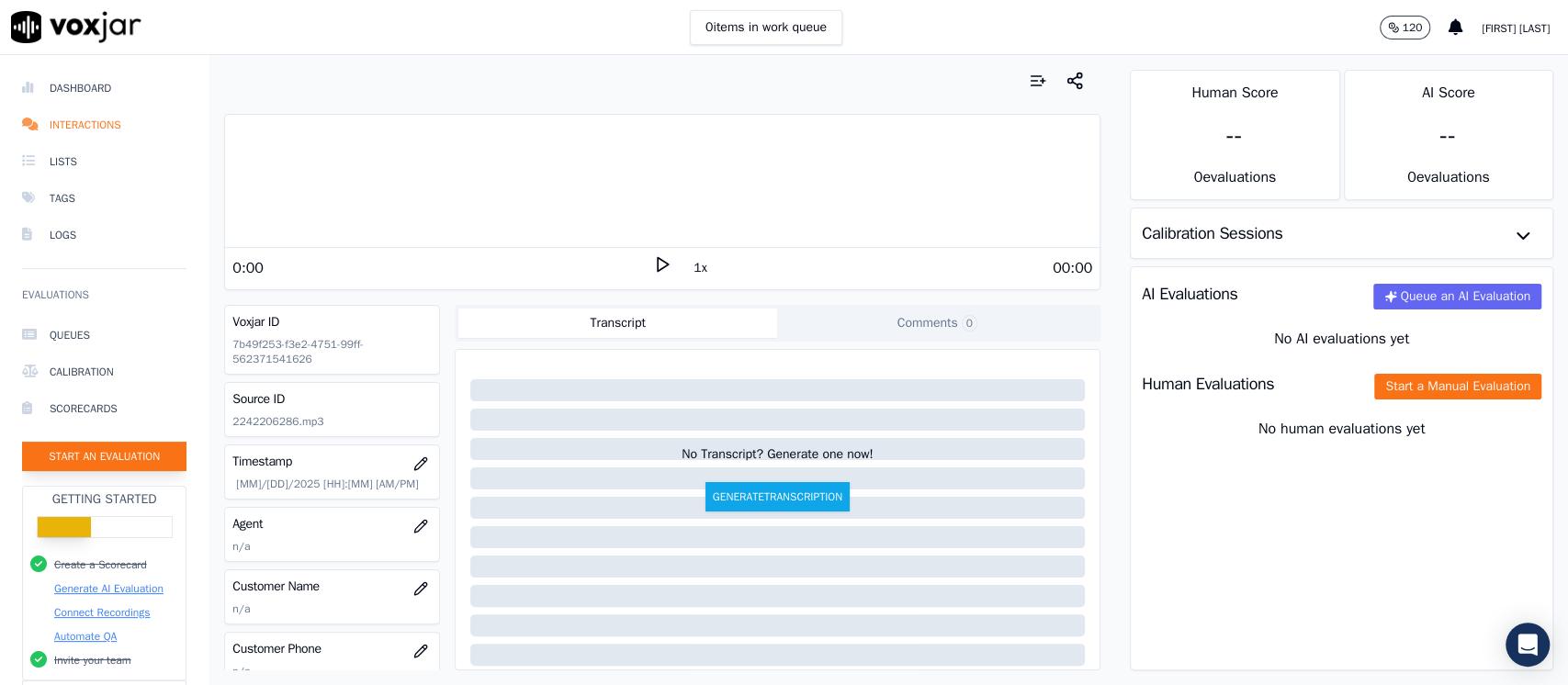 click on "Start an Evaluation" 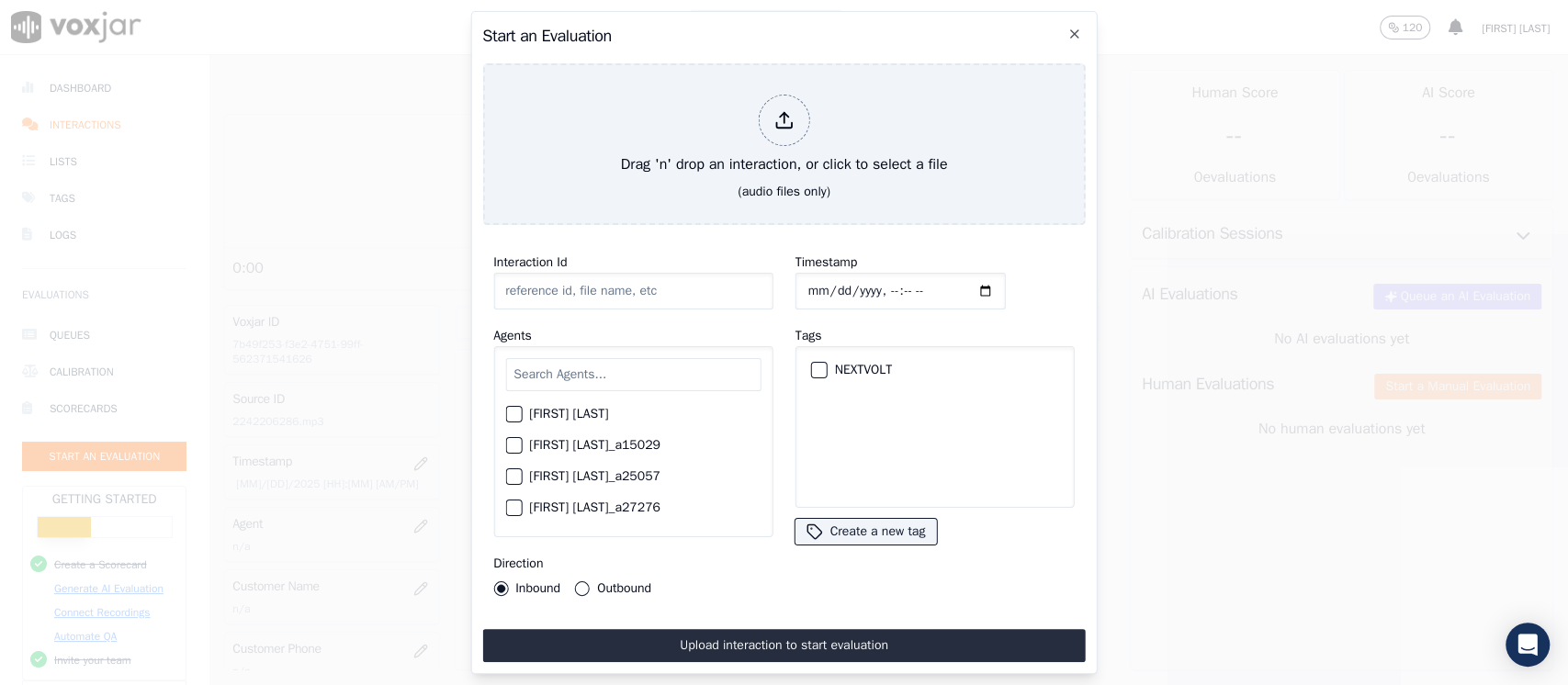 type on "07092025_6308649441.mp3" 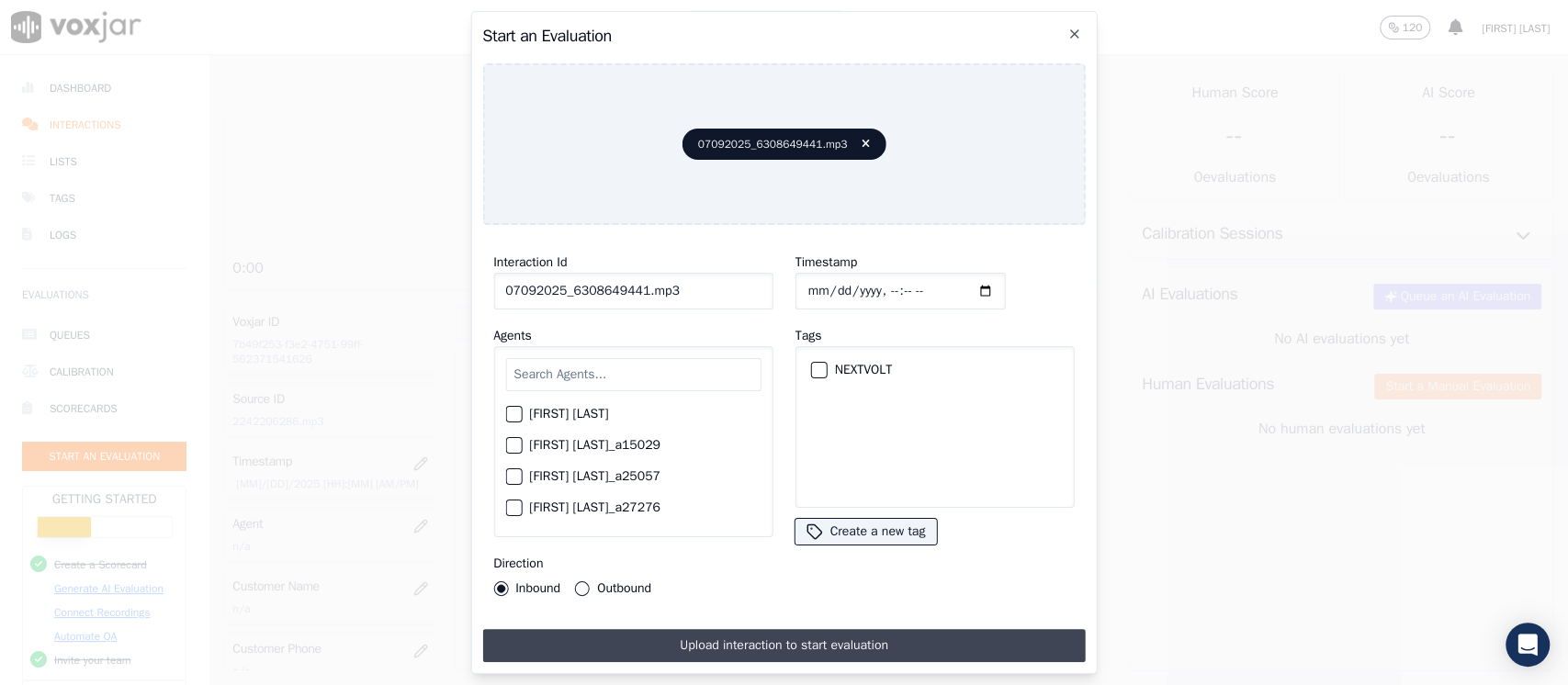 click on "Upload interaction to start evaluation" at bounding box center [784, 646] 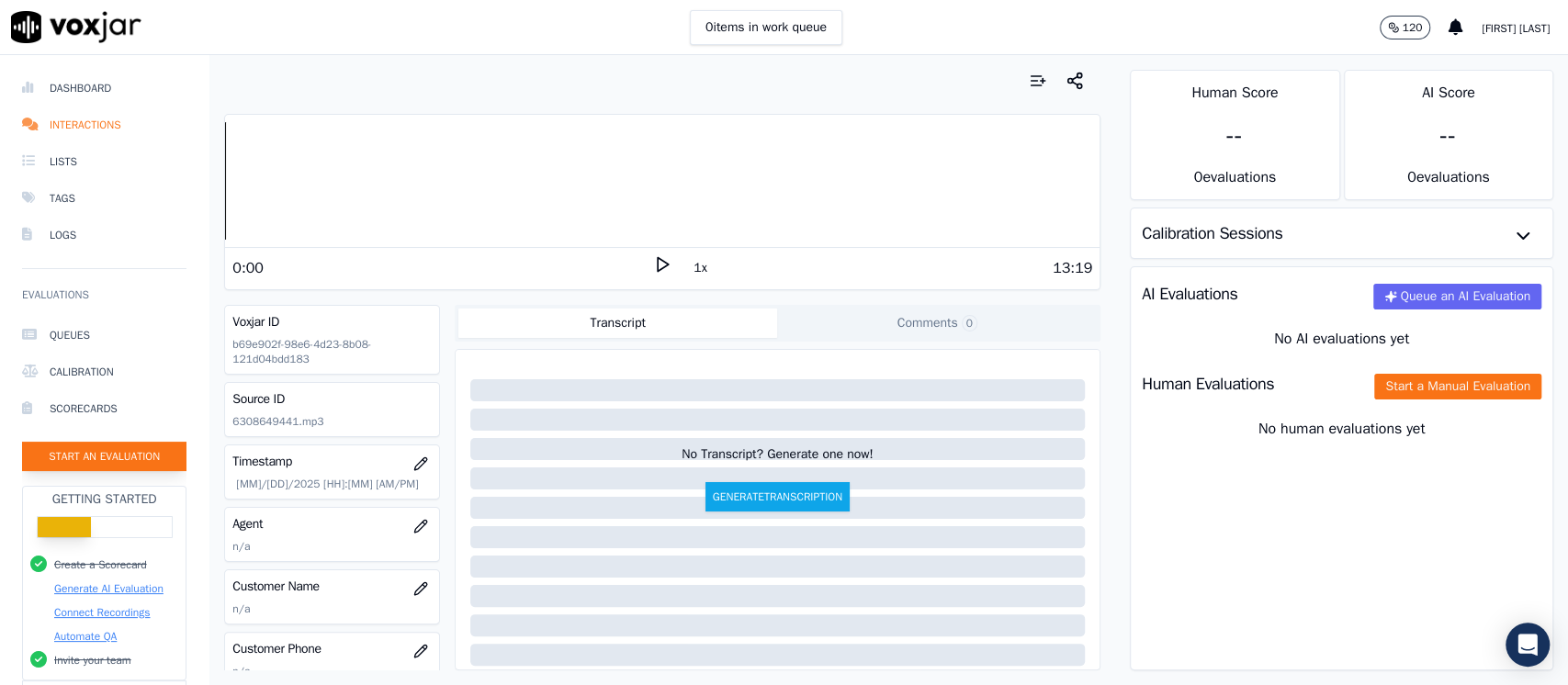 click on "Start an Evaluation" 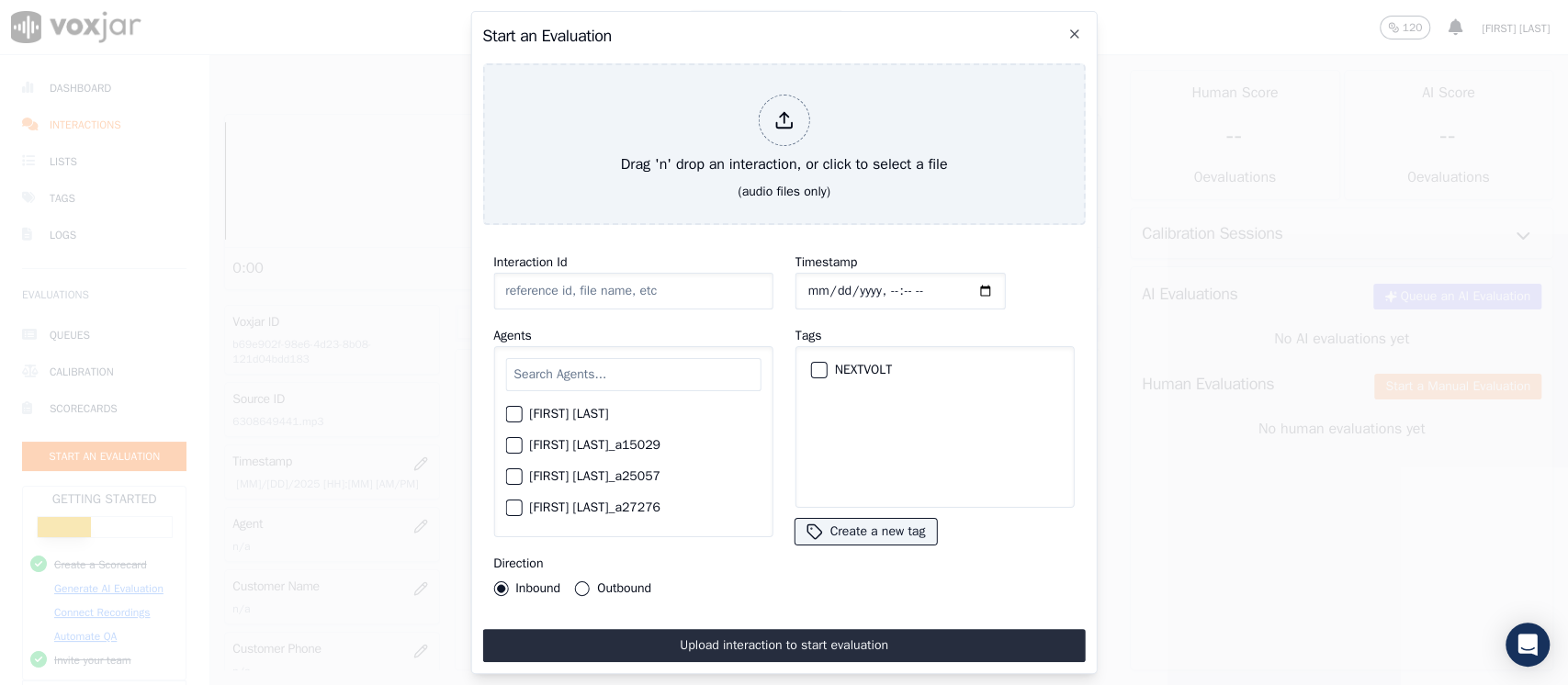 type on "07092025_6308649441.mp3" 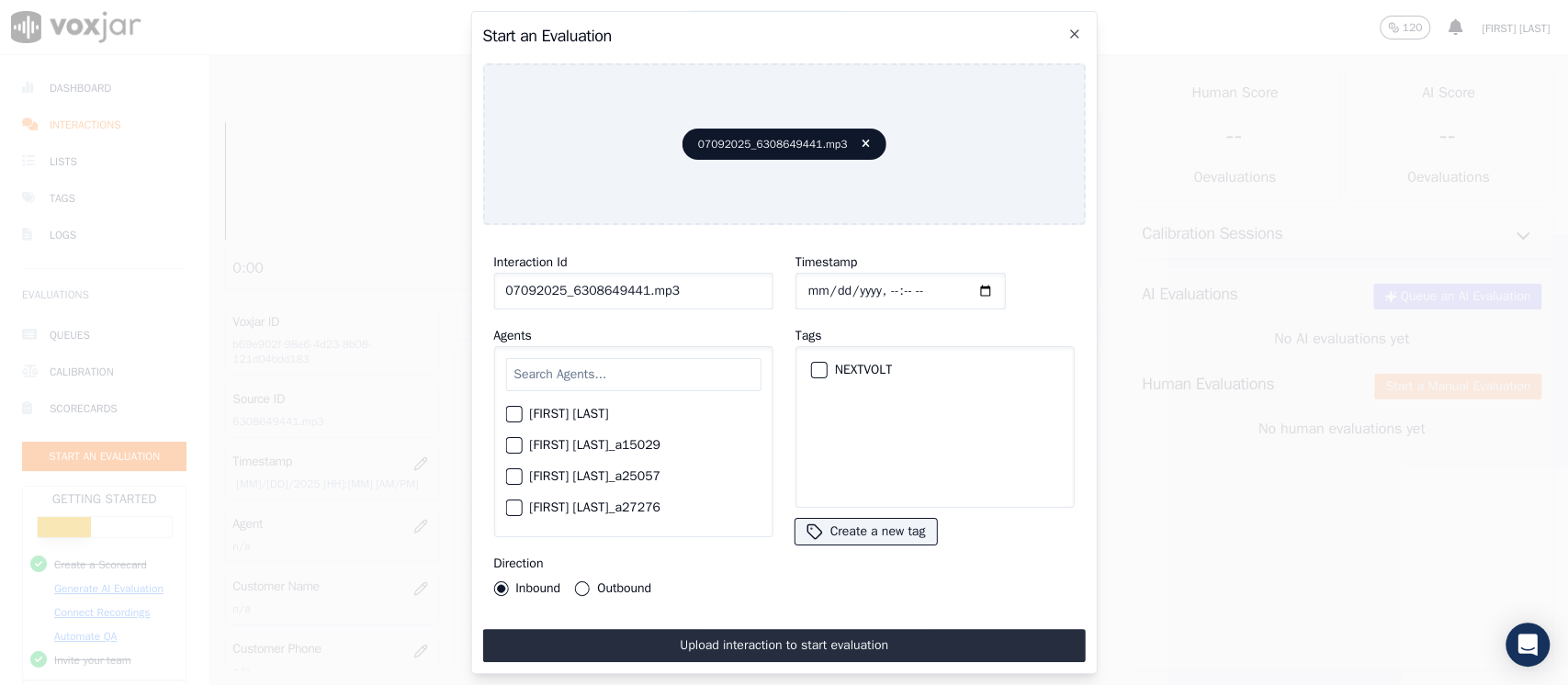 click on "Timestamp" 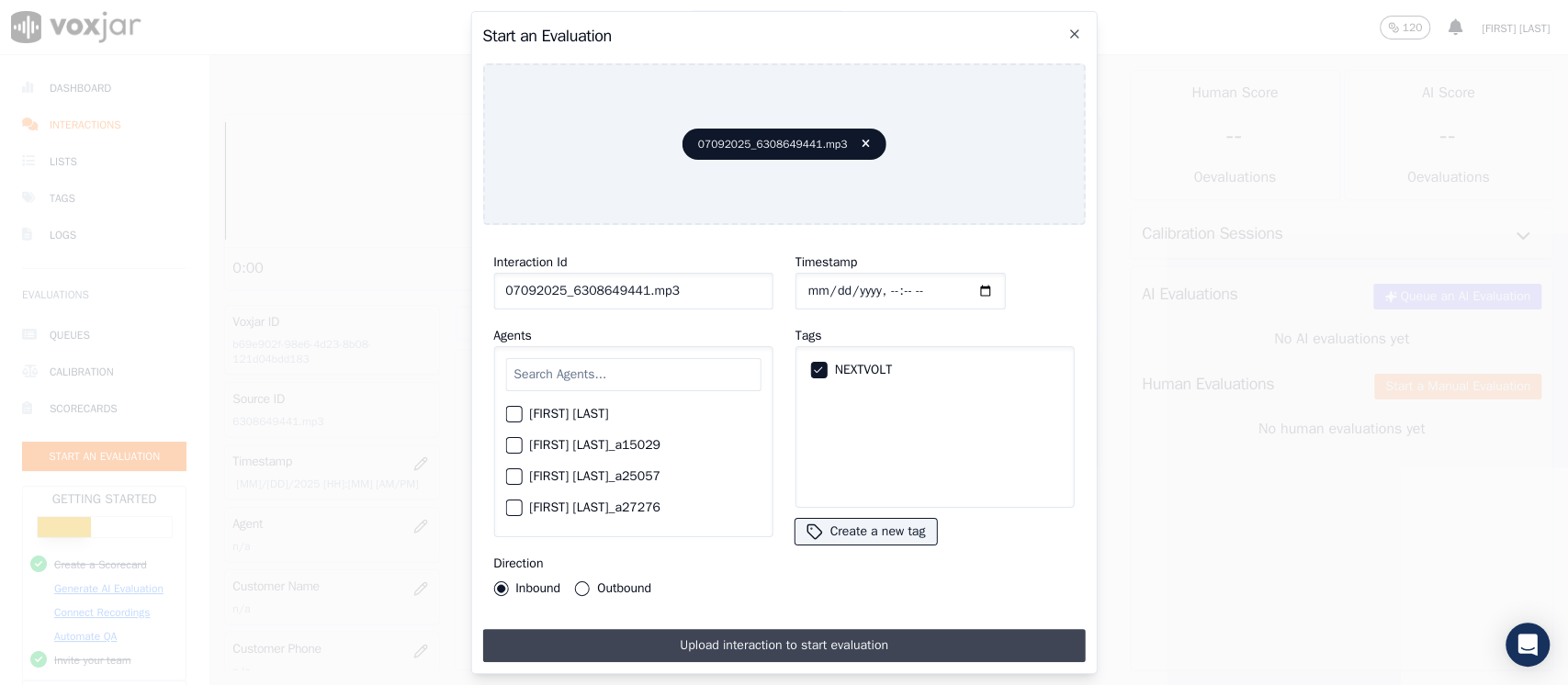 click on "Upload interaction to start evaluation" at bounding box center (784, 646) 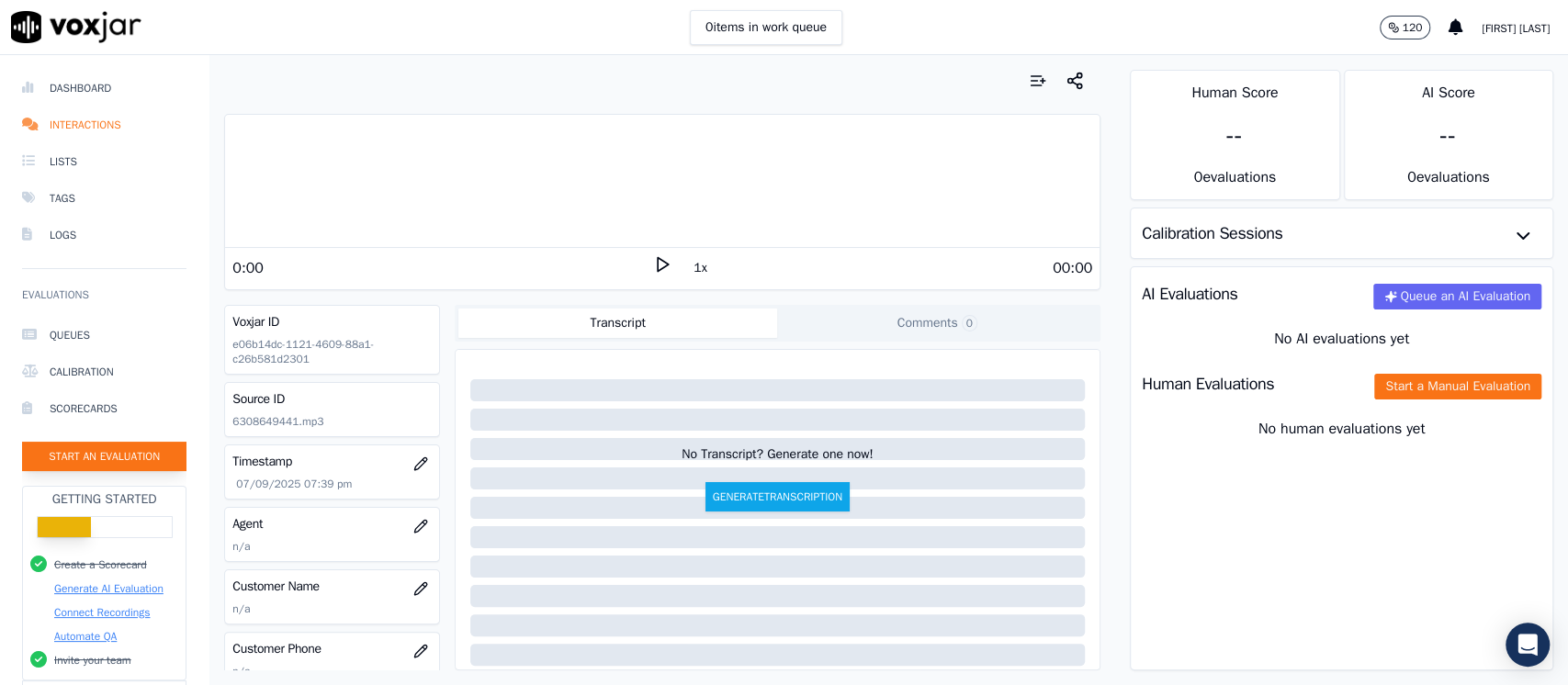 click on "Start an Evaluation" 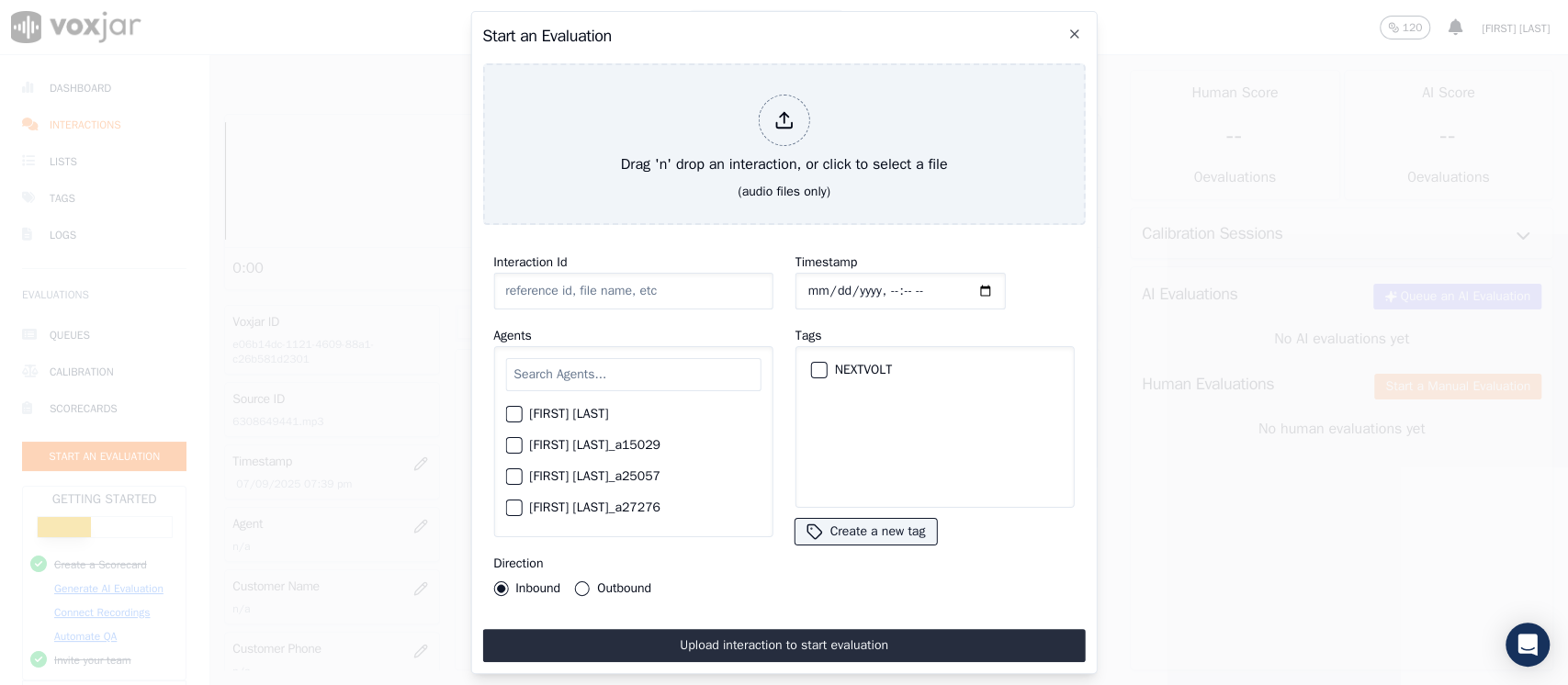 type on "07092025_3127235581.mp3" 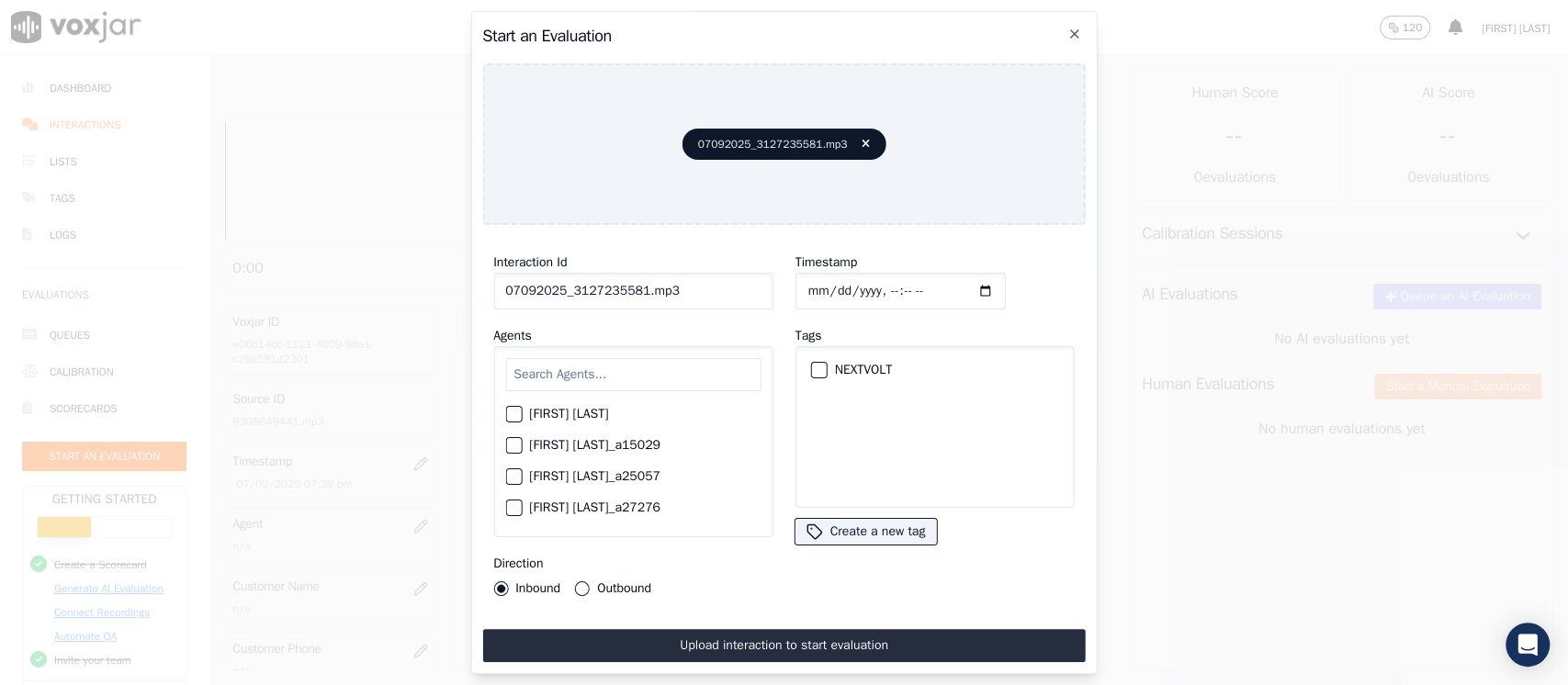 click on "NEXTVOLT" at bounding box center (934, 370) 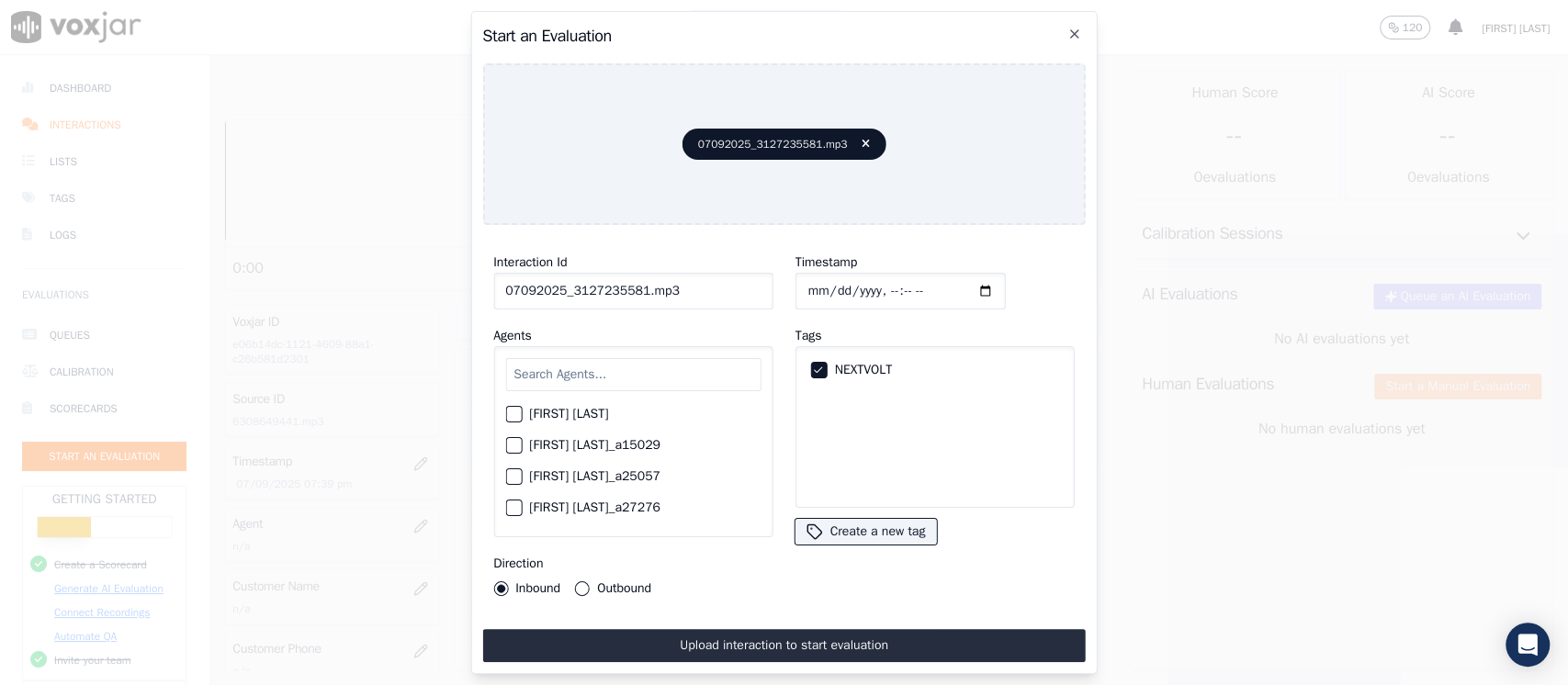 drag, startPoint x: 818, startPoint y: 288, endPoint x: 846, endPoint y: 285, distance: 28.16 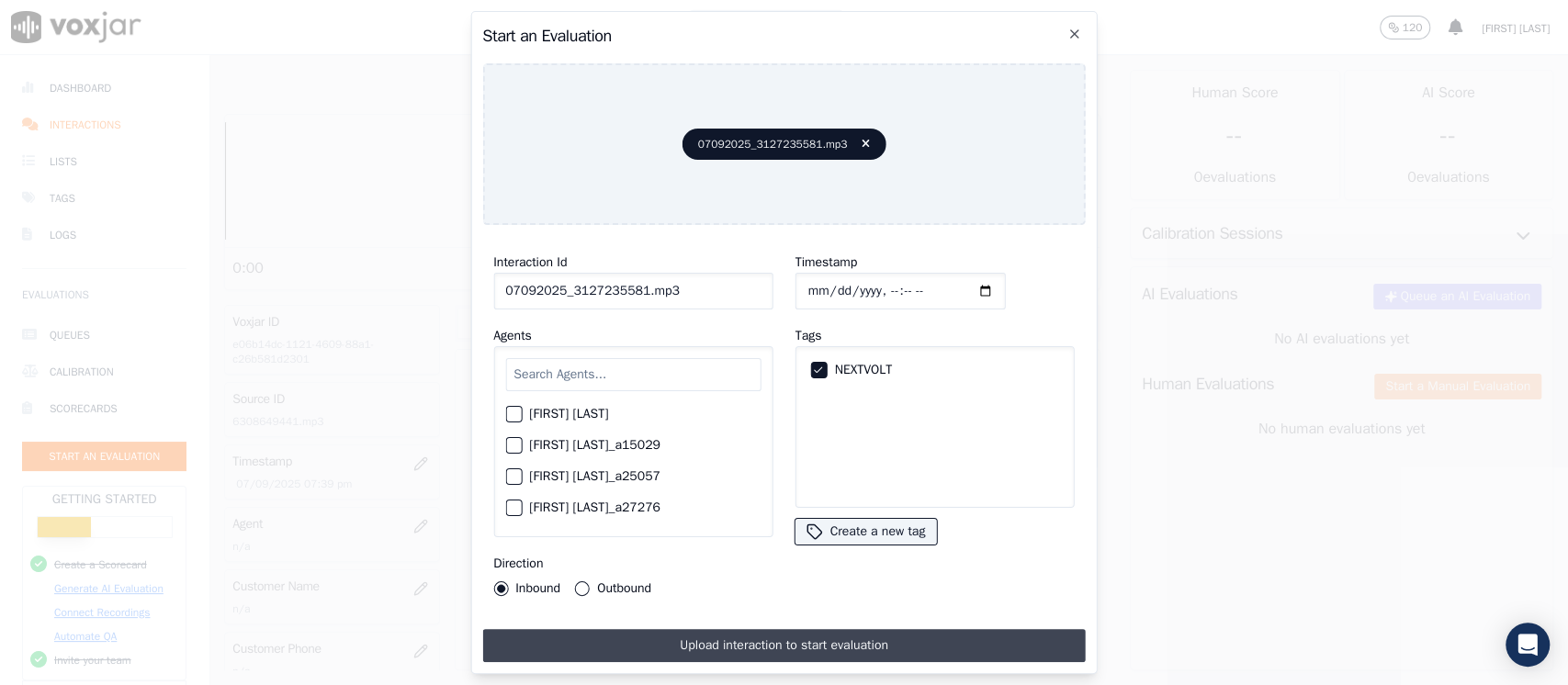 click on "Upload interaction to start evaluation" at bounding box center (784, 646) 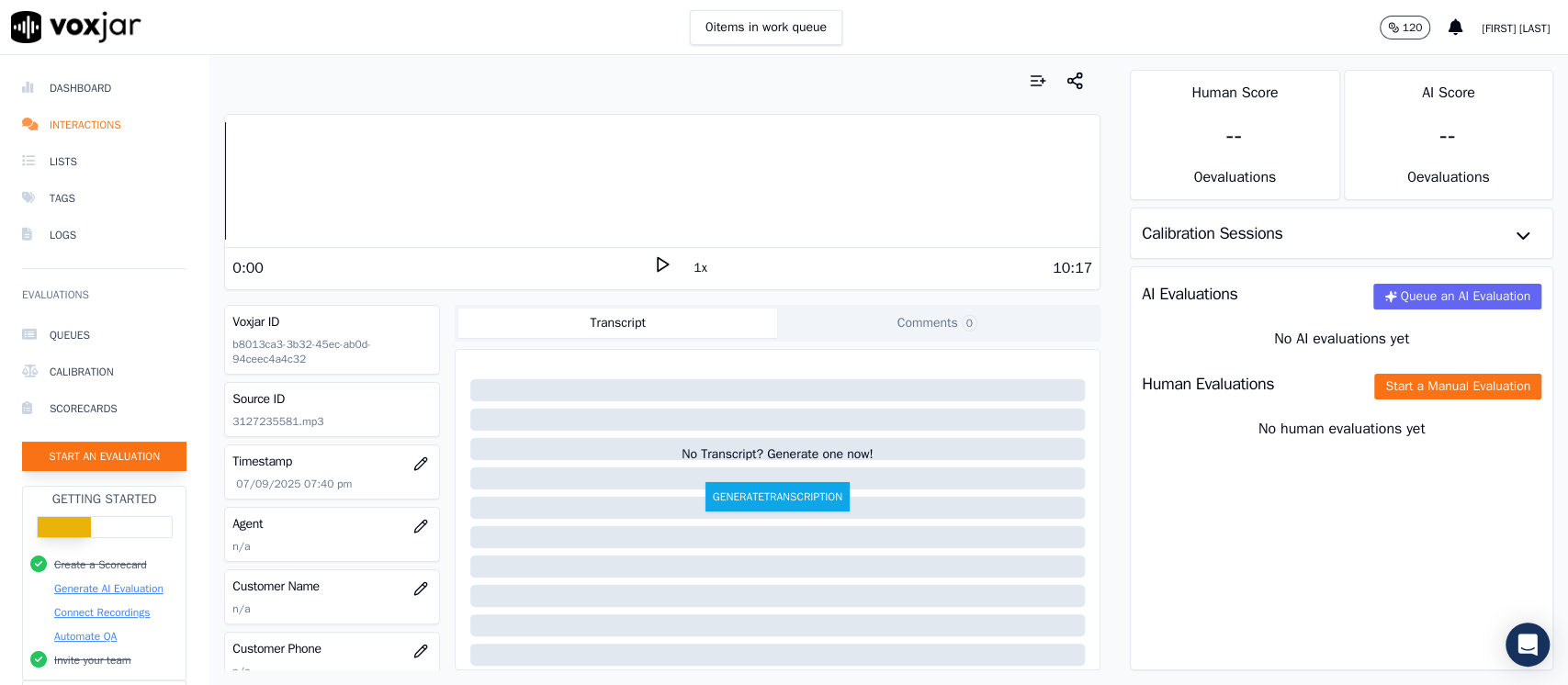 click on "Start an Evaluation" 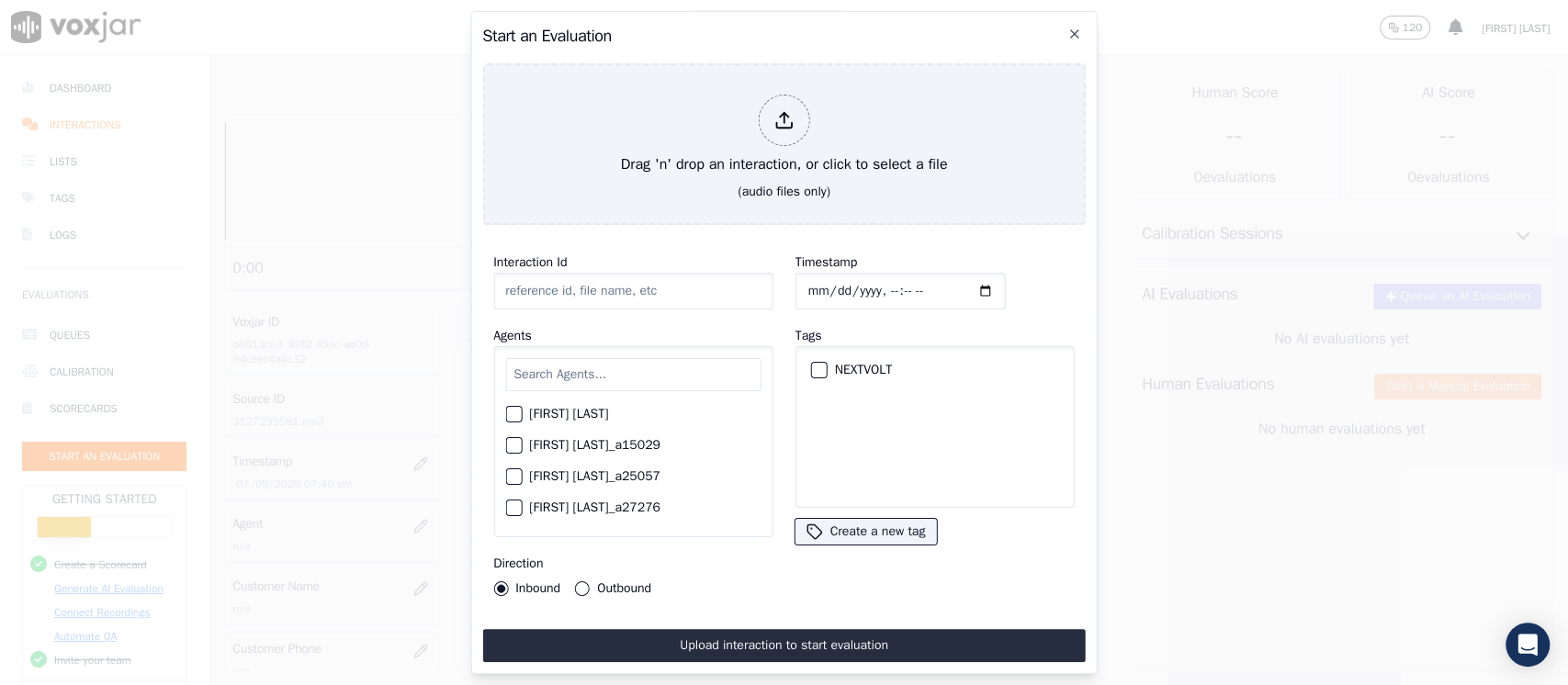 type on "07/09/2025_7083146262.mp3" 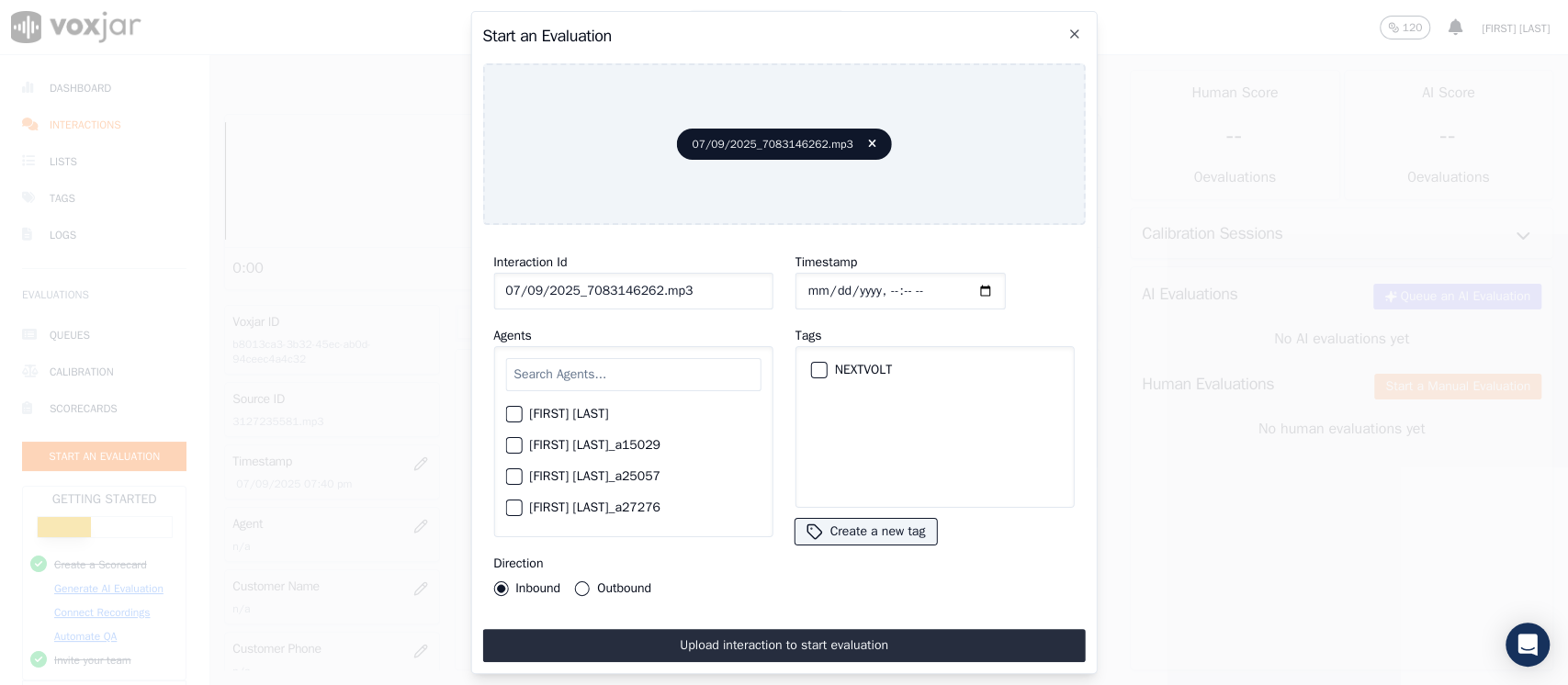 click on "NEXTVOLT" at bounding box center (934, 370) 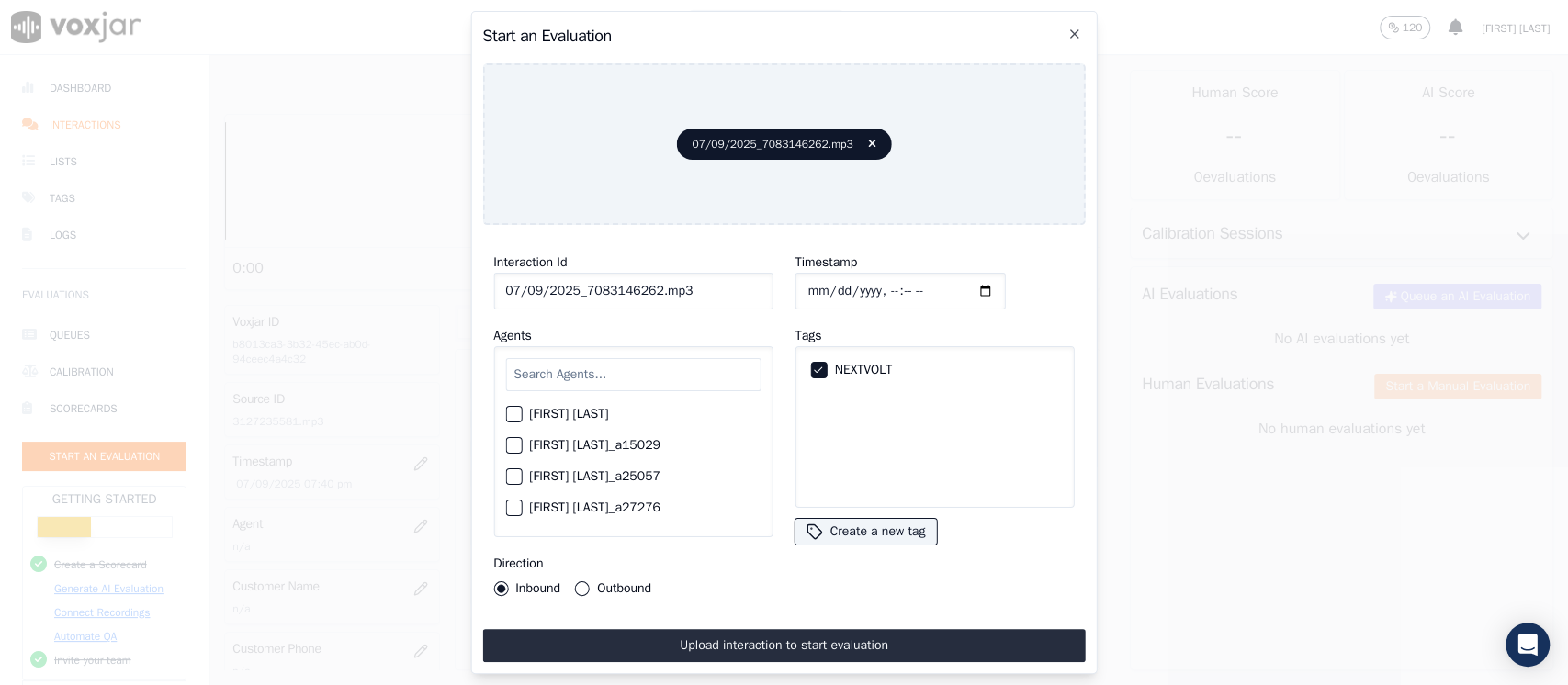 click on "Timestamp" 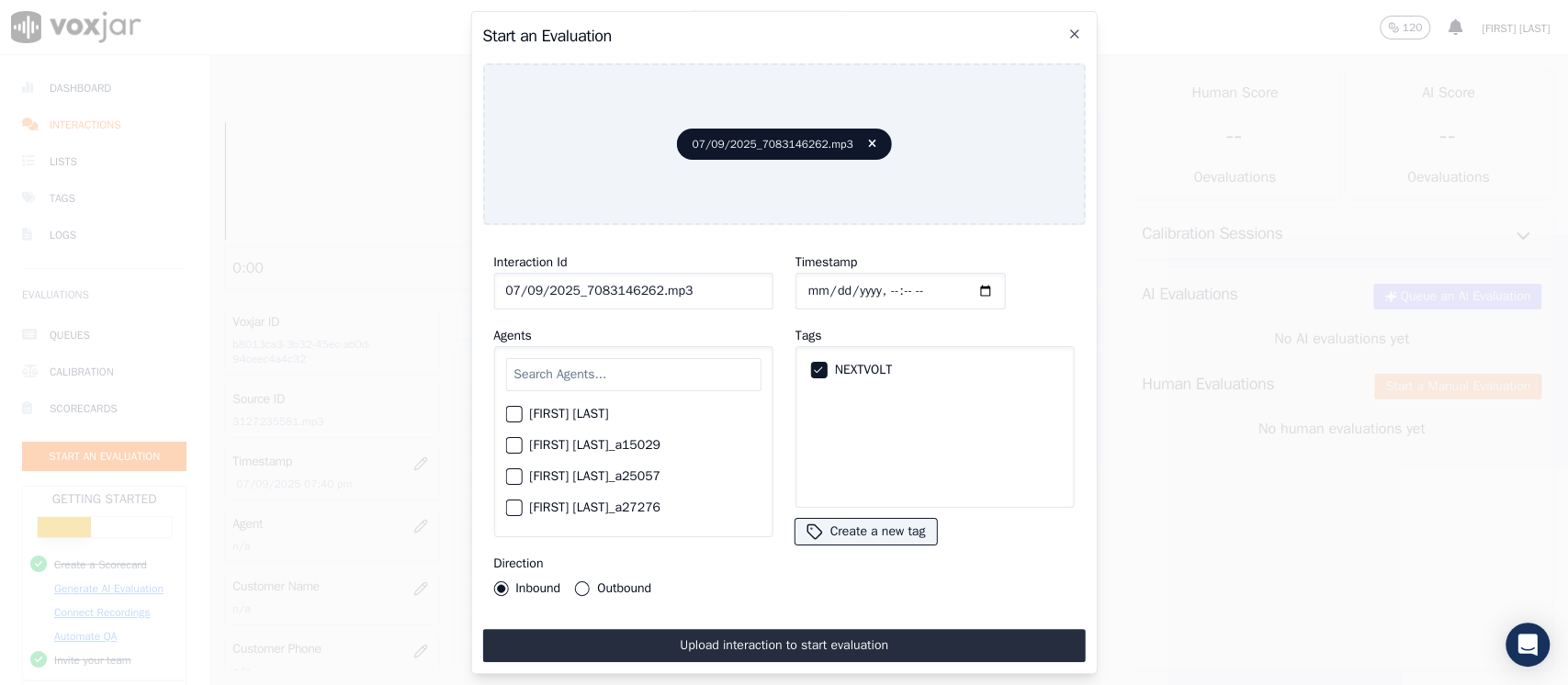 type on "[YYYY]-[MM]-[DD]T[HH]:[MM]" 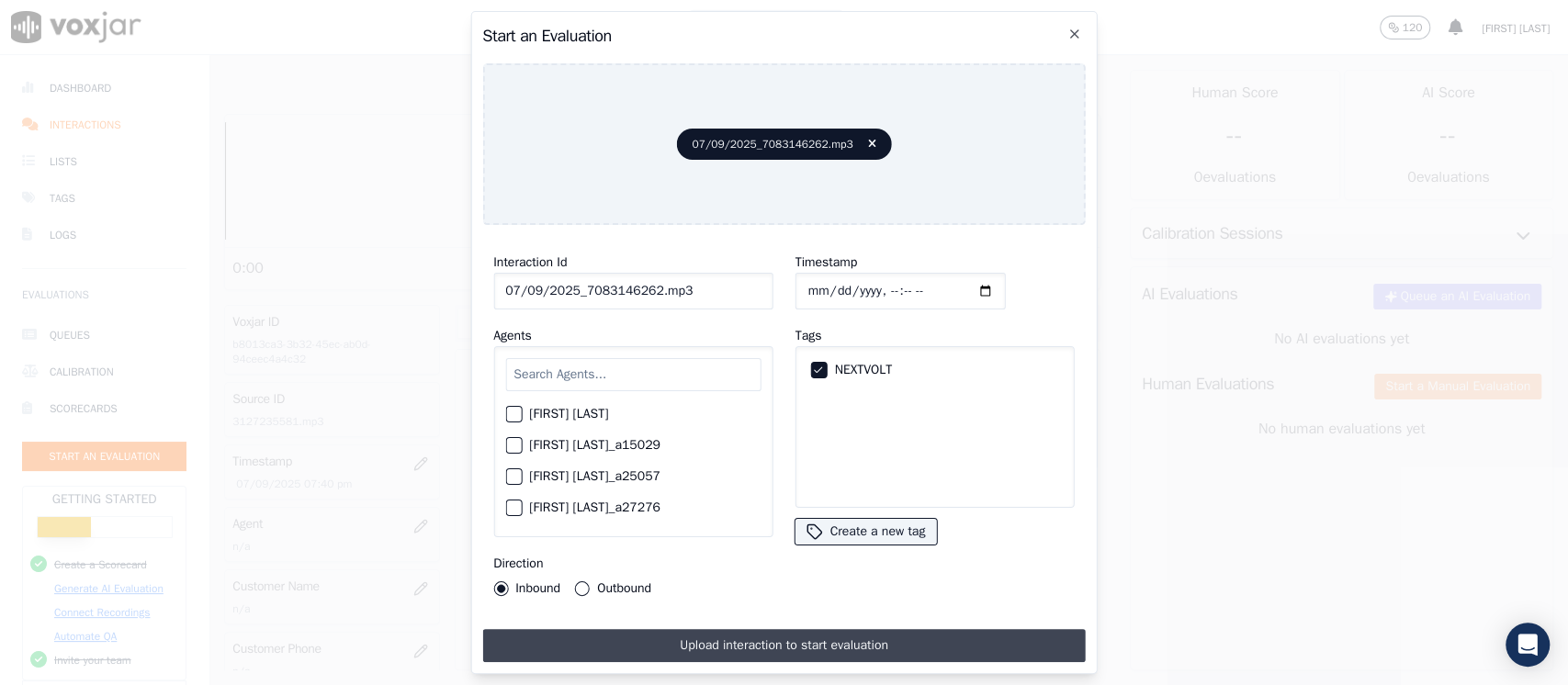 click on "Upload interaction to start evaluation" at bounding box center (784, 646) 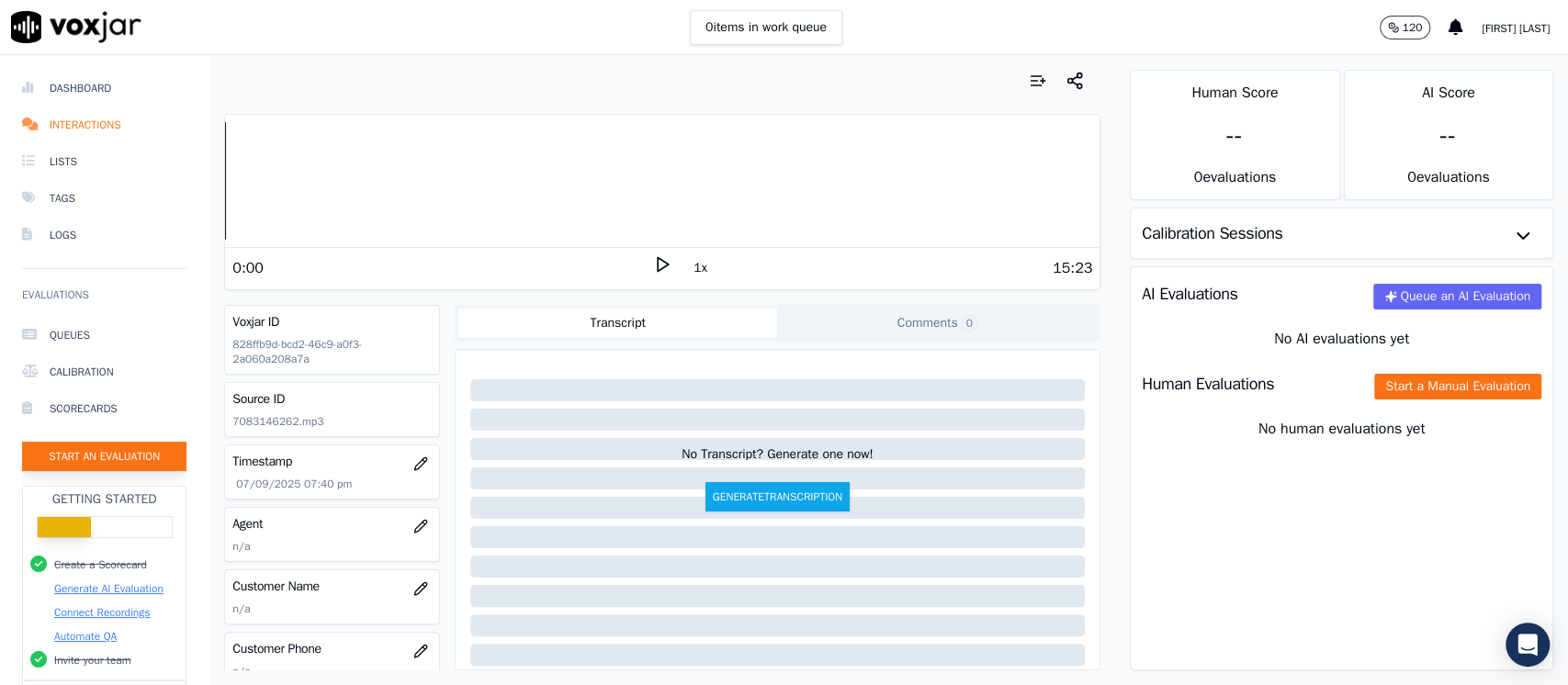 click on "Start an Evaluation" 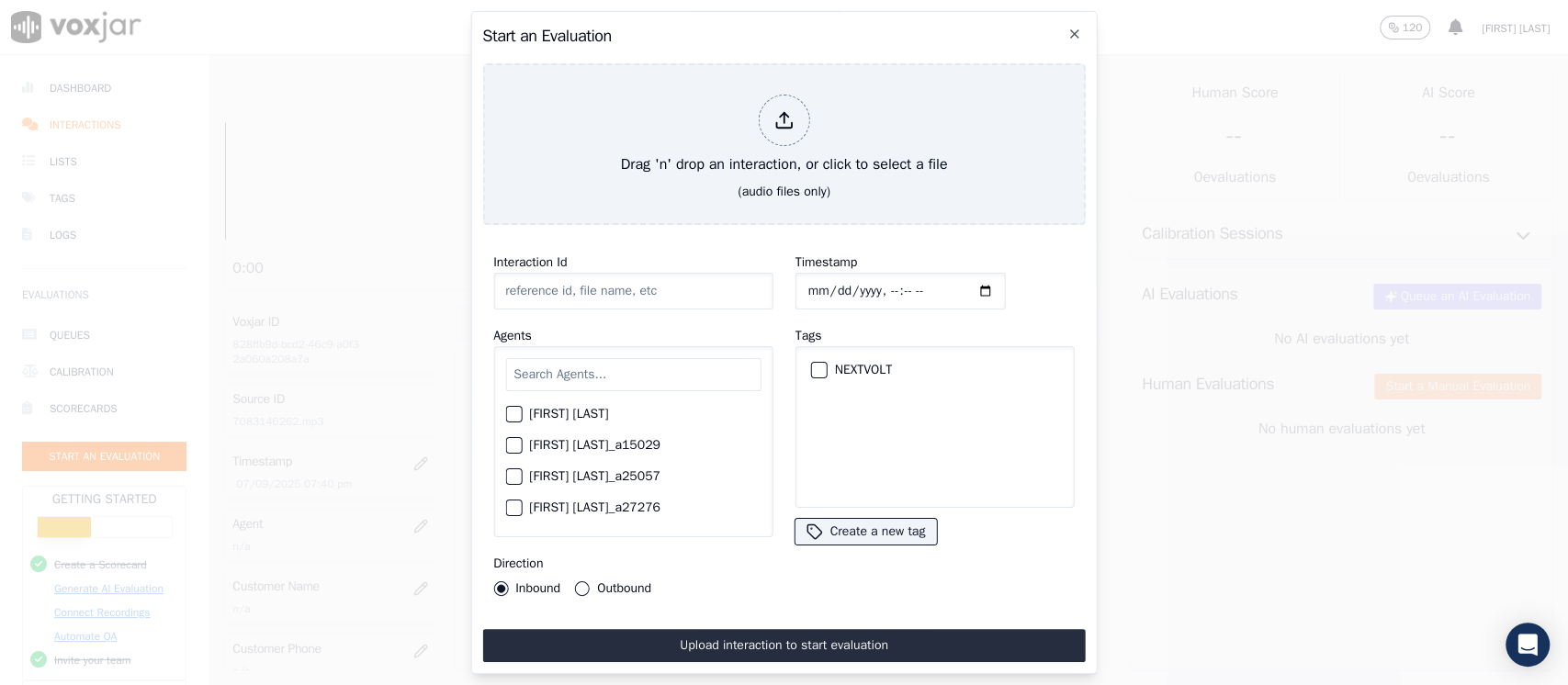 type on "07/09/2025_22:46:29.mp3" 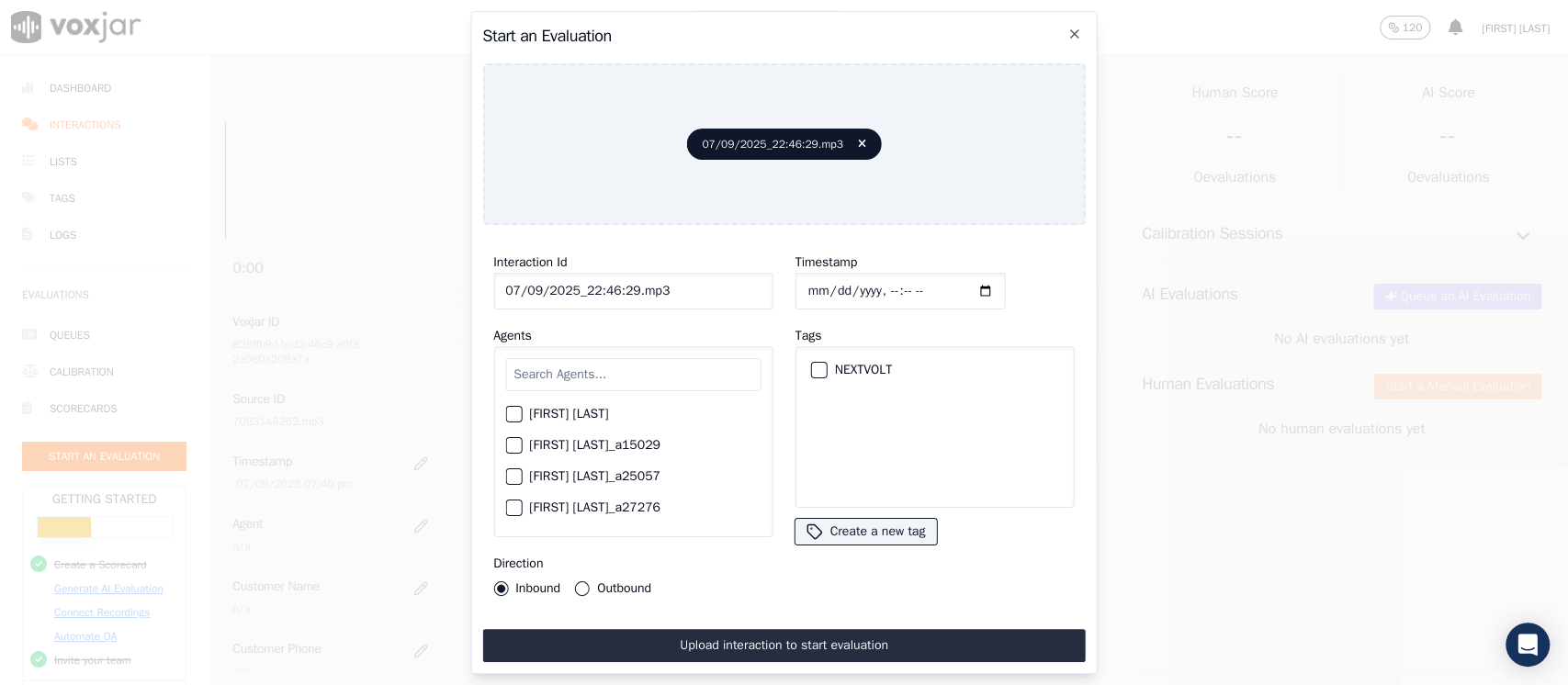 click on "NEXTVOLT" at bounding box center [934, 370] 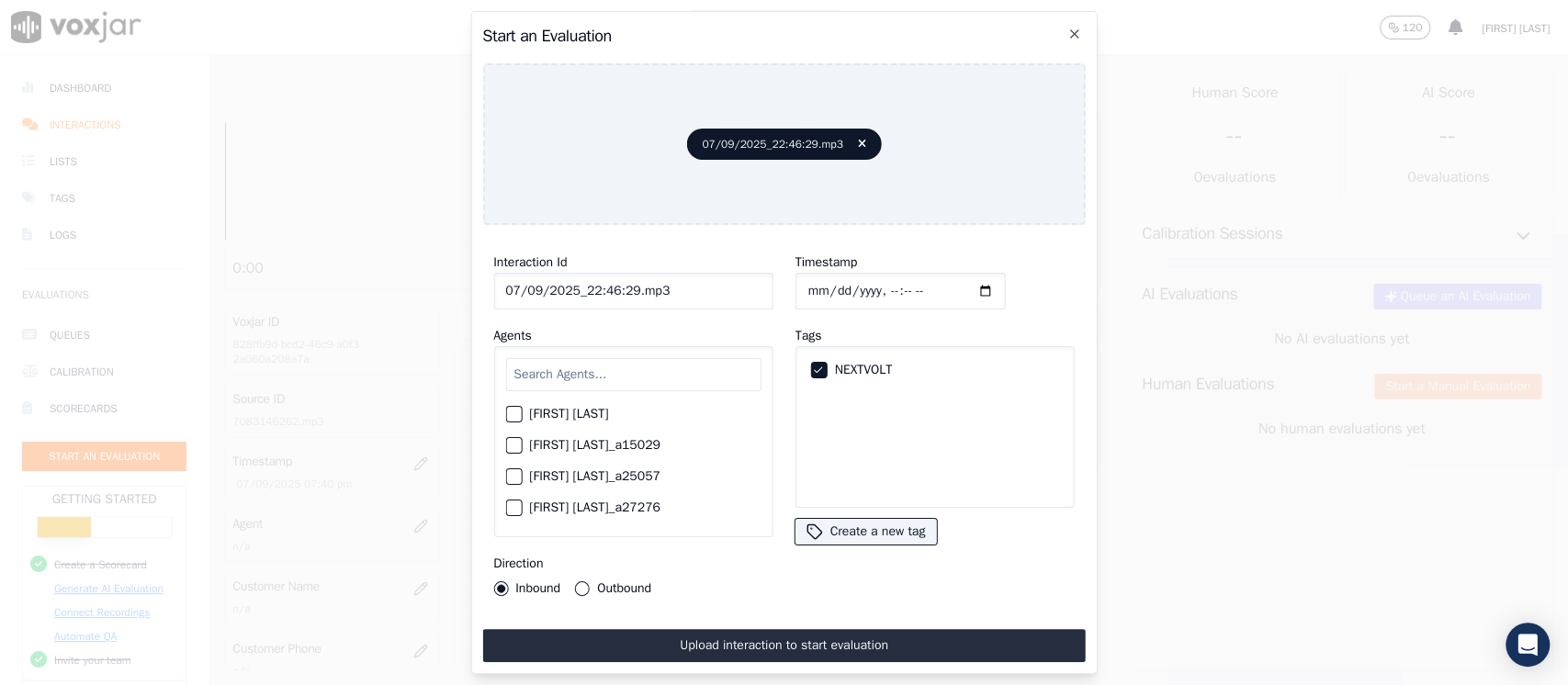 click on "Timestamp" 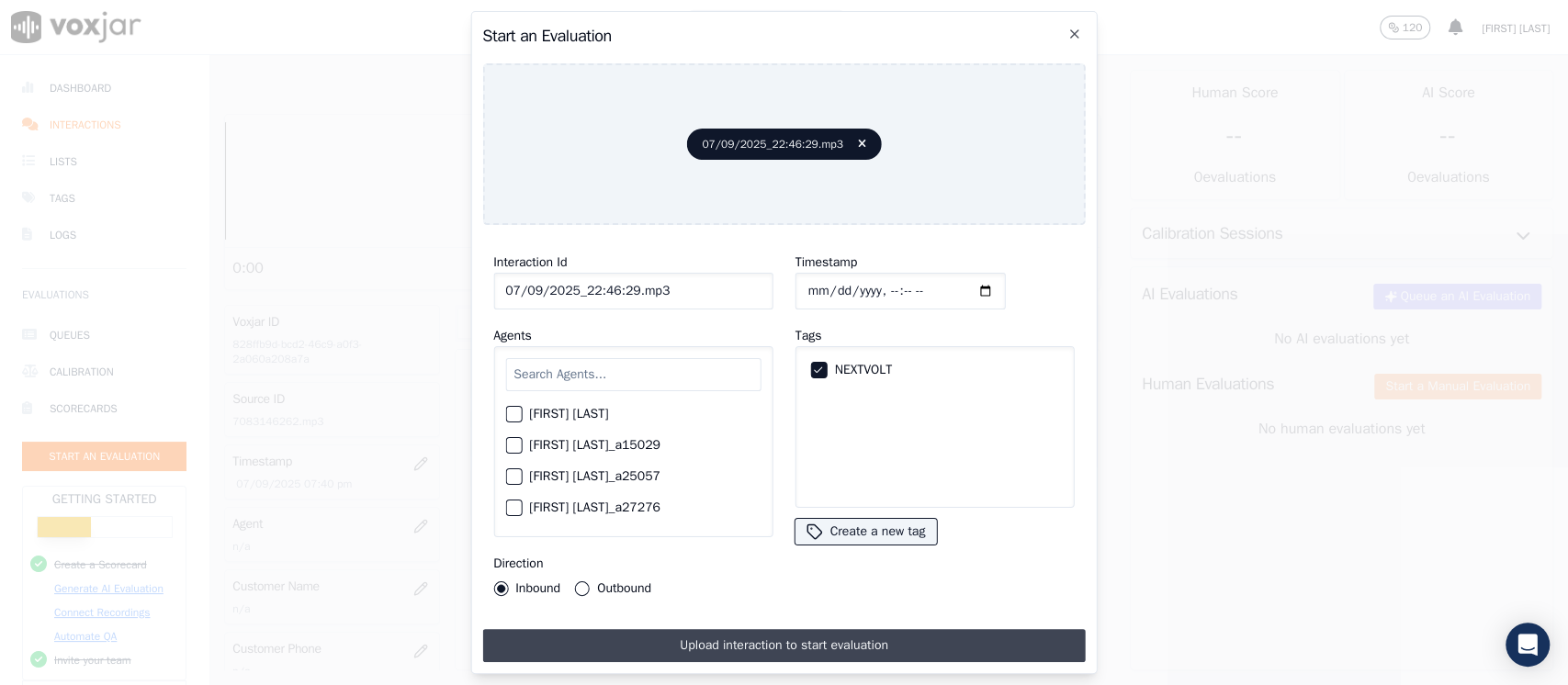 click on "Upload interaction to start evaluation" at bounding box center [784, 646] 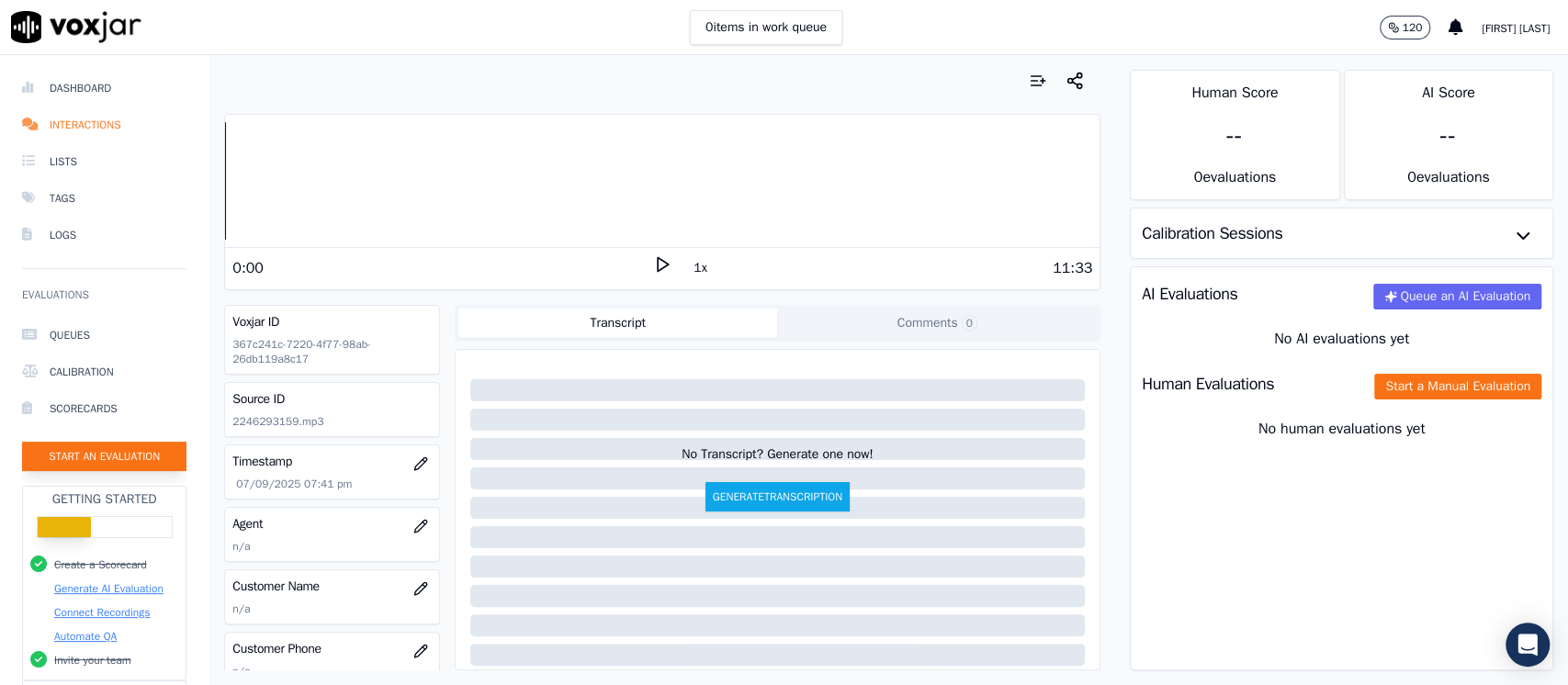 click on "Start an Evaluation" 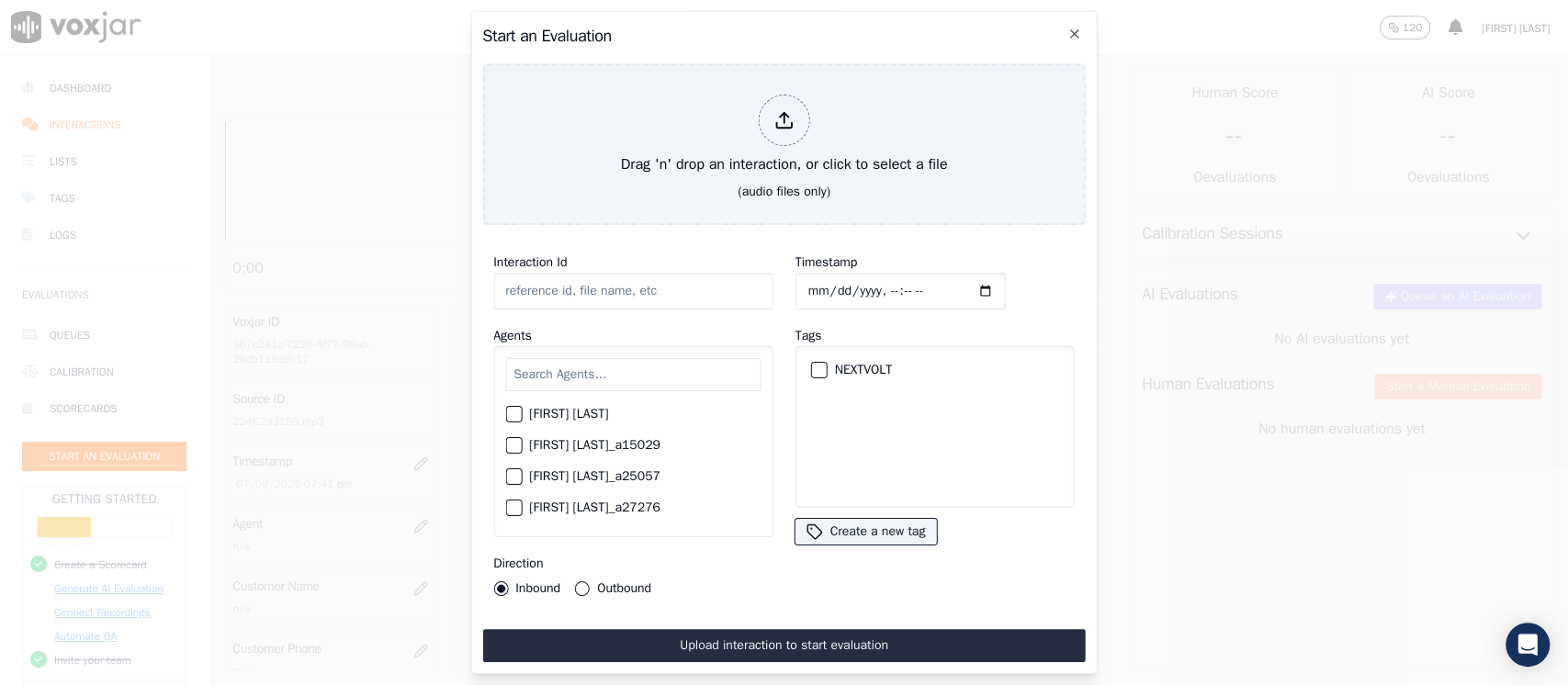 type on "07092025_2243316983.mp3" 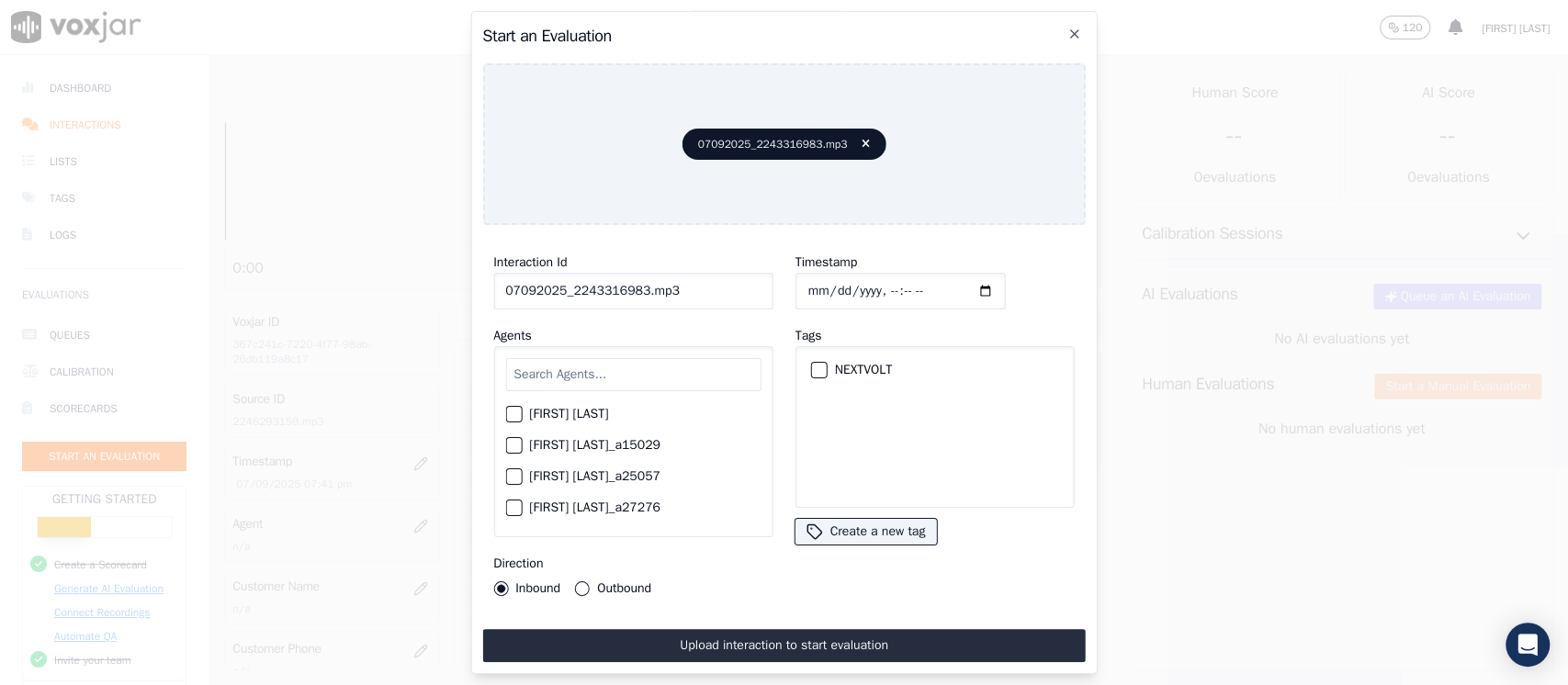 click on "NEXTVOLT" at bounding box center (818, 370) 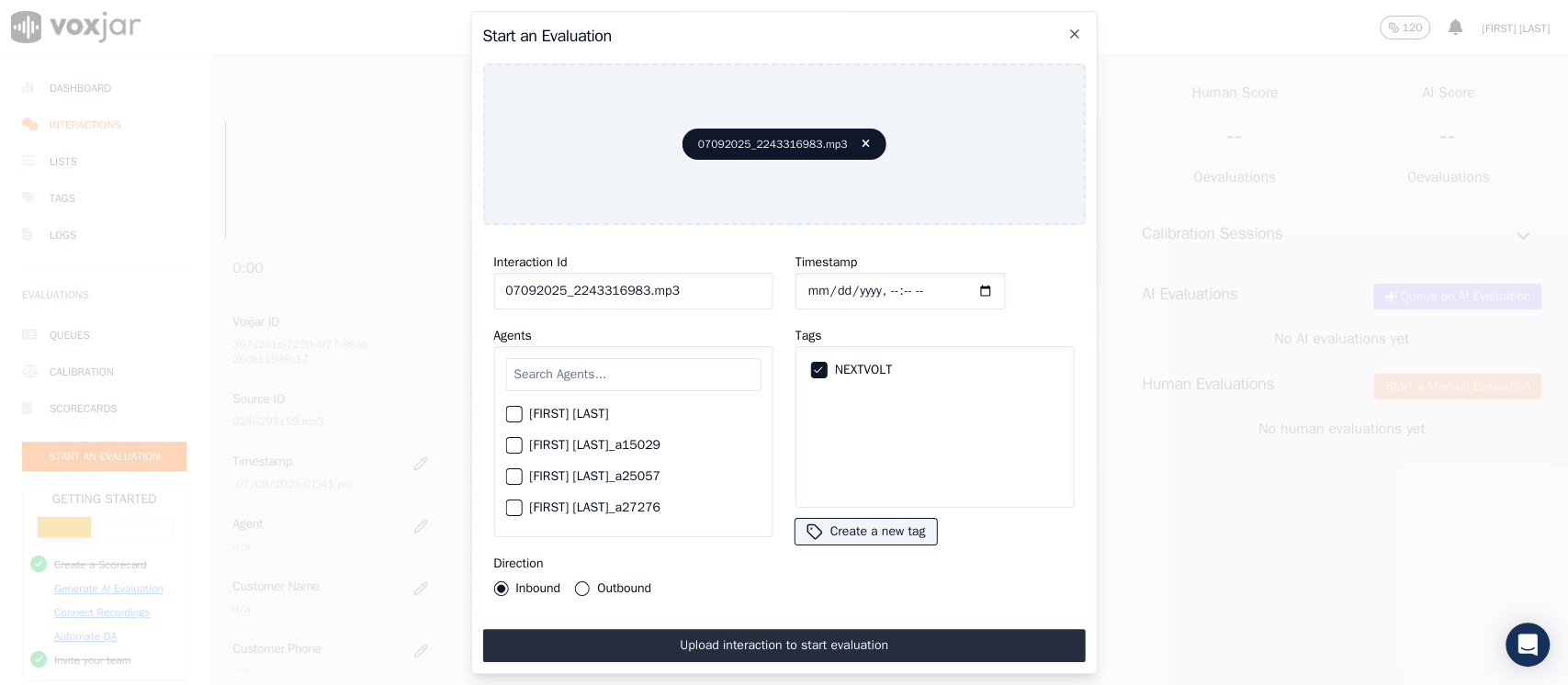 click on "Timestamp" 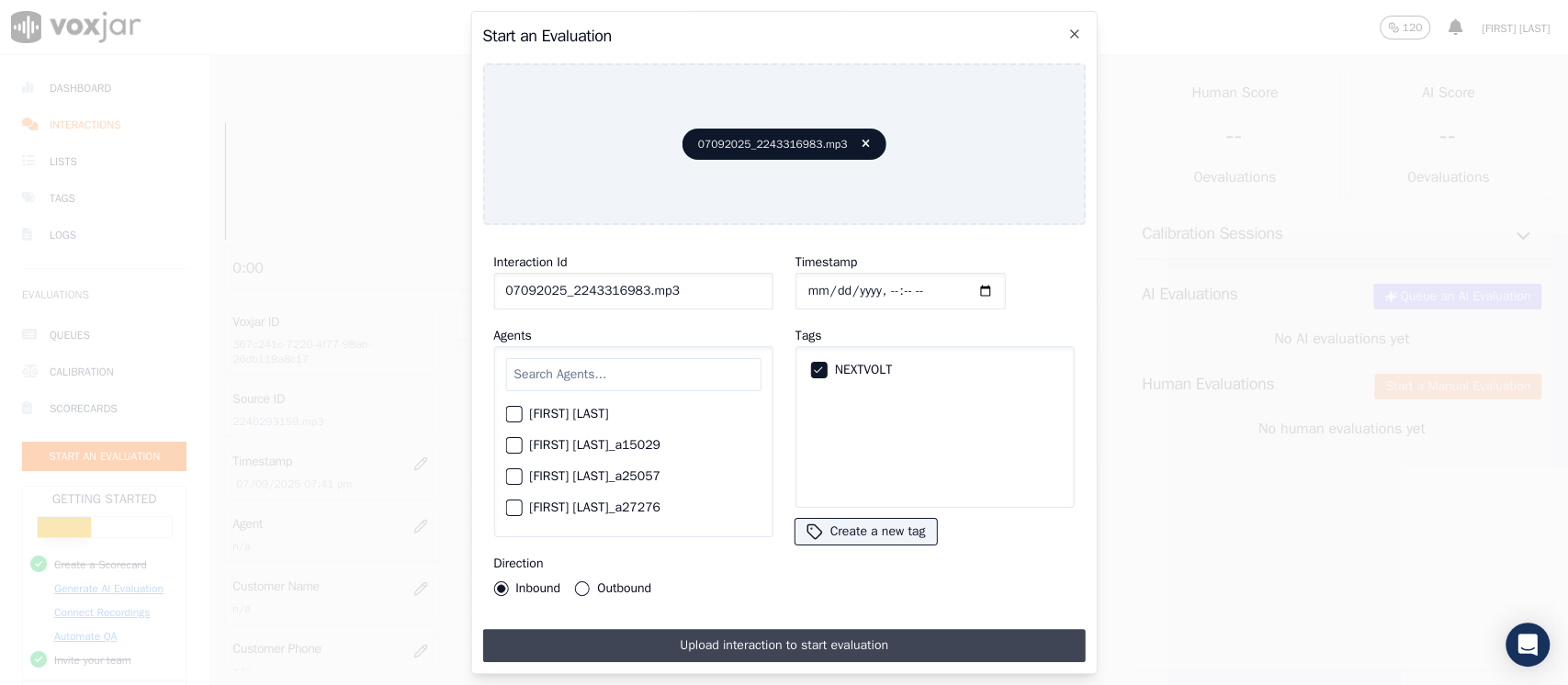 click on "Upload interaction to start evaluation" at bounding box center (784, 646) 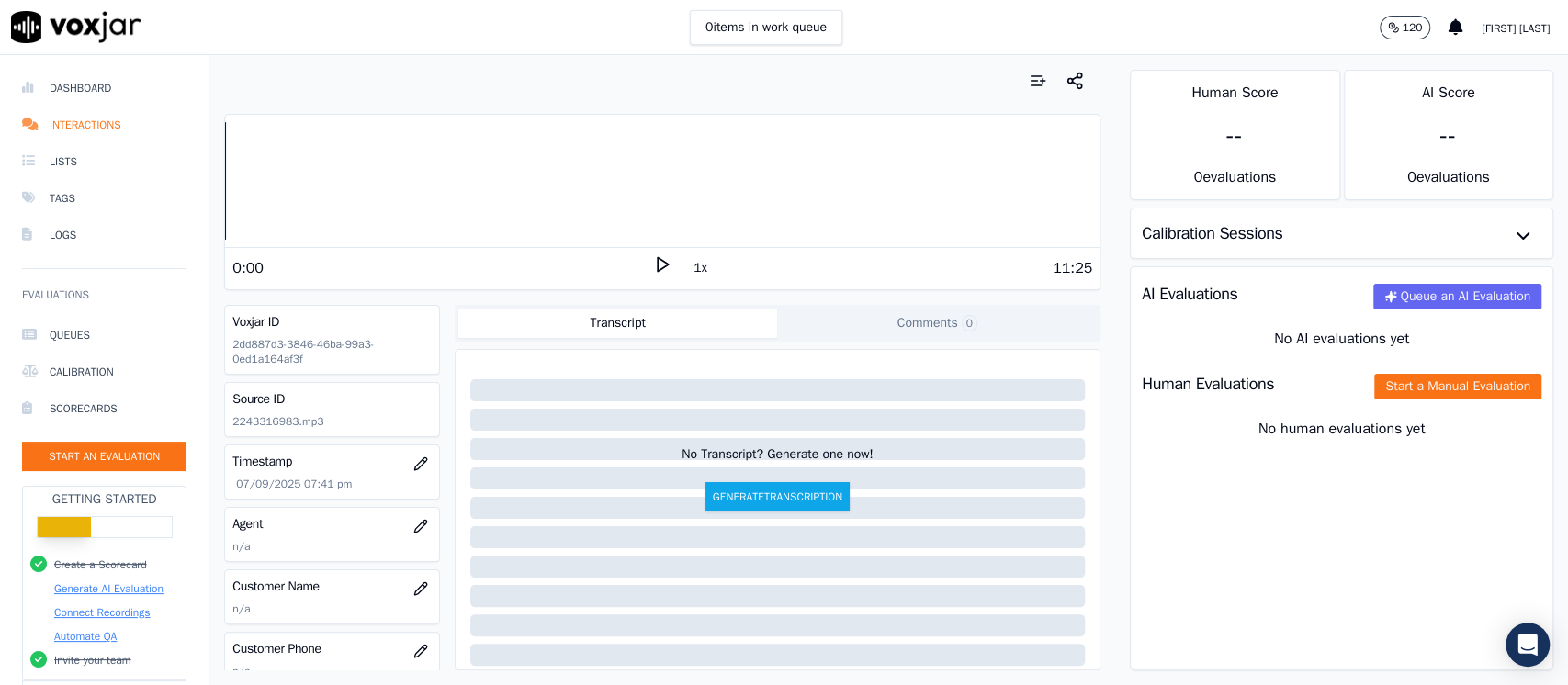 scroll, scrollTop: 122, scrollLeft: 0, axis: vertical 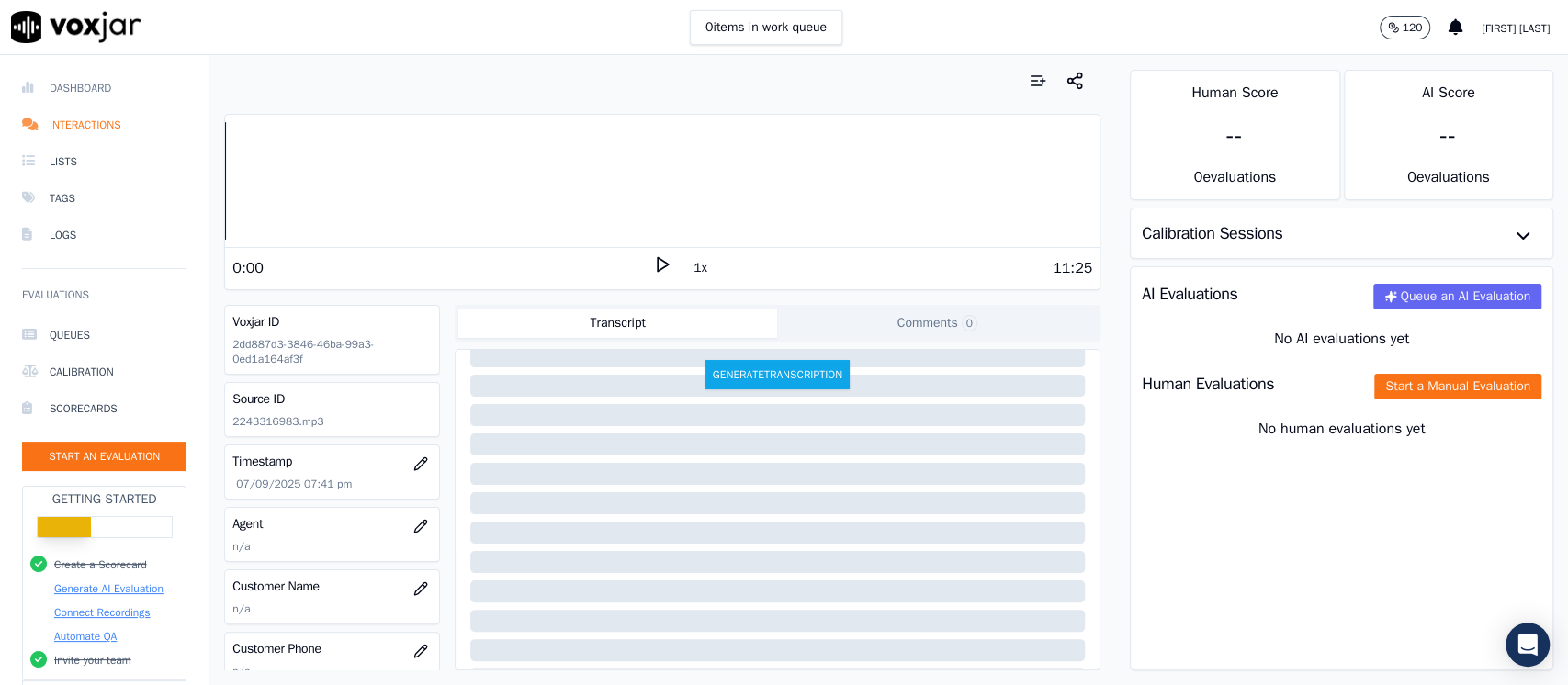 click on "Dashboard" at bounding box center (104, 88) 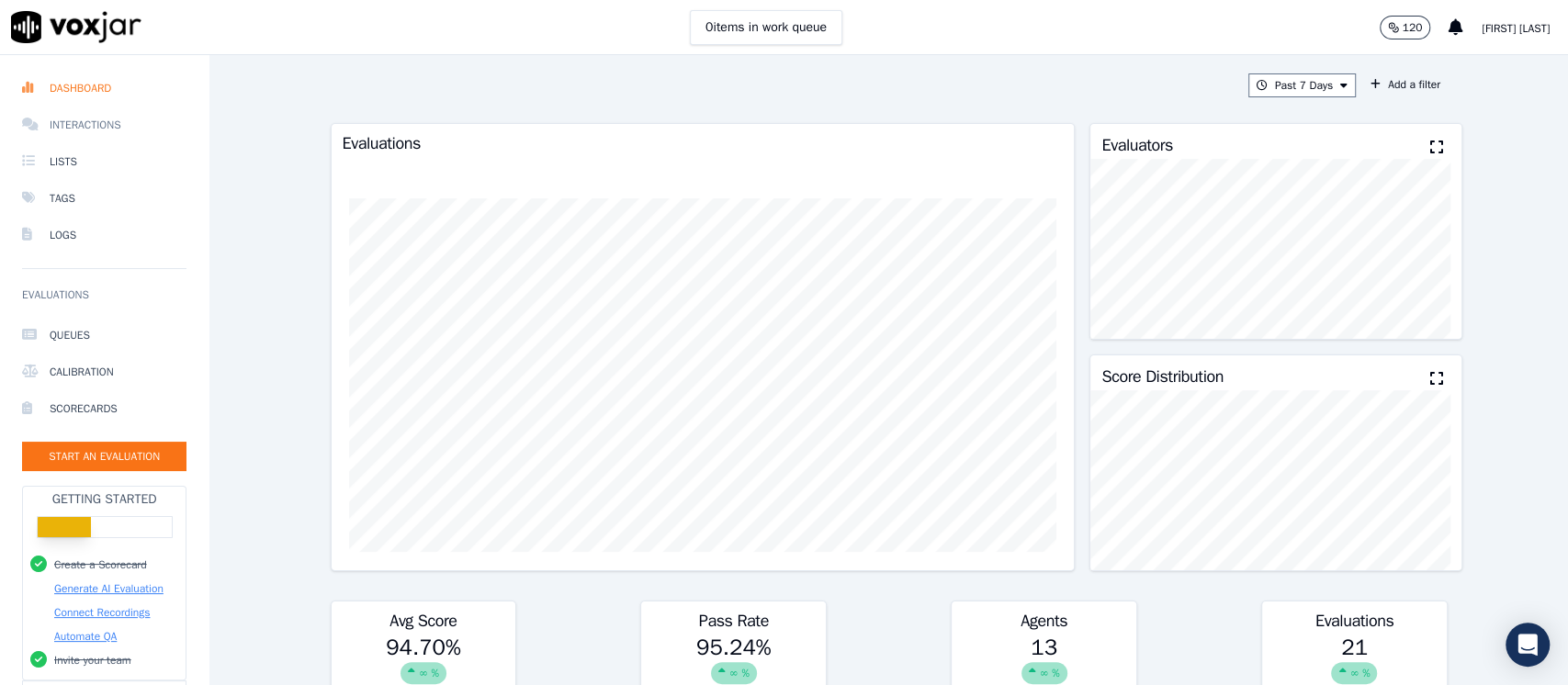 click on "Interactions" at bounding box center [104, 125] 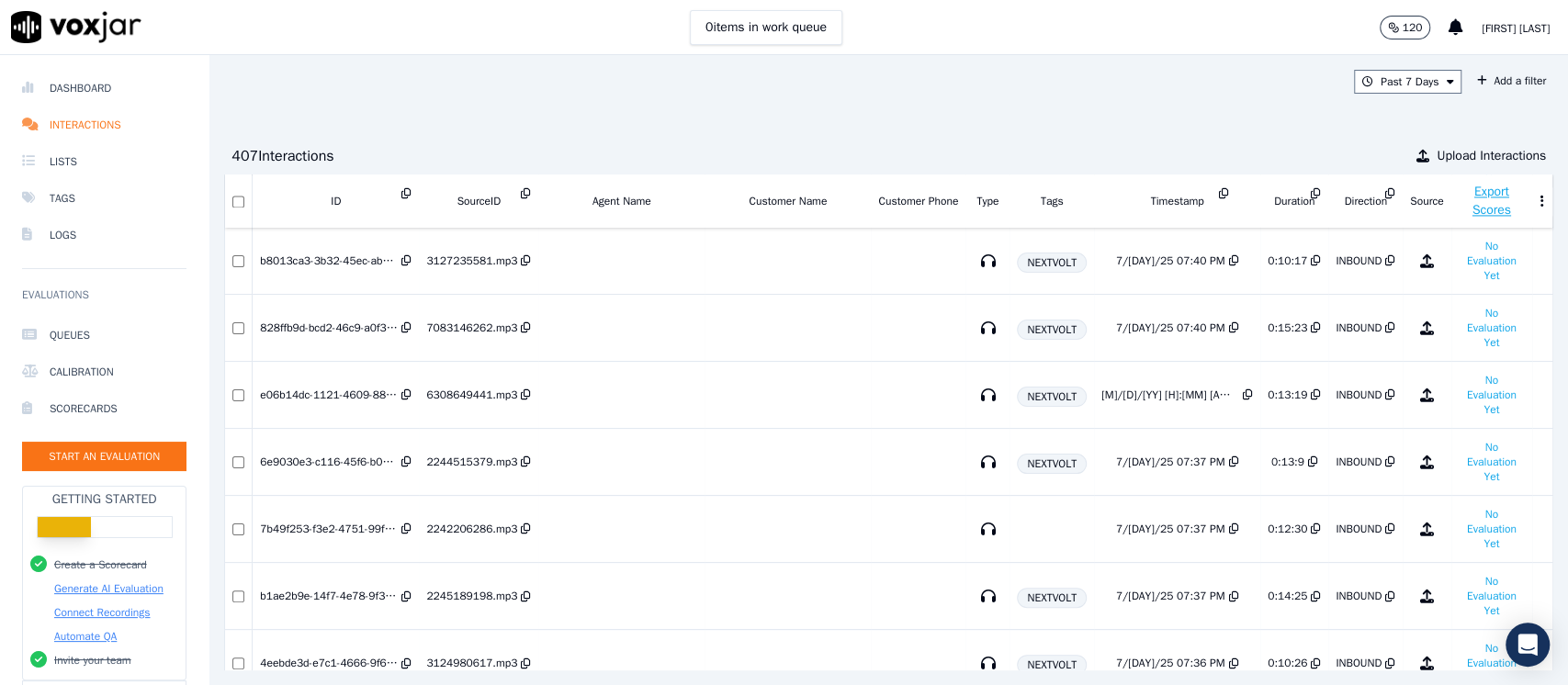 scroll, scrollTop: 2074, scrollLeft: 0, axis: vertical 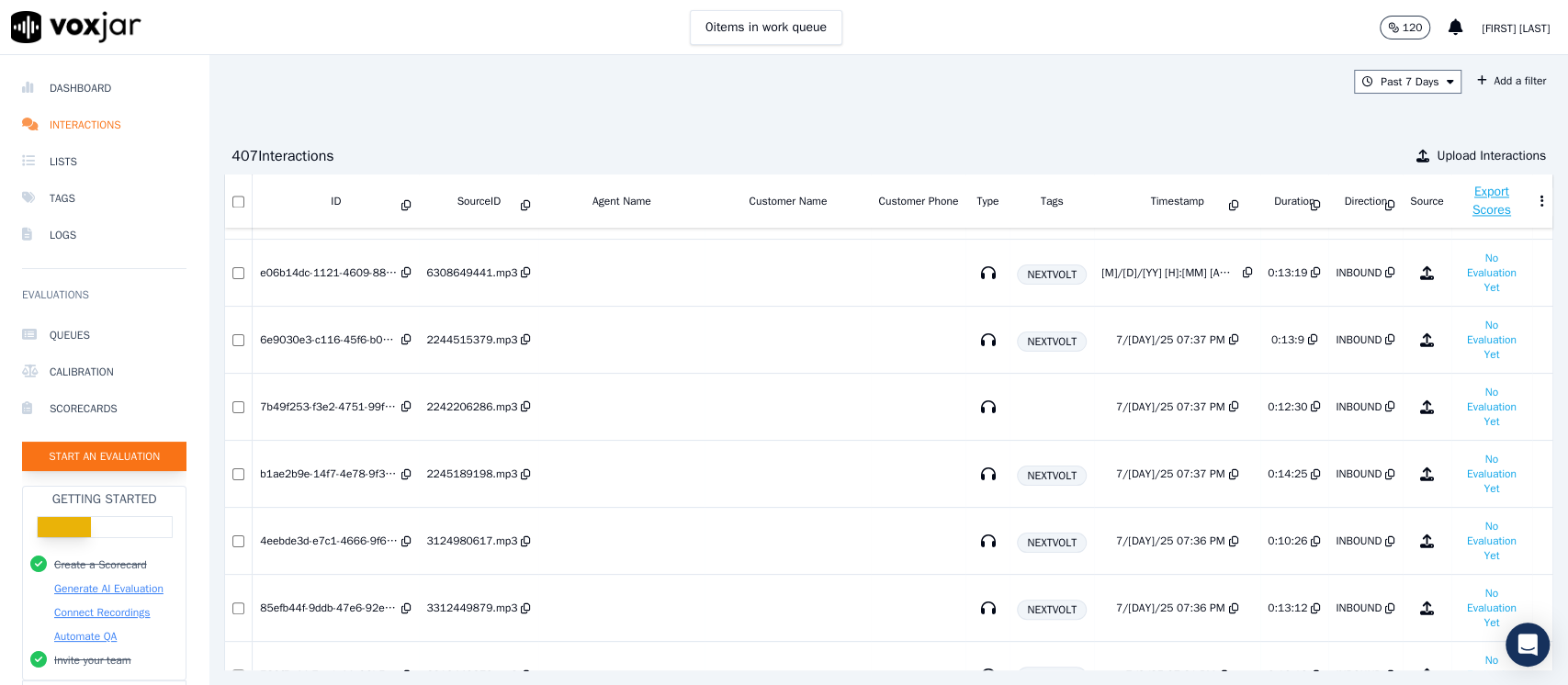 click on "Start an Evaluation" 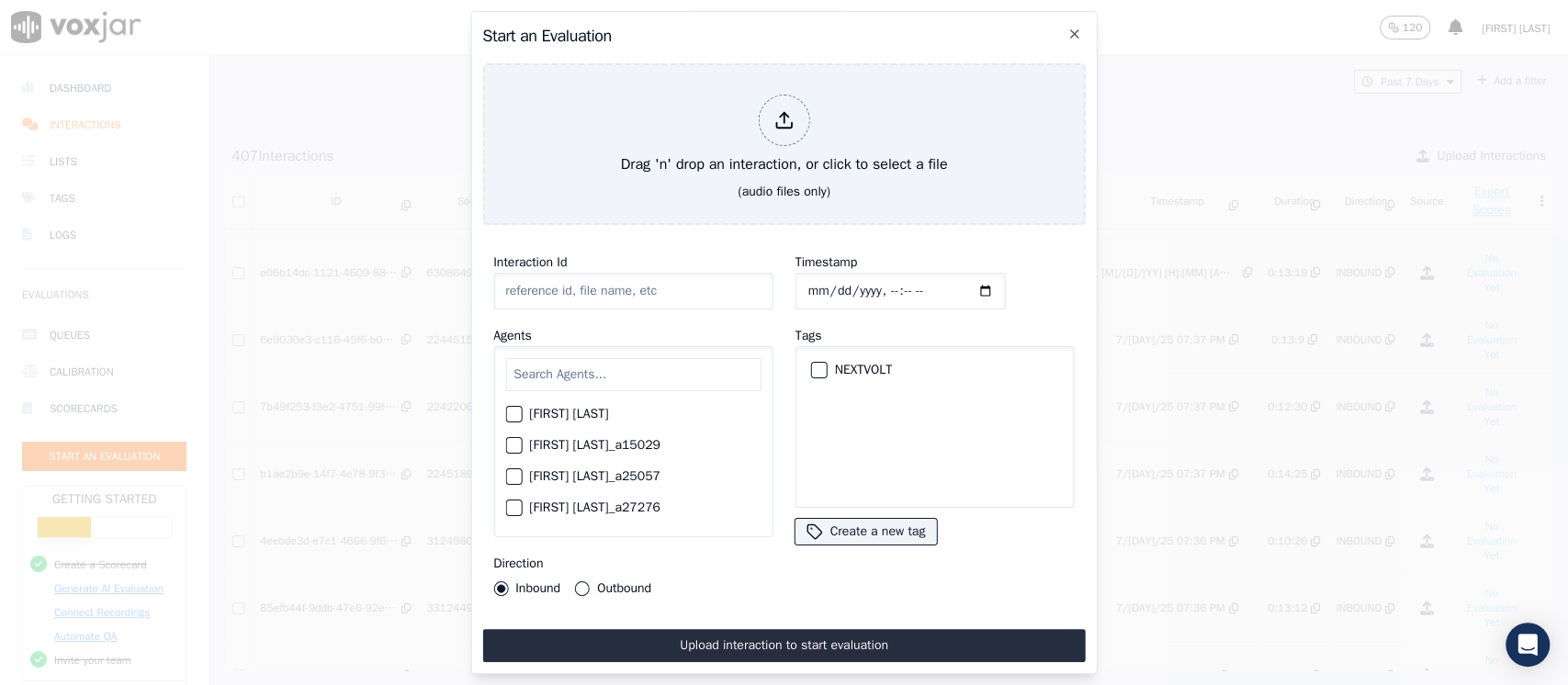 type on "07092025_2243316983.mp3" 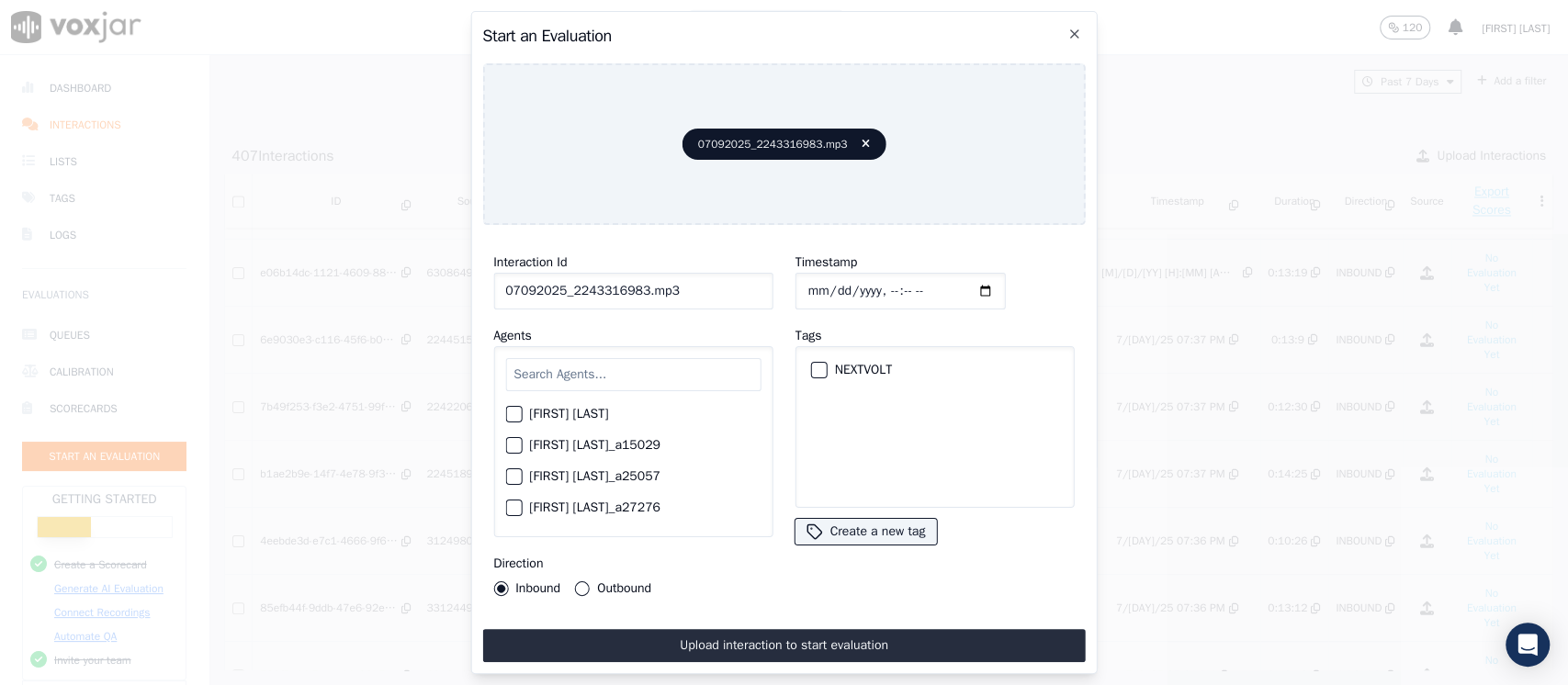 click on "Timestamp" 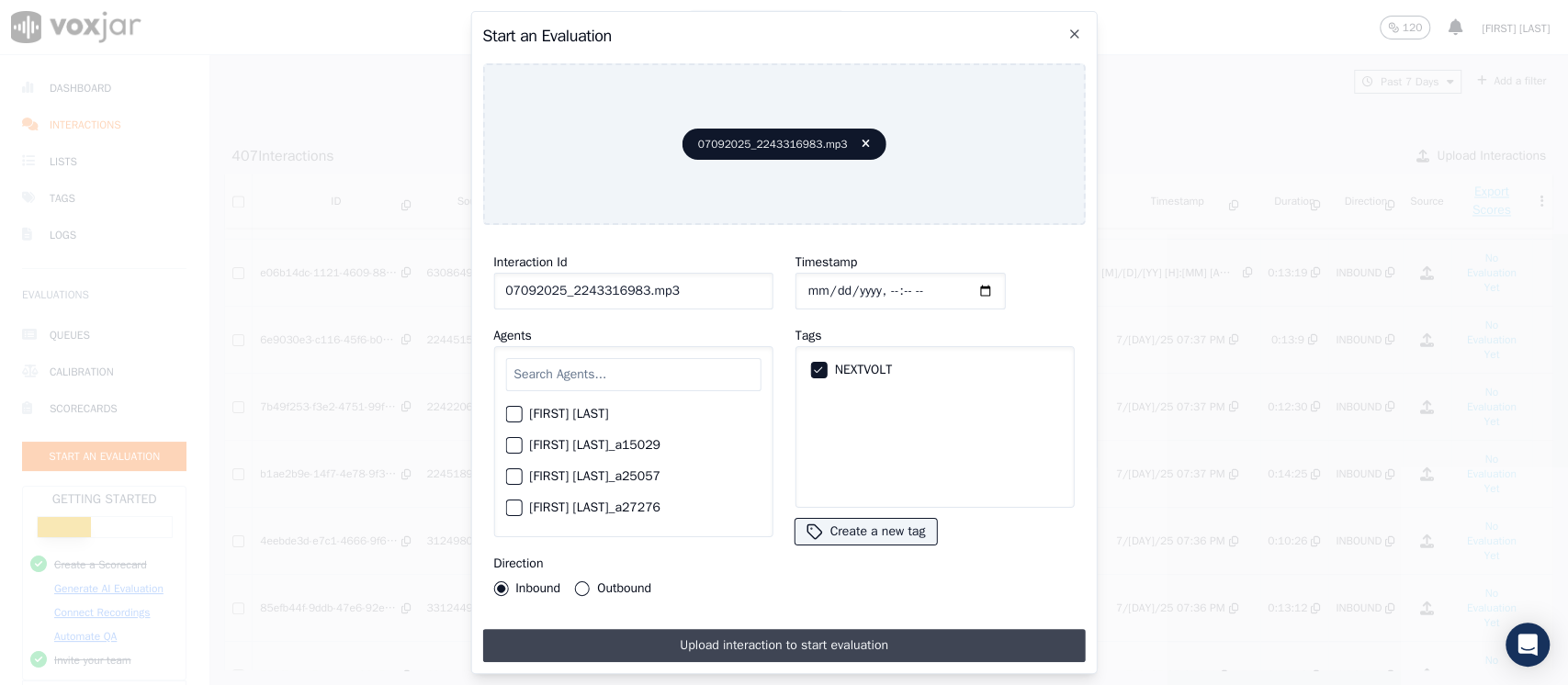 click on "Upload interaction to start evaluation" at bounding box center [784, 646] 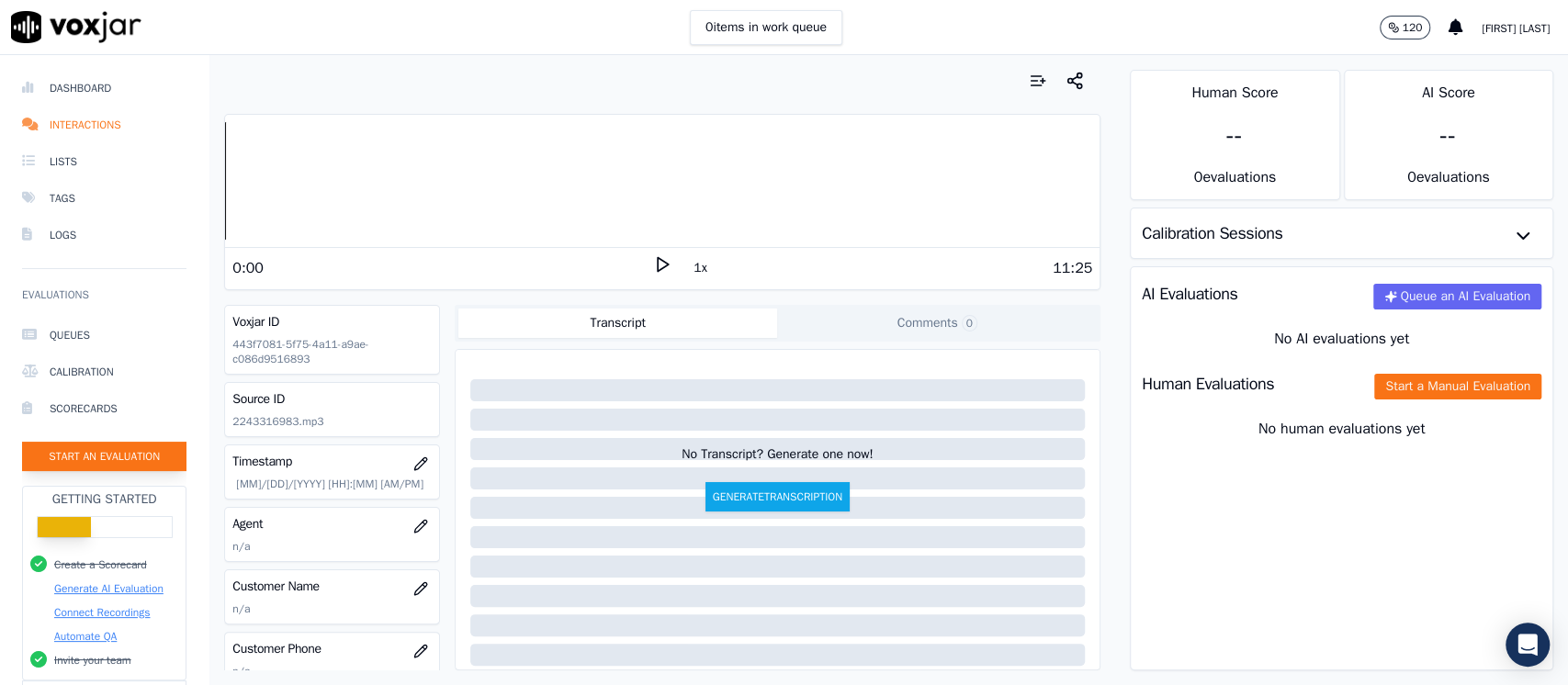 click on "Start an Evaluation" 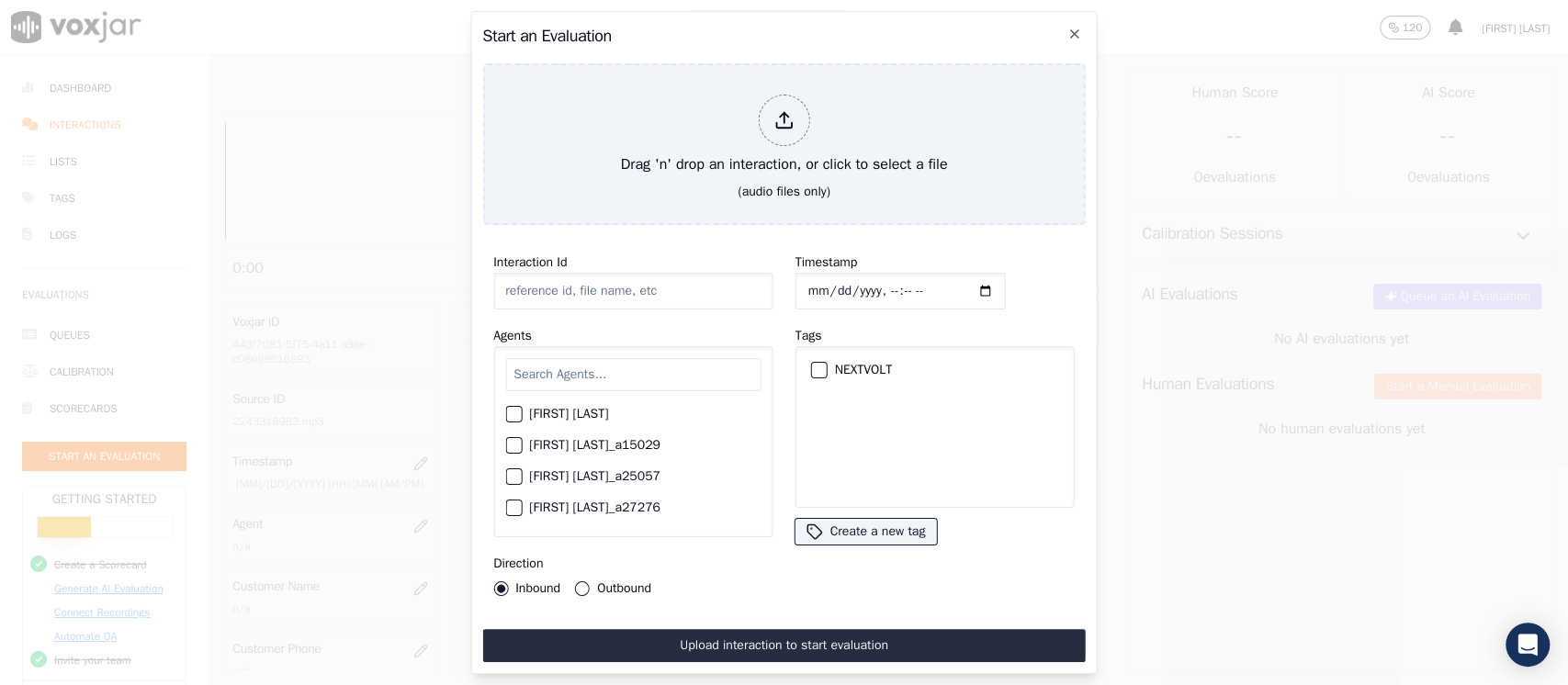 type on "07092025_2166410596.mp3" 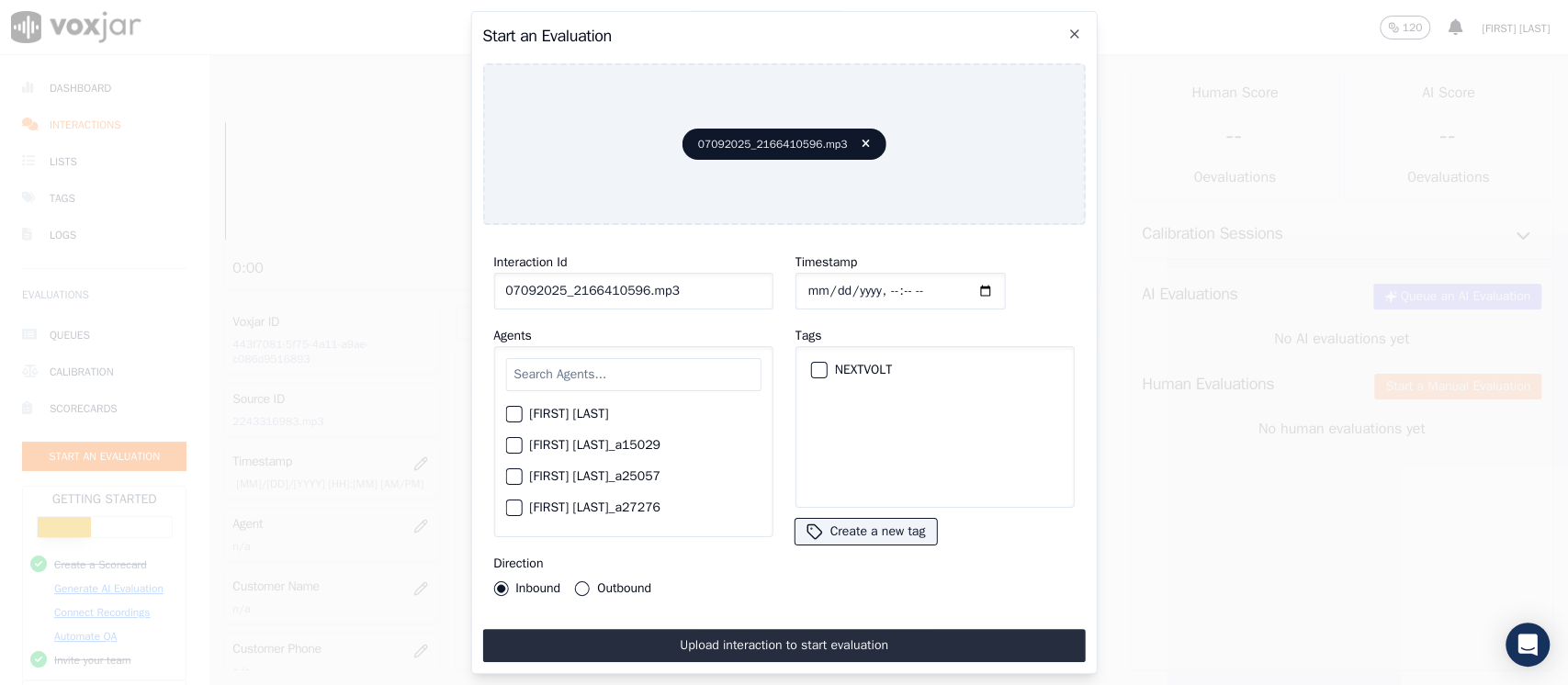 click on "NEXTVOLT" at bounding box center (934, 370) 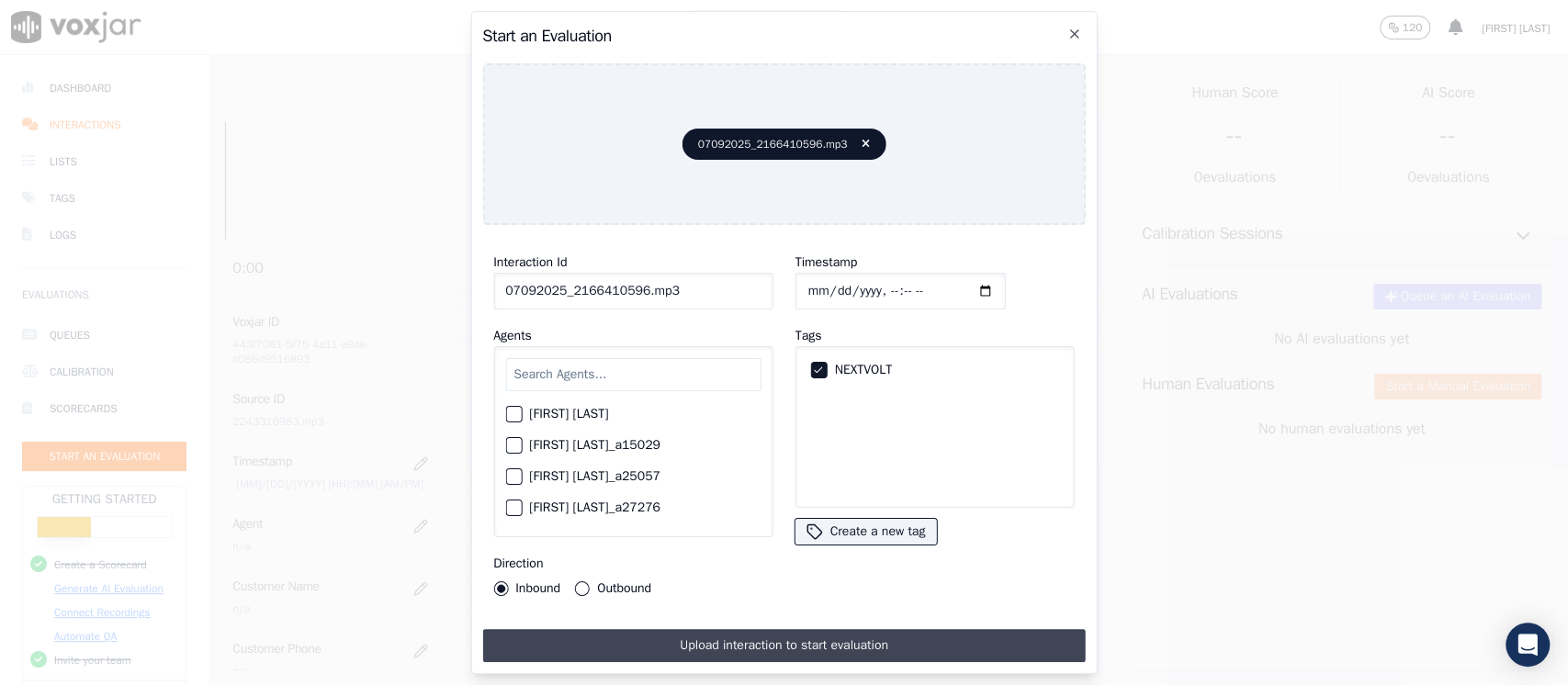 click on "Upload interaction to start evaluation" at bounding box center [784, 646] 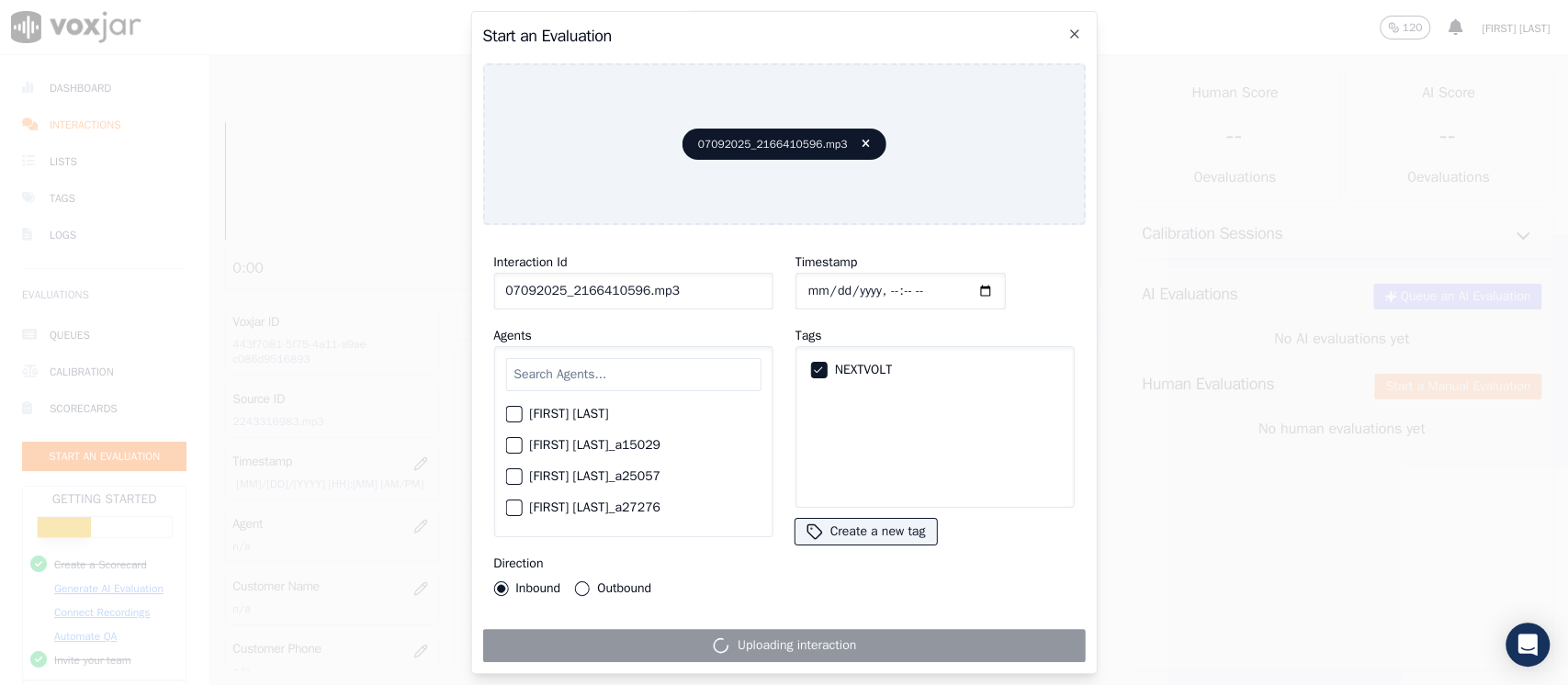 click on "Timestamp" 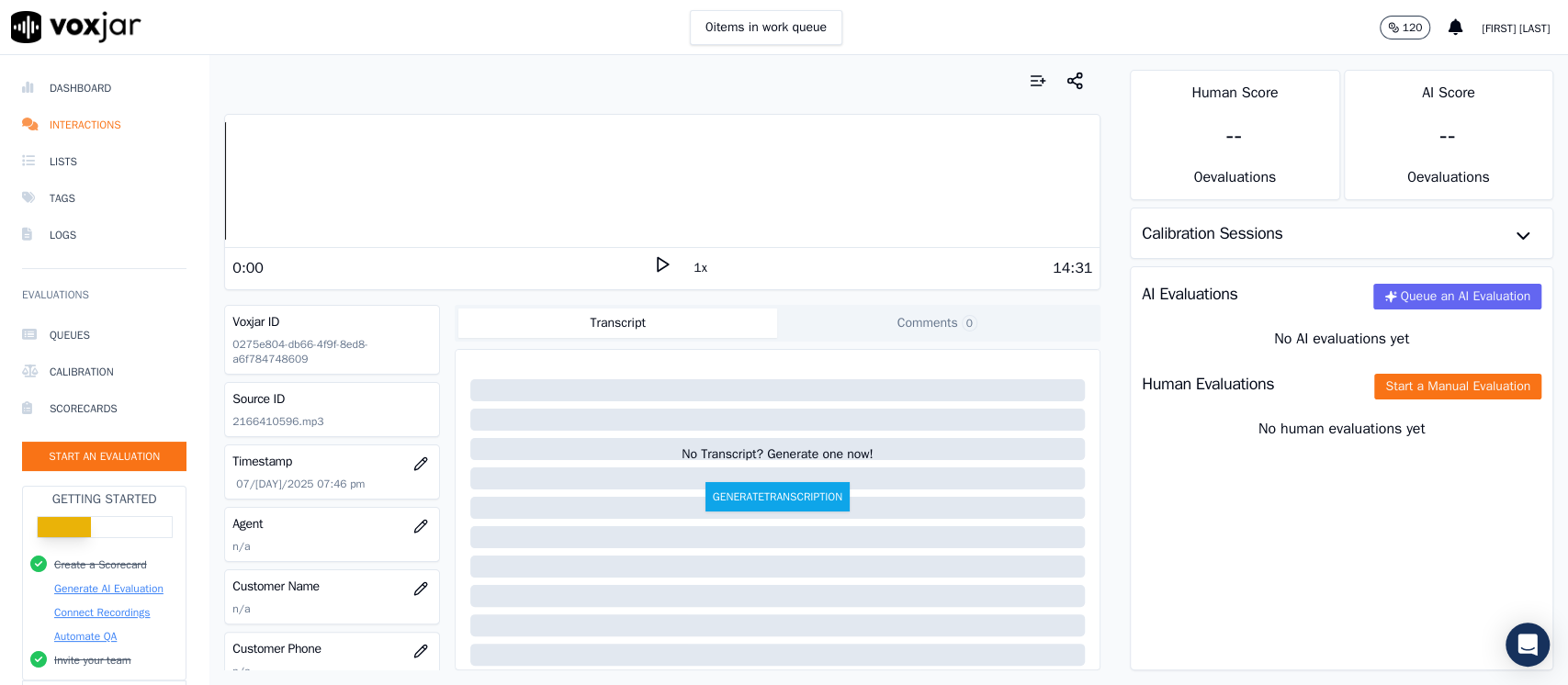 click on "Queues   Calibration   Scorecards   Start an Evaluation" 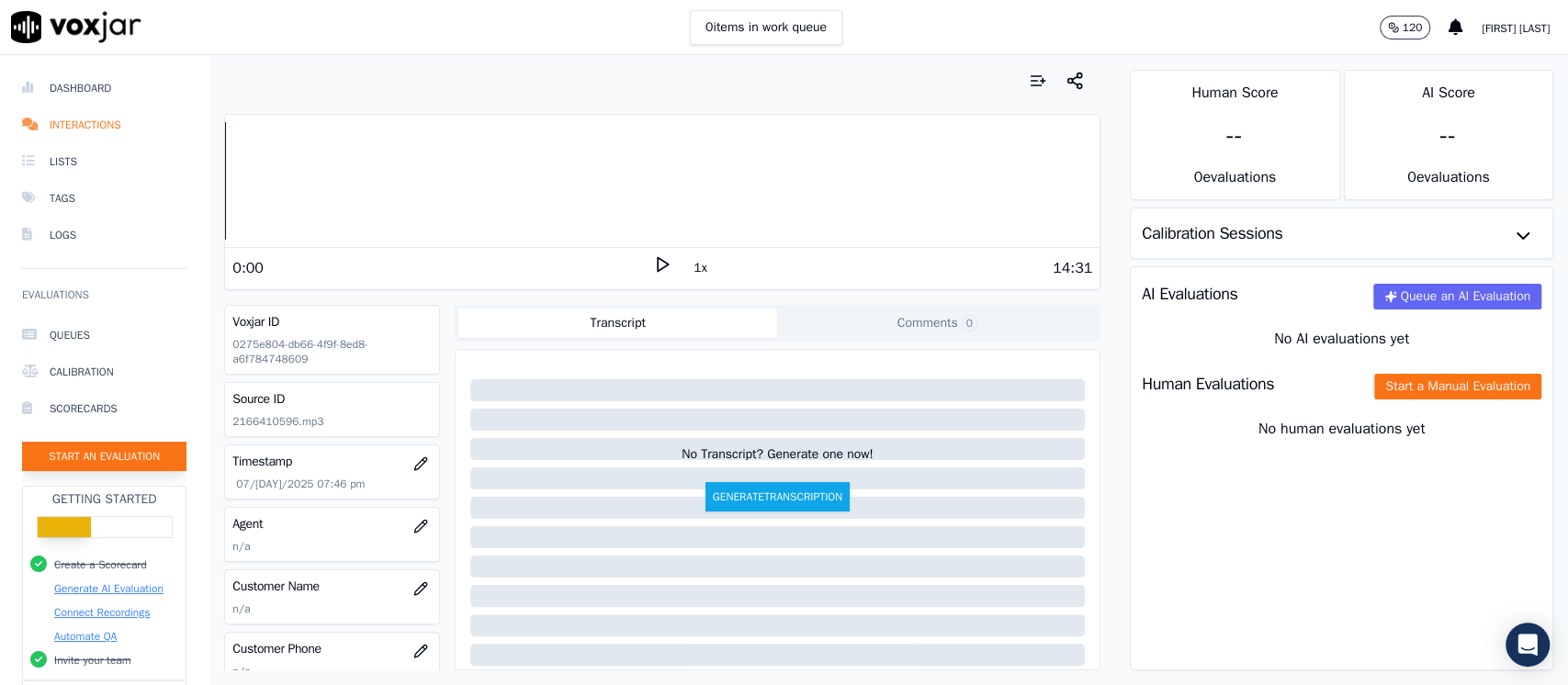 click on "Start an Evaluation" 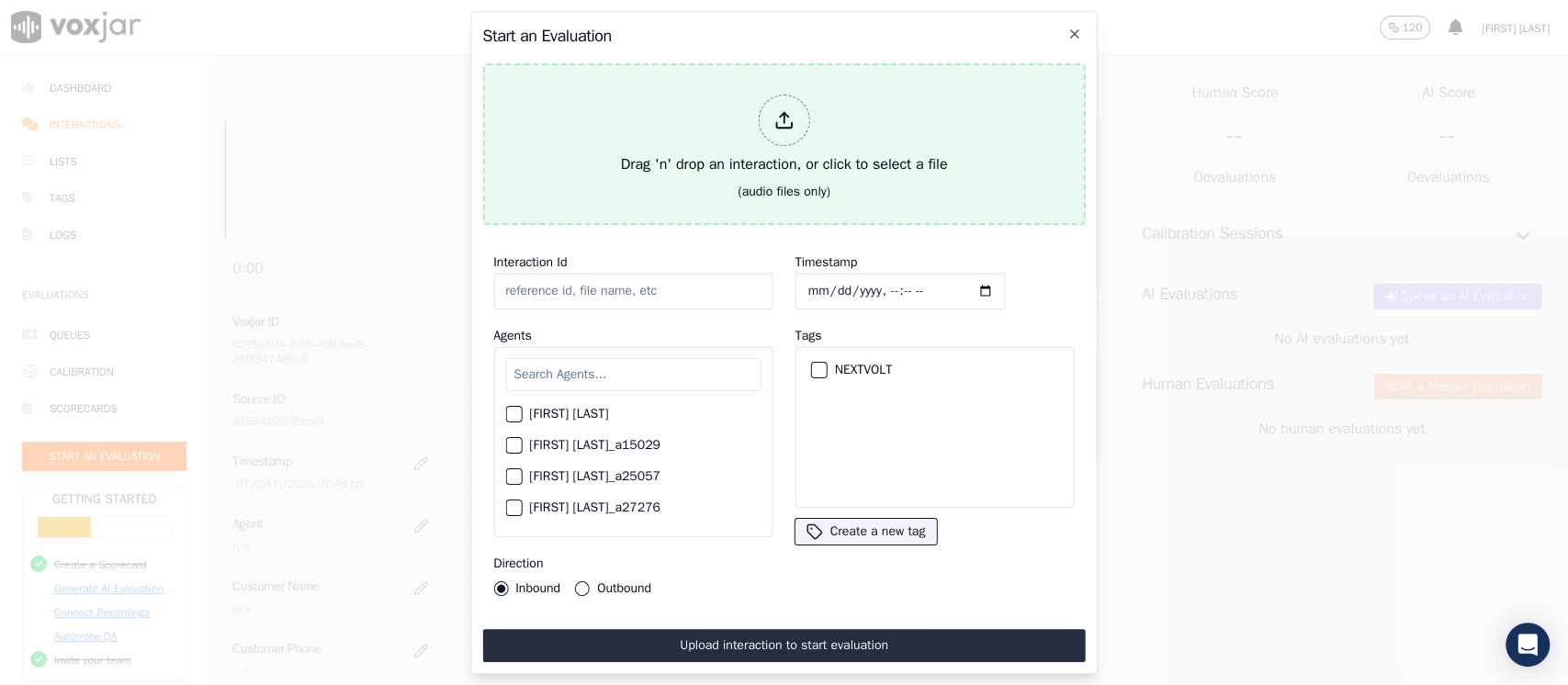 type on "07/09/2025_7793960190.mp3" 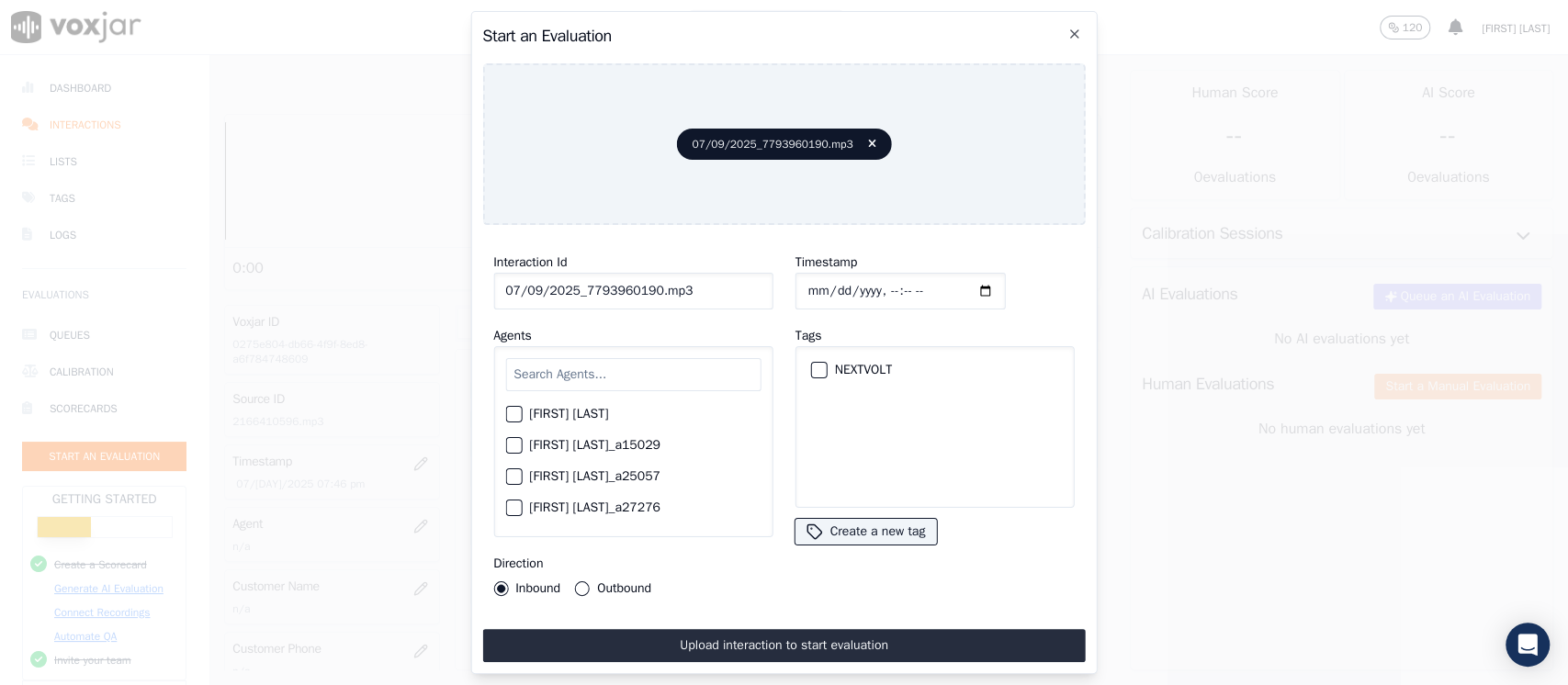 click on "Timestamp" 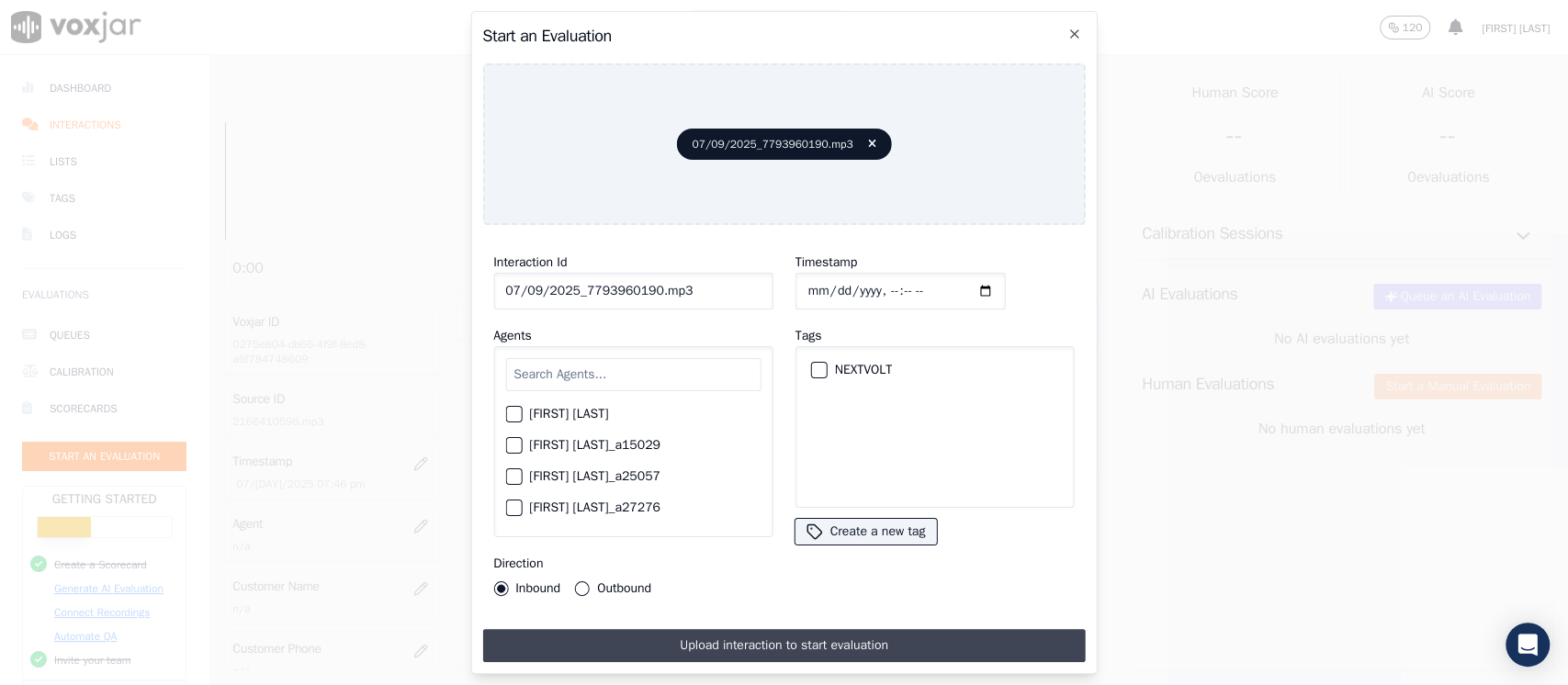 click on "Upload interaction to start evaluation" at bounding box center (784, 646) 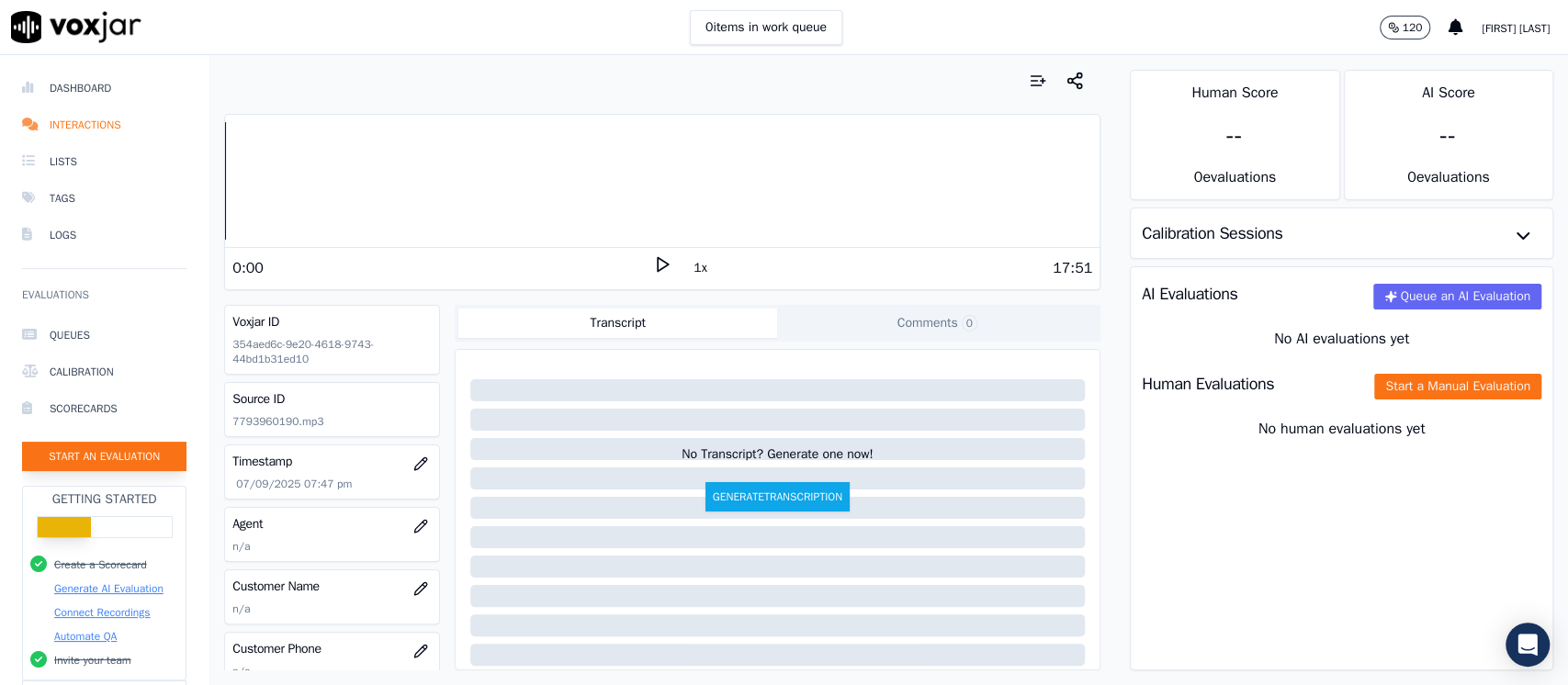 click on "Start an Evaluation" 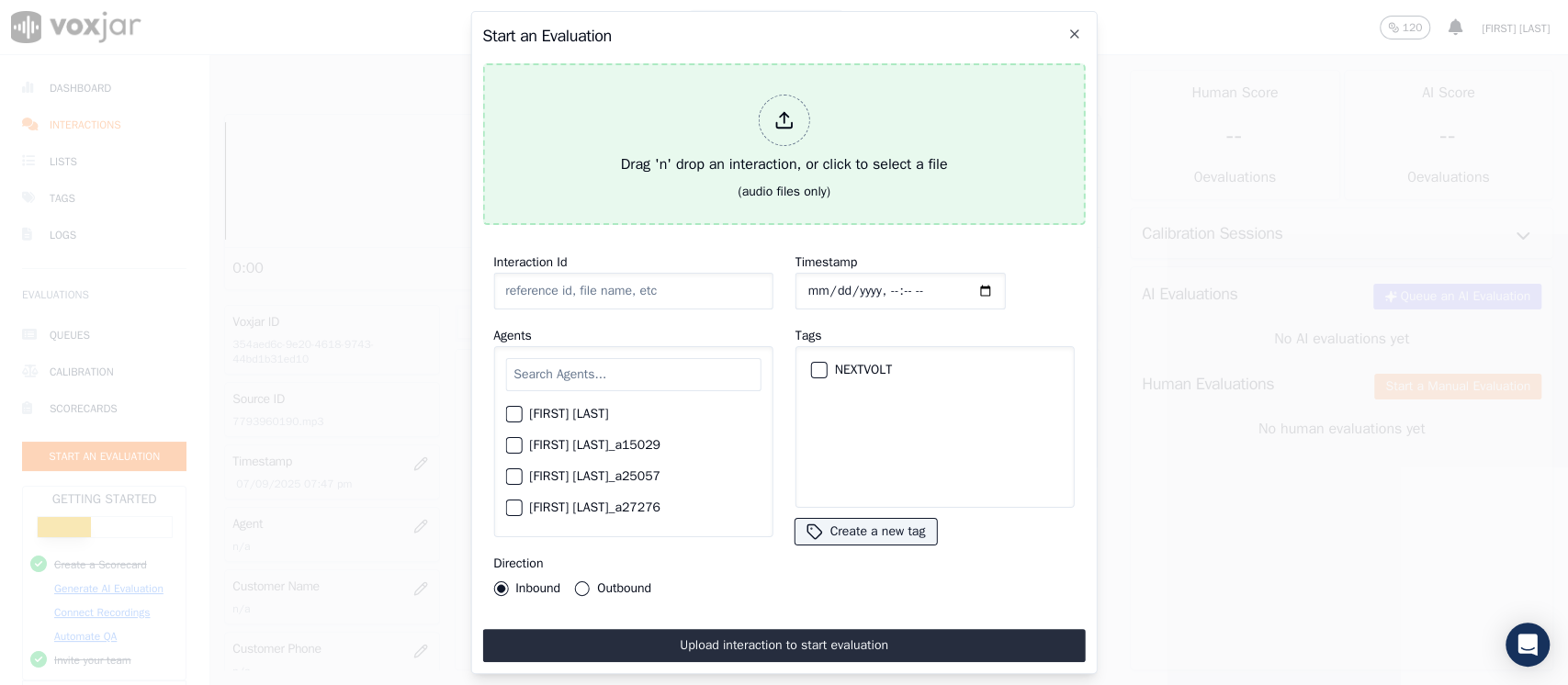 type on "[DATE]_[PHONE].mp3" 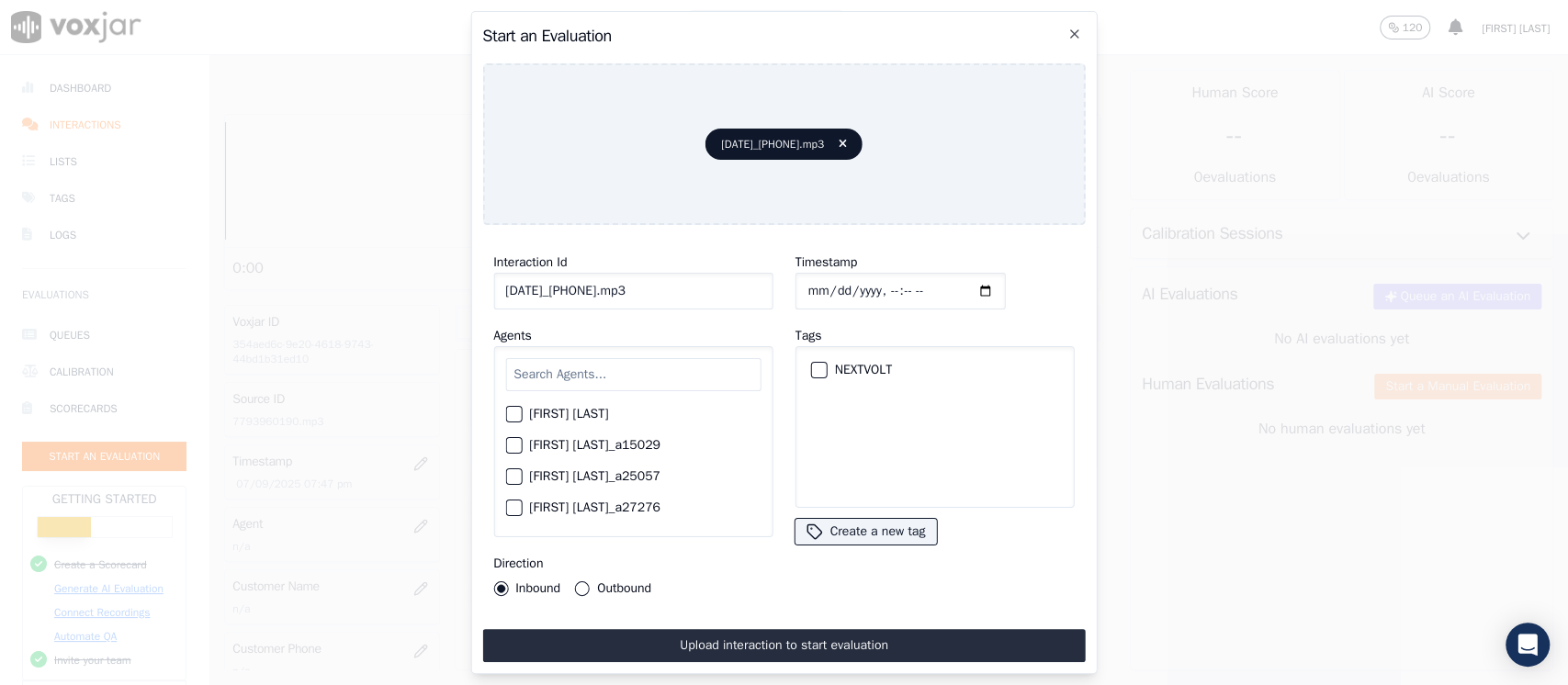 click on "Timestamp" 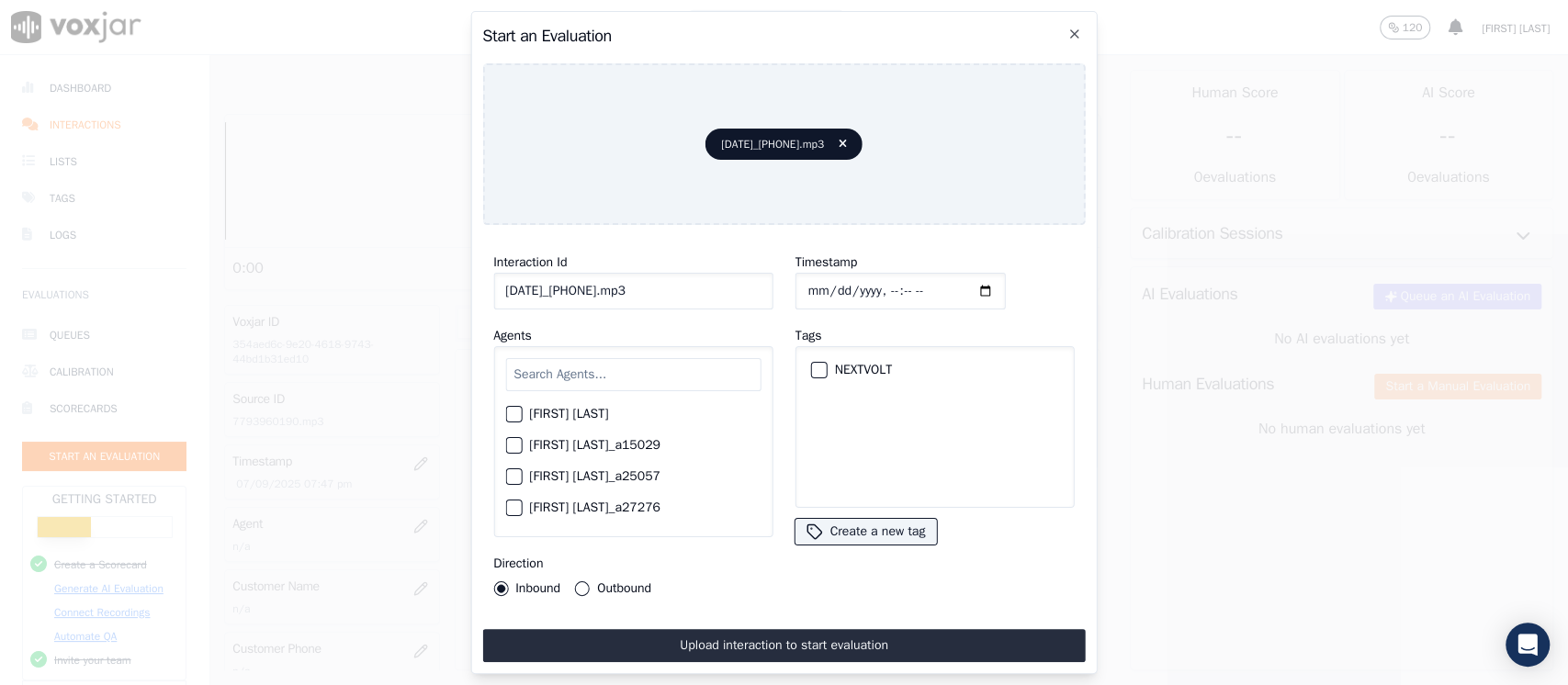 type on "[DATE]T19:48" 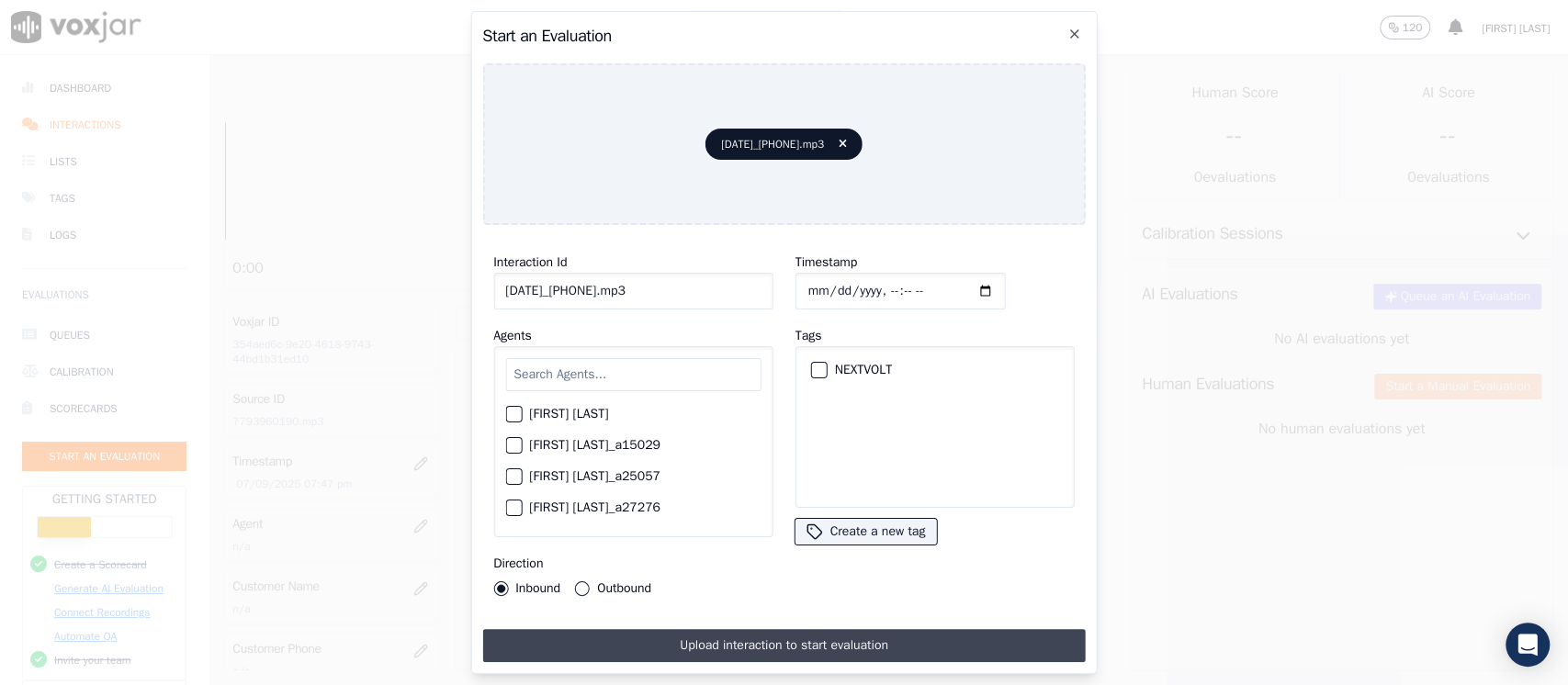 click on "Upload interaction to start evaluation" at bounding box center (784, 646) 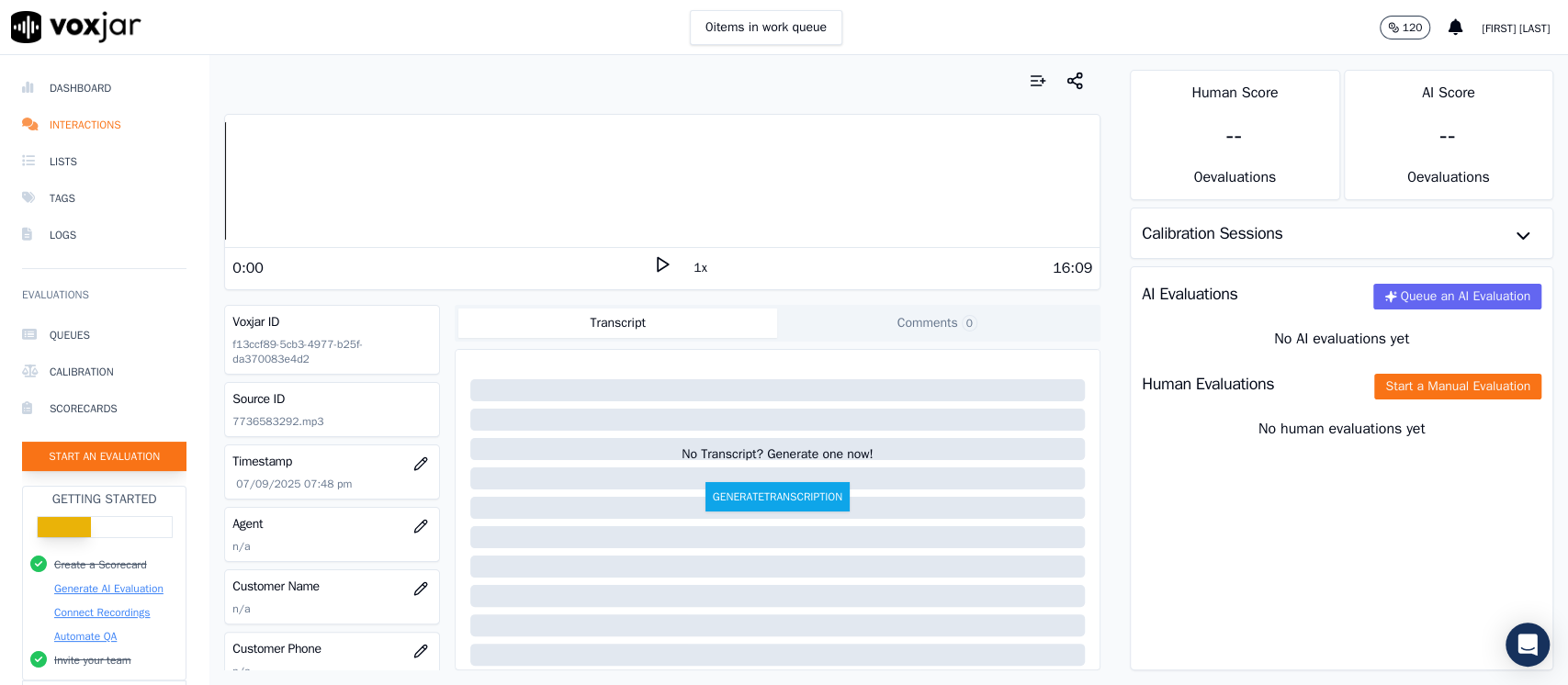 click on "Start an Evaluation" 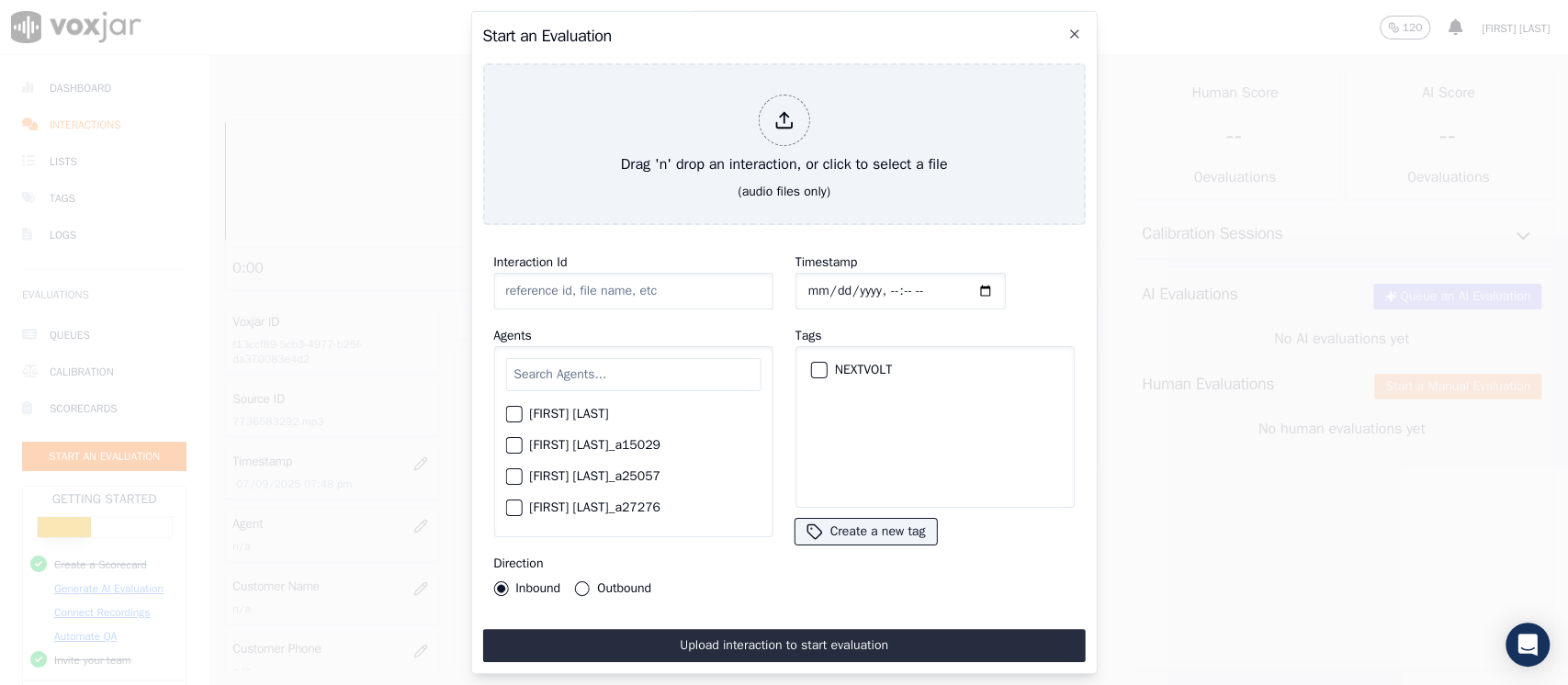 type on "07102025_8479348358.mp3" 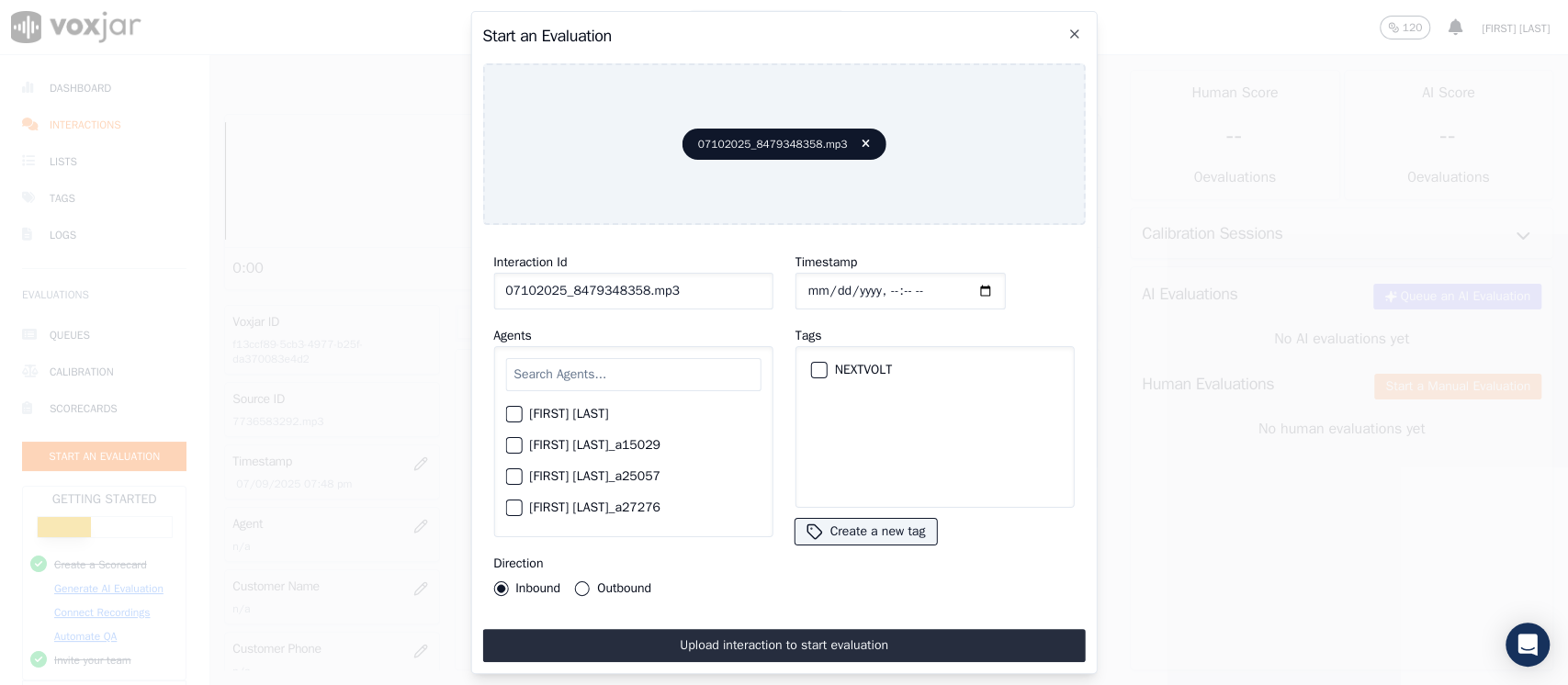 click on "Timestamp" 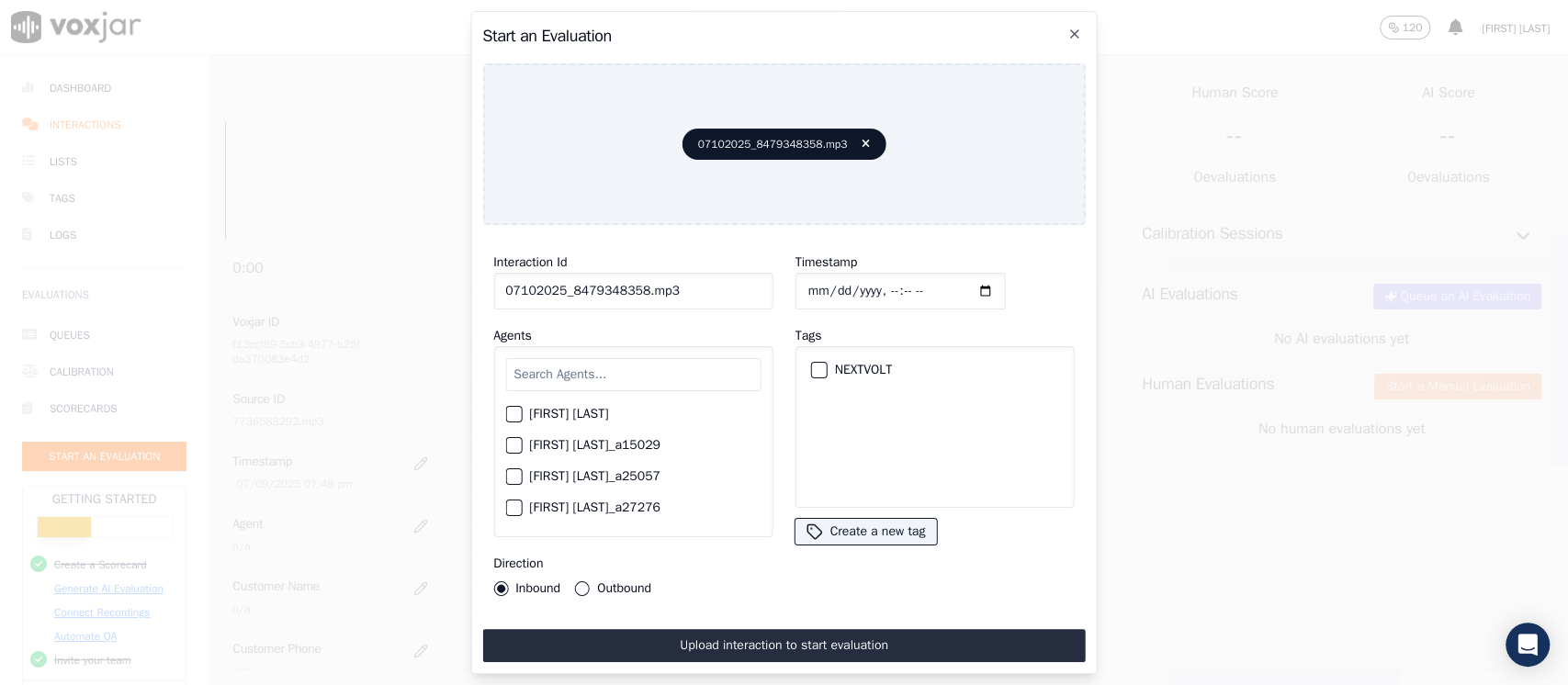 type on "[DATE]T[TIME]" 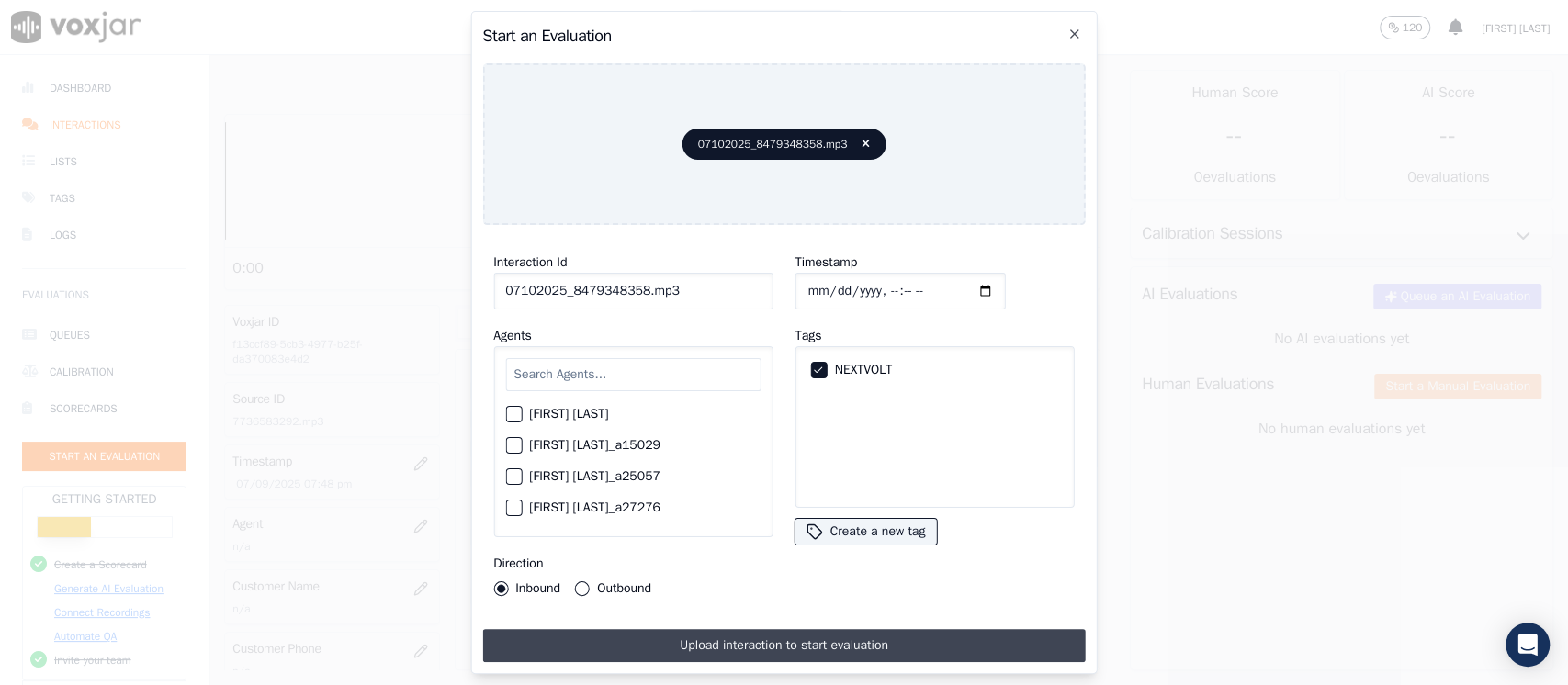 click on "Upload interaction to start evaluation" at bounding box center [784, 646] 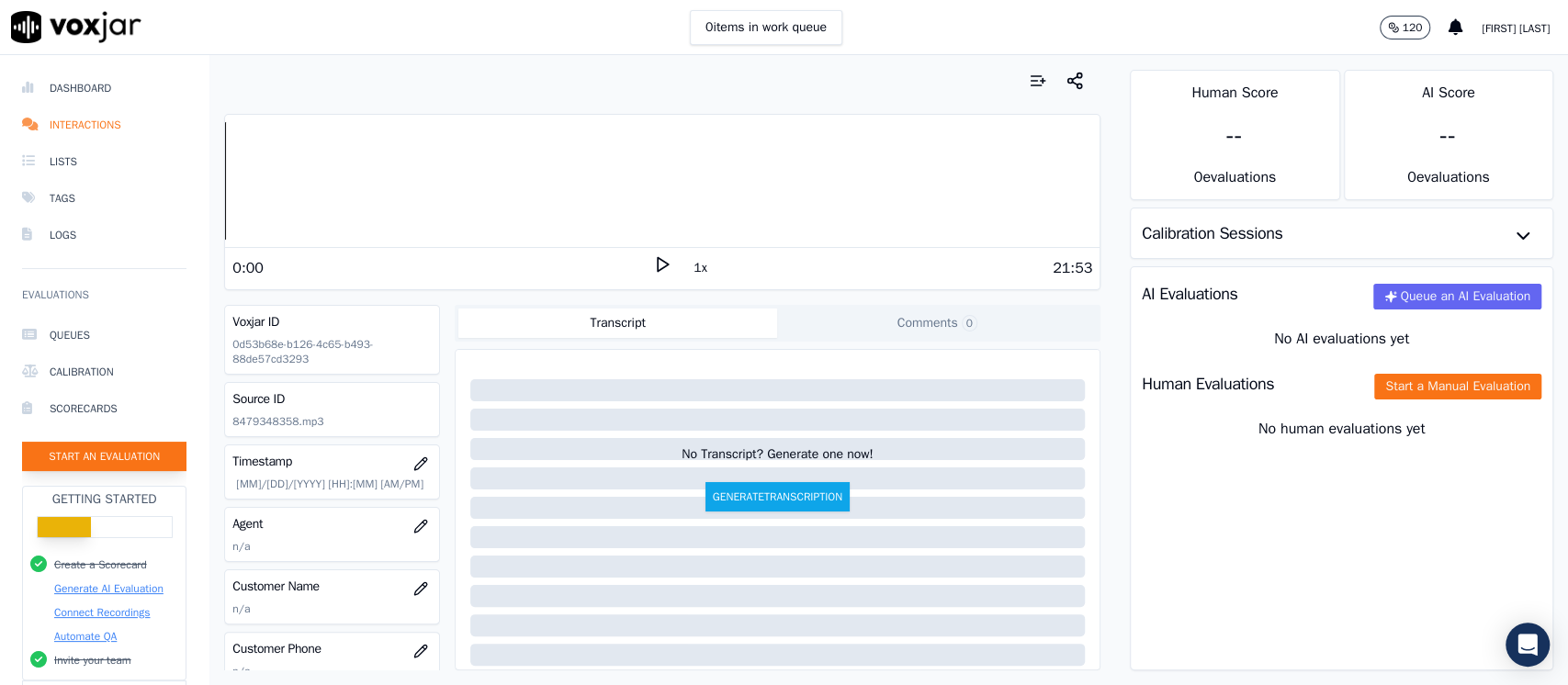 click on "Start an Evaluation" 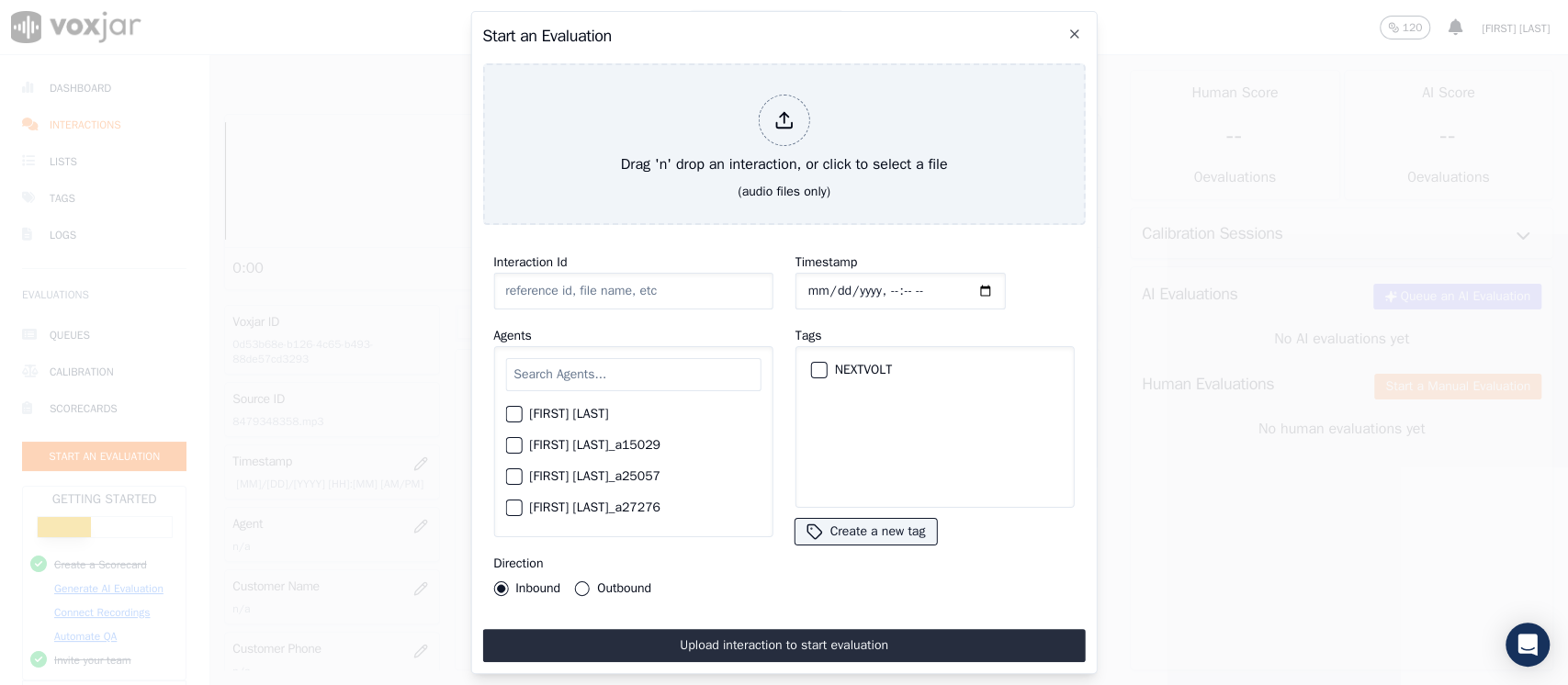 type on "07102025_8153256619.mp3" 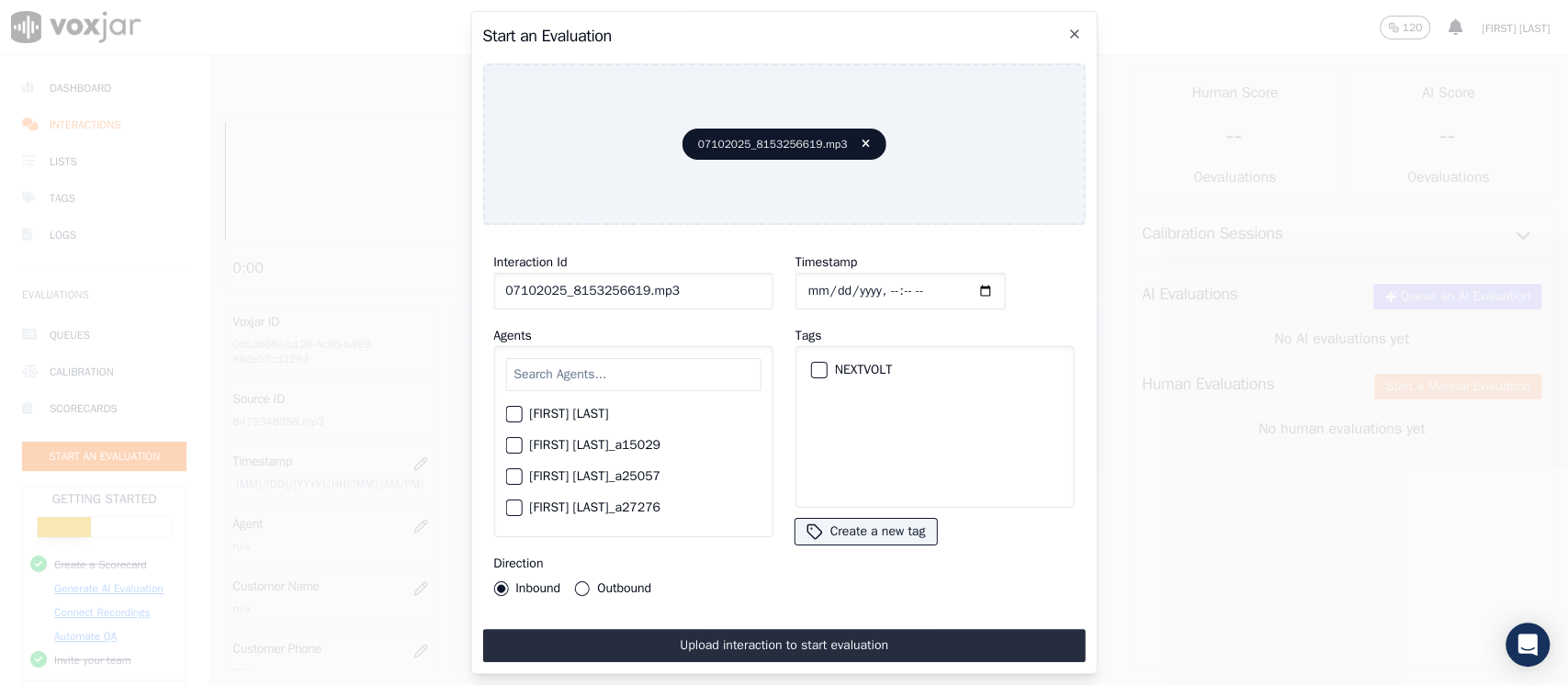 click on "Timestamp" 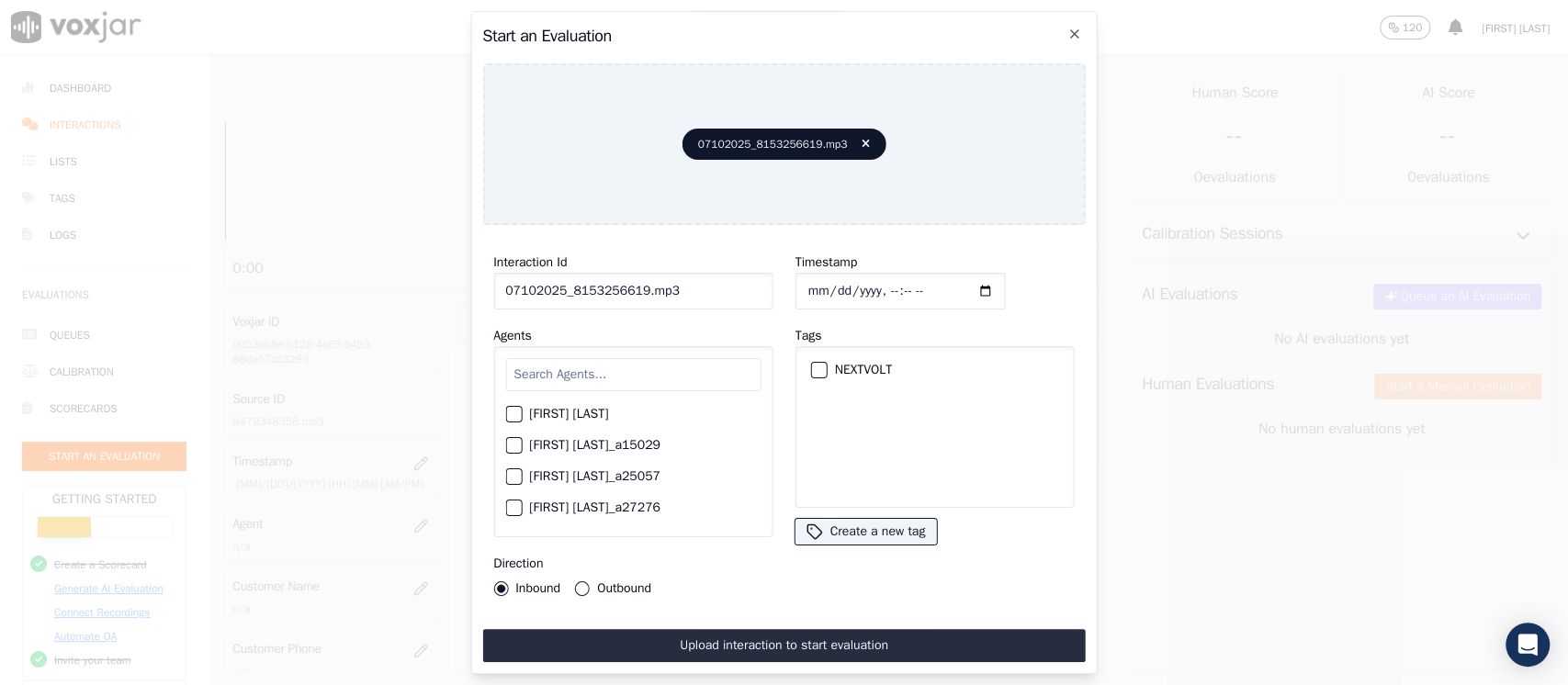type on "[YYYY]-[MM]-[DD]T[HH]:[MM]" 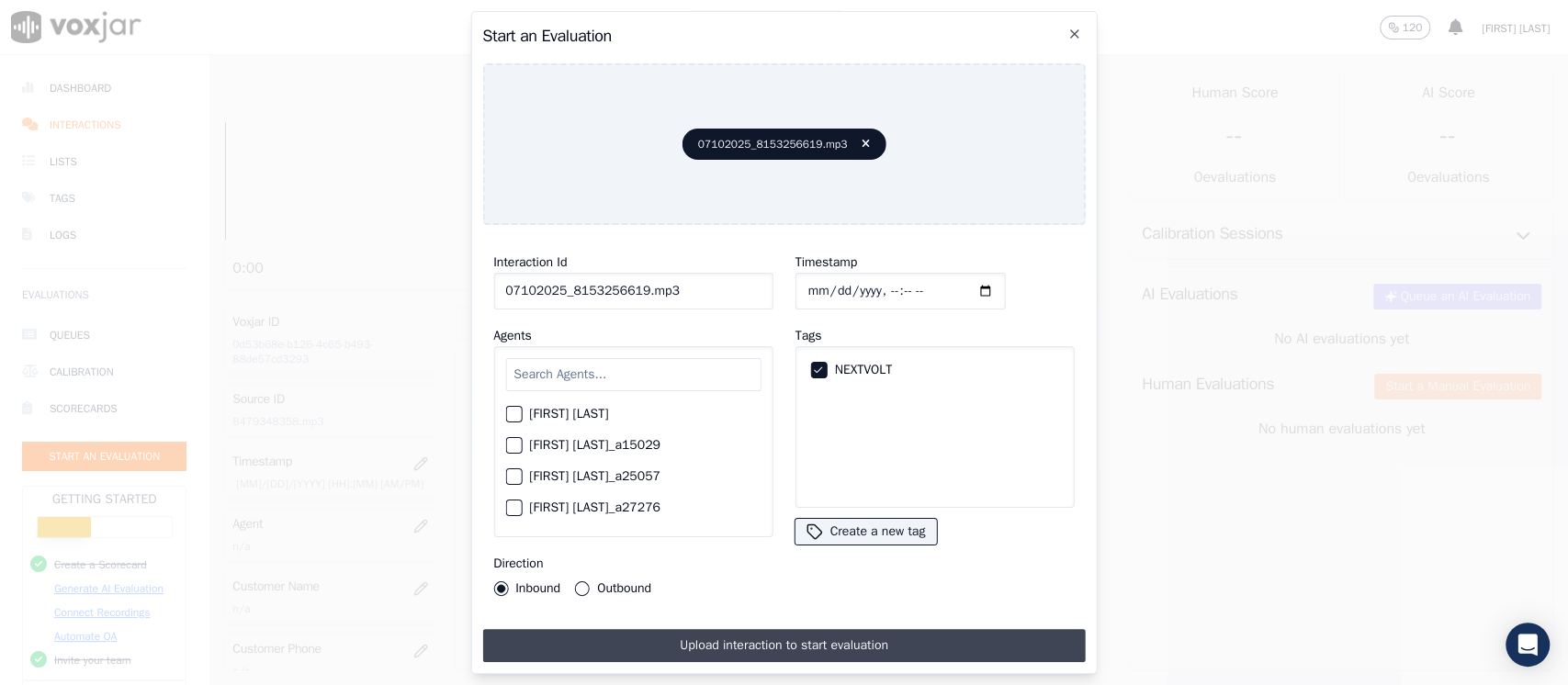 click on "Upload interaction to start evaluation" at bounding box center (784, 646) 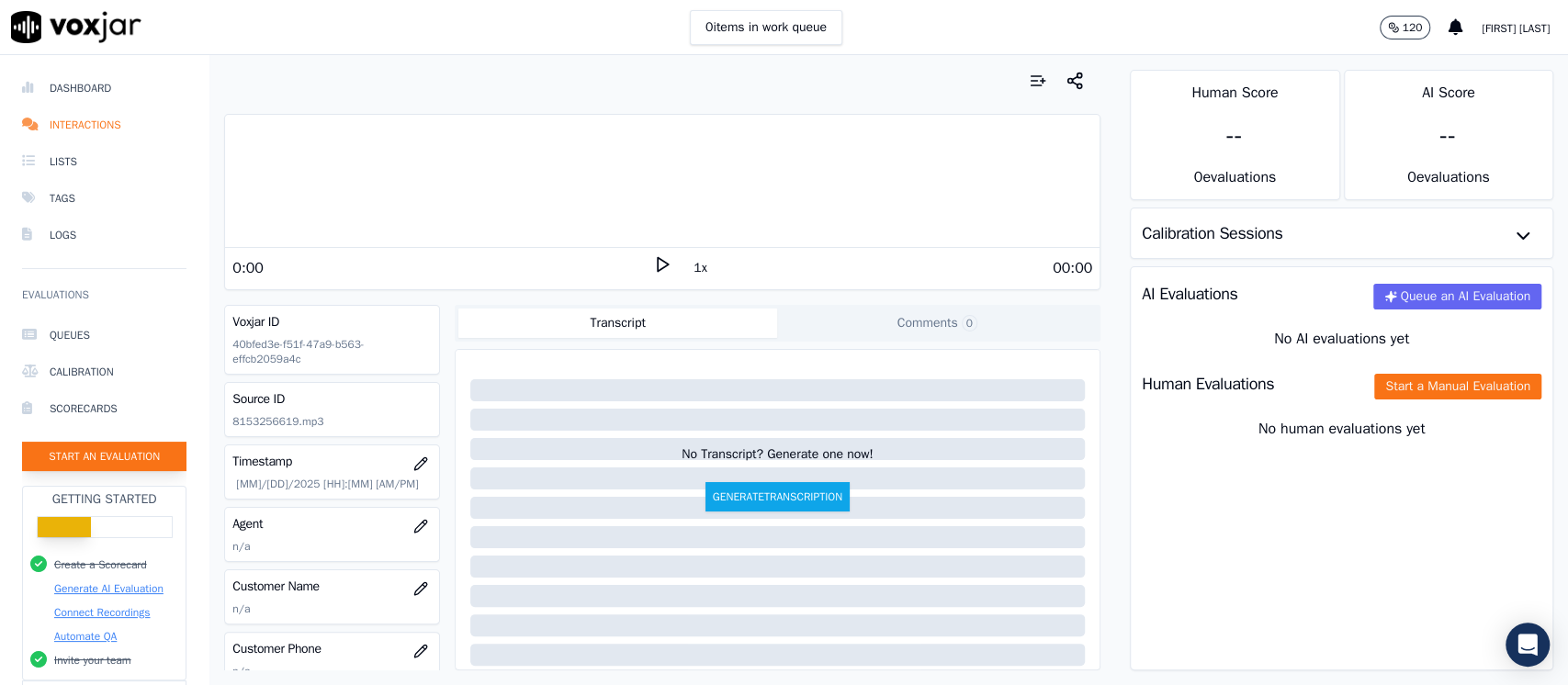 click on "Start an Evaluation" 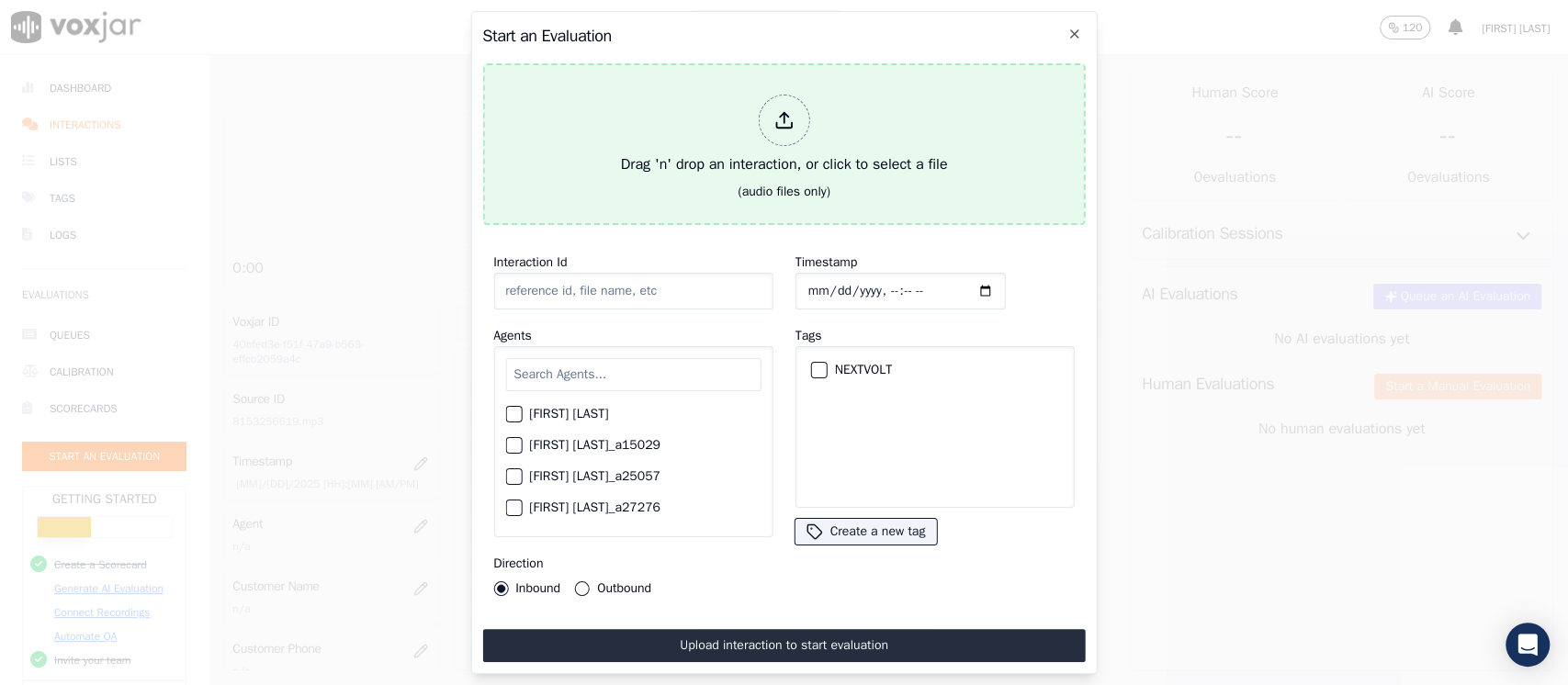 click on "Drag 'n' drop an interaction, or click to select a file" at bounding box center [784, 135] 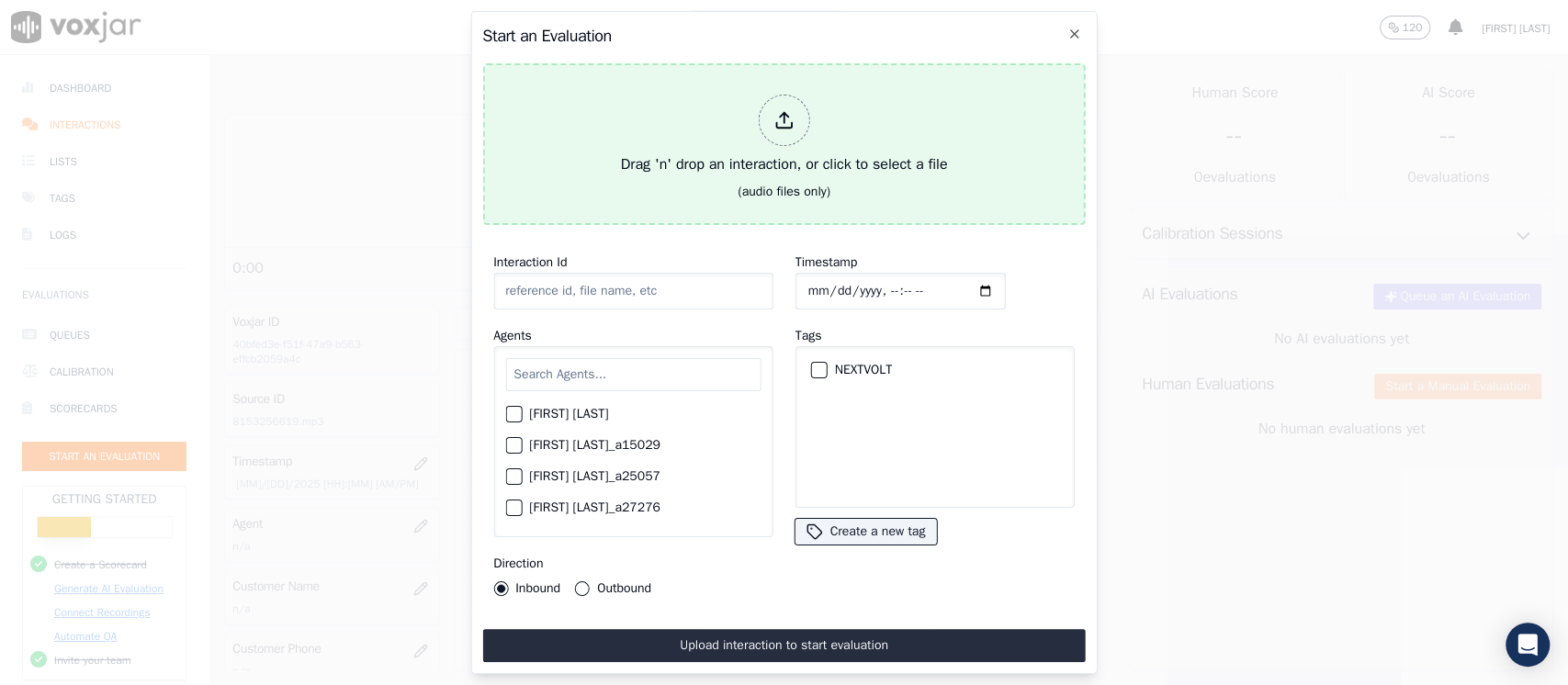 click on "Drag 'n' drop an interaction, or click to select a file" at bounding box center [784, 135] 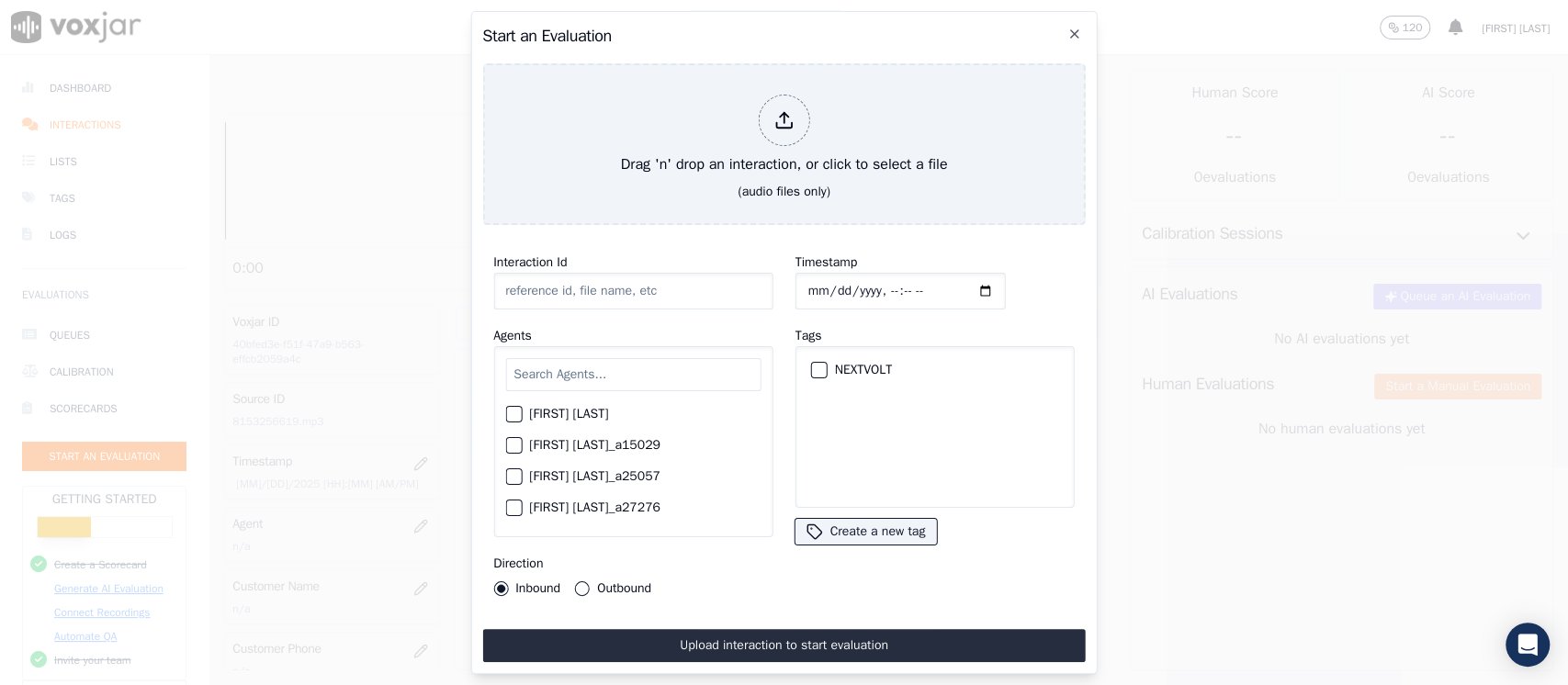 type on "07102025_2244906476.mp3" 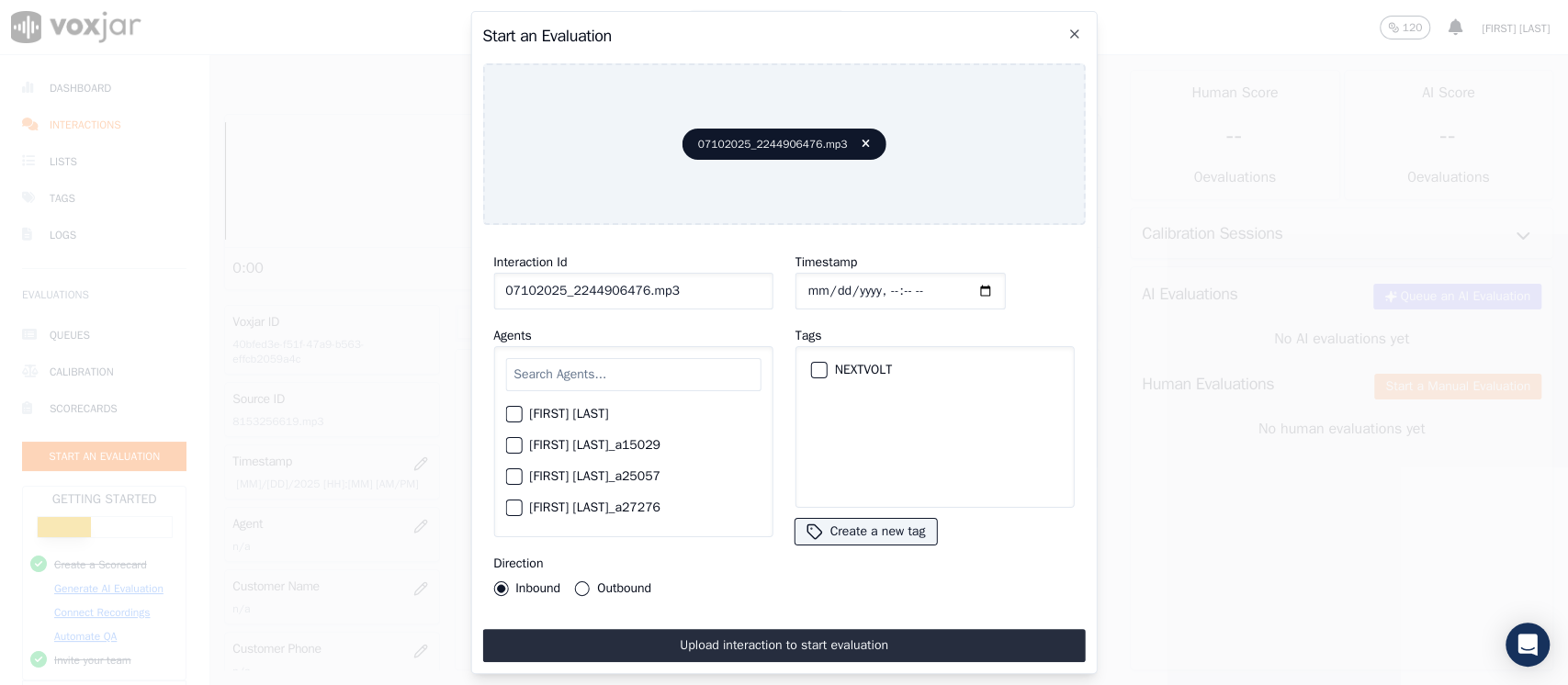 click on "Timestamp" 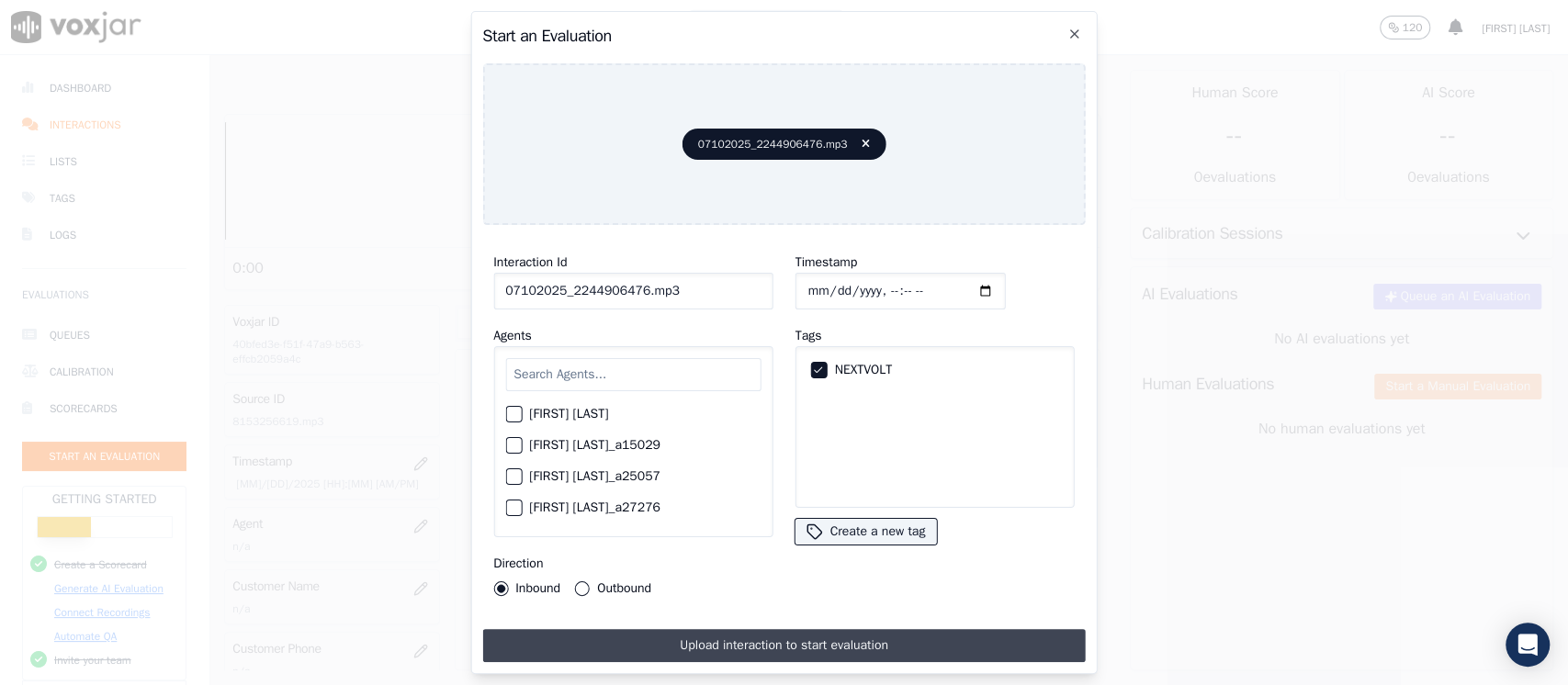 click on "Upload interaction to start evaluation" at bounding box center [784, 646] 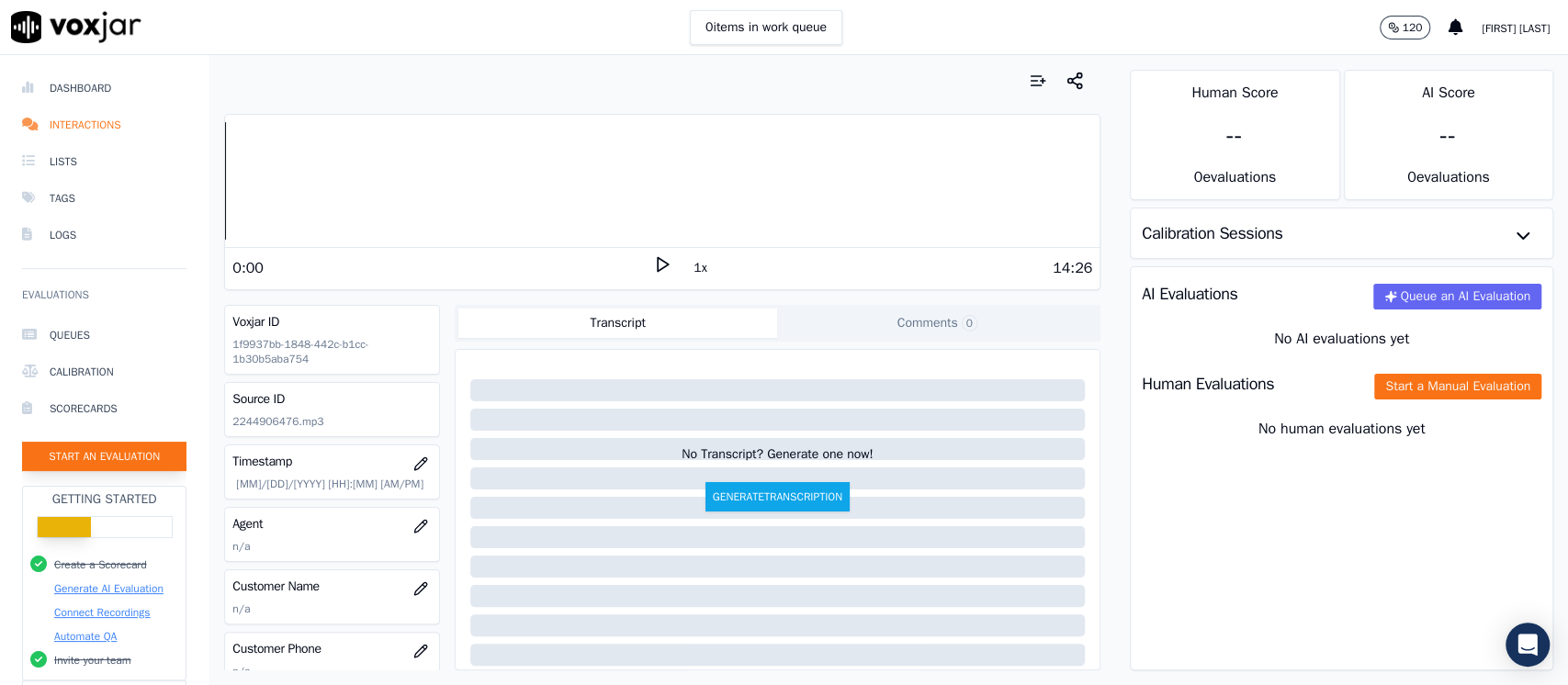click on "Start an Evaluation" 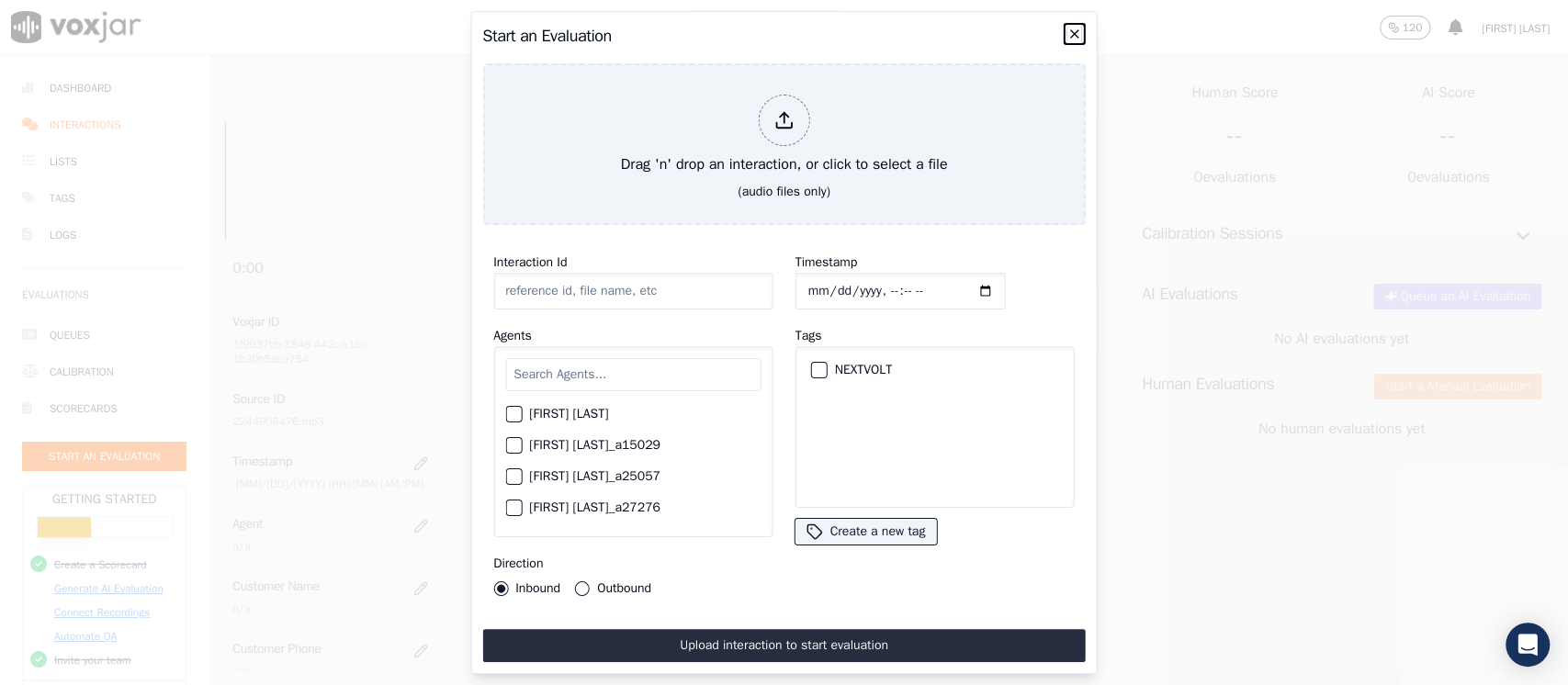 click 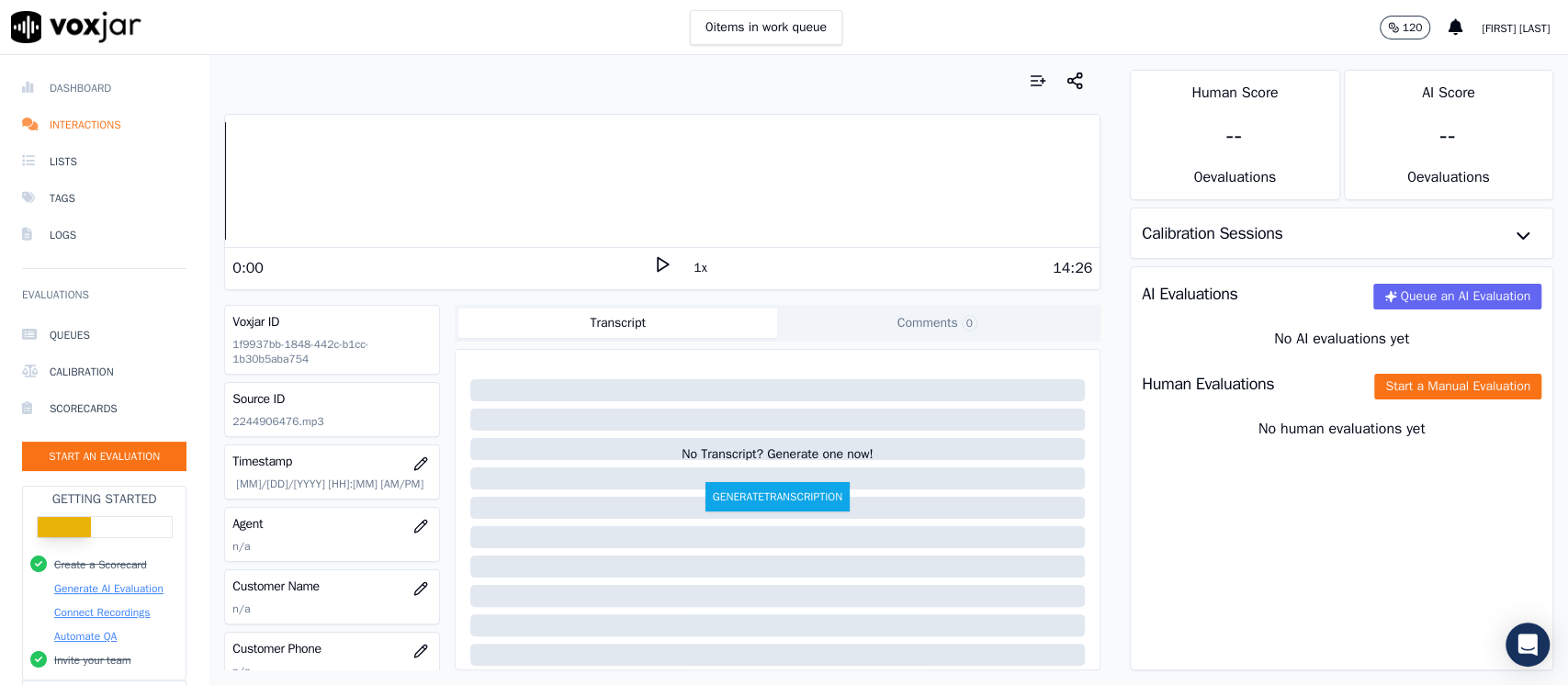 click on "Dashboard" at bounding box center [104, 88] 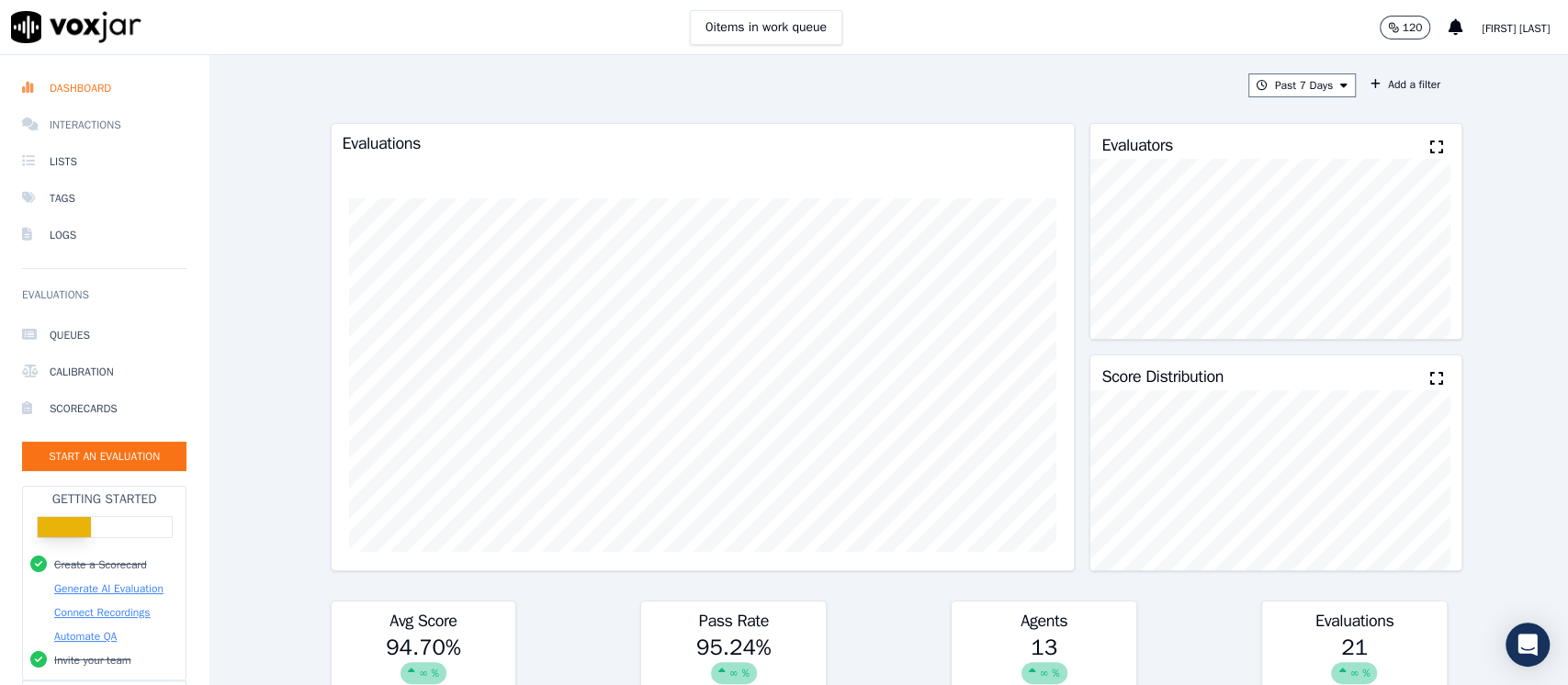 click on "Interactions" at bounding box center [104, 125] 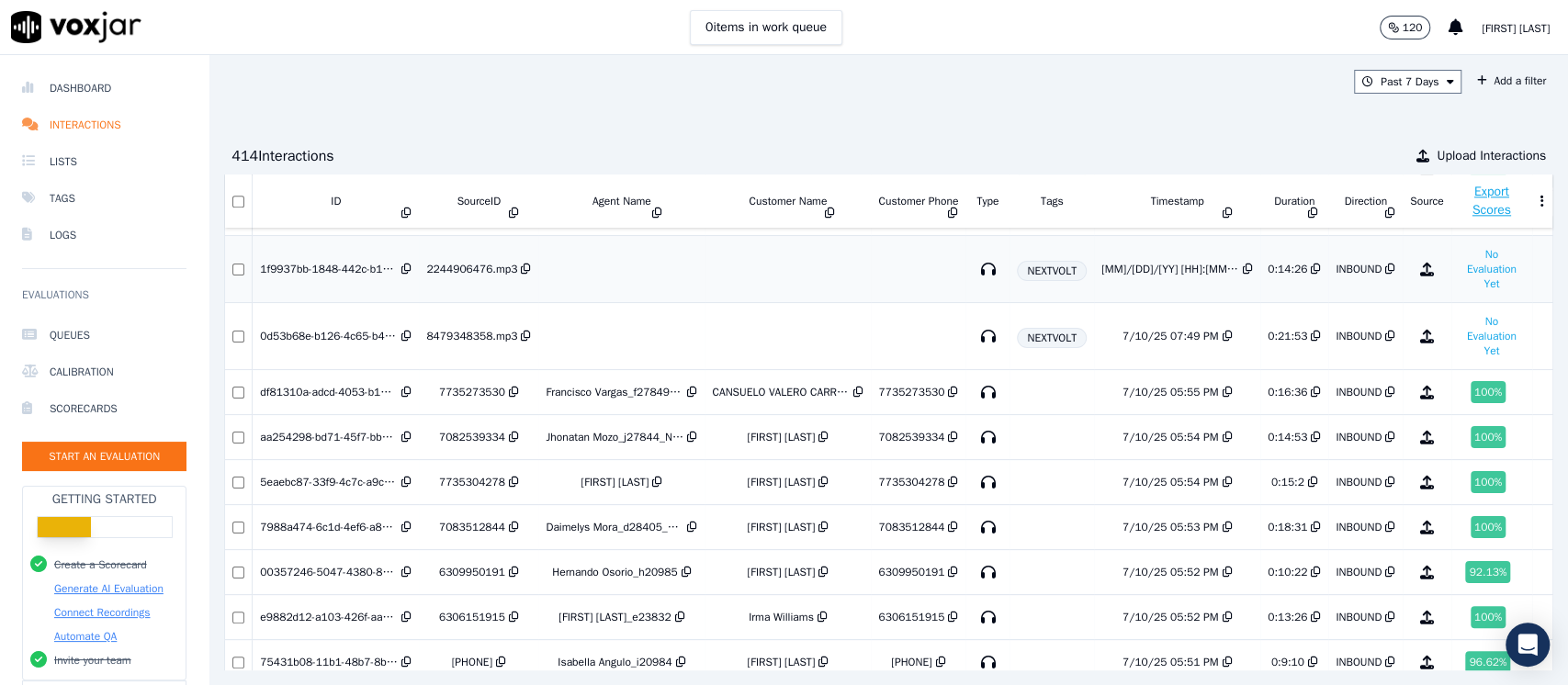 scroll, scrollTop: 1362, scrollLeft: 0, axis: vertical 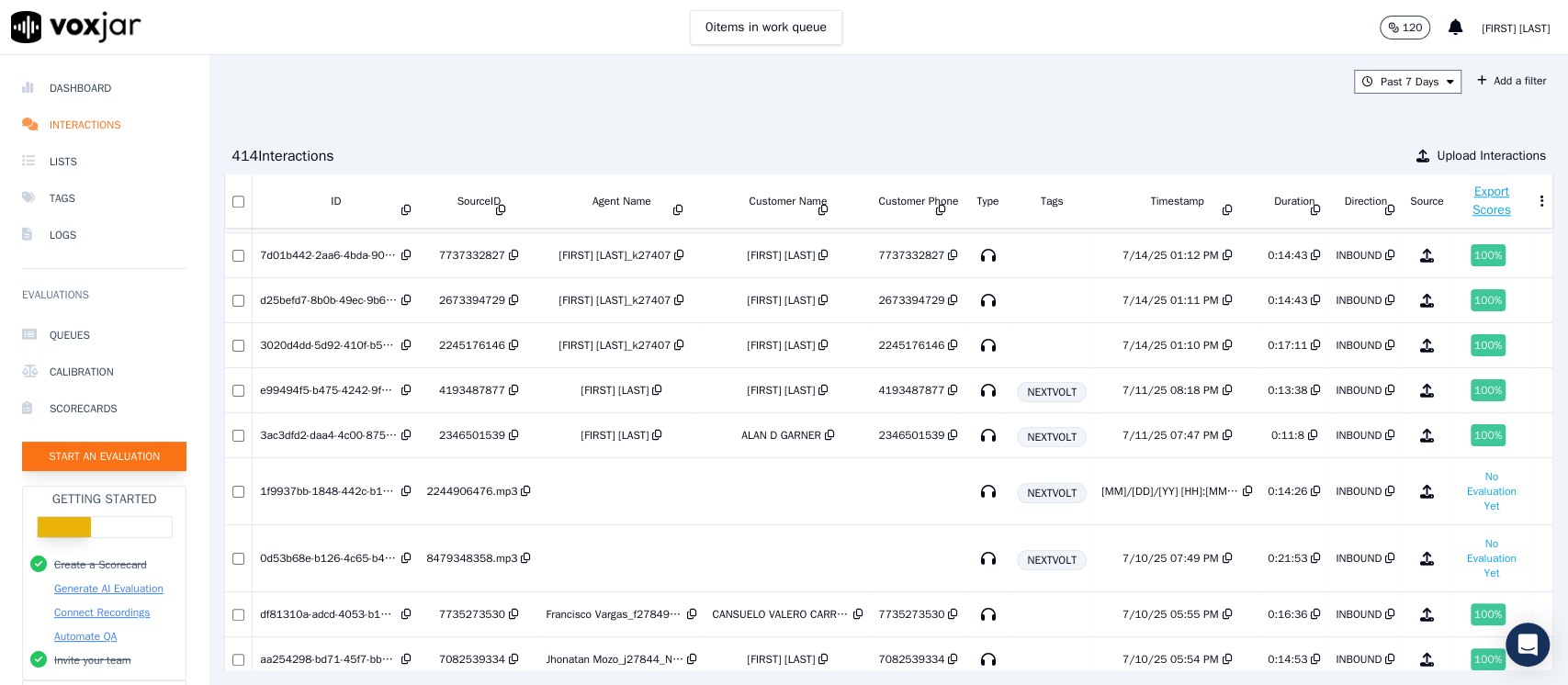 click on "Start an Evaluation" 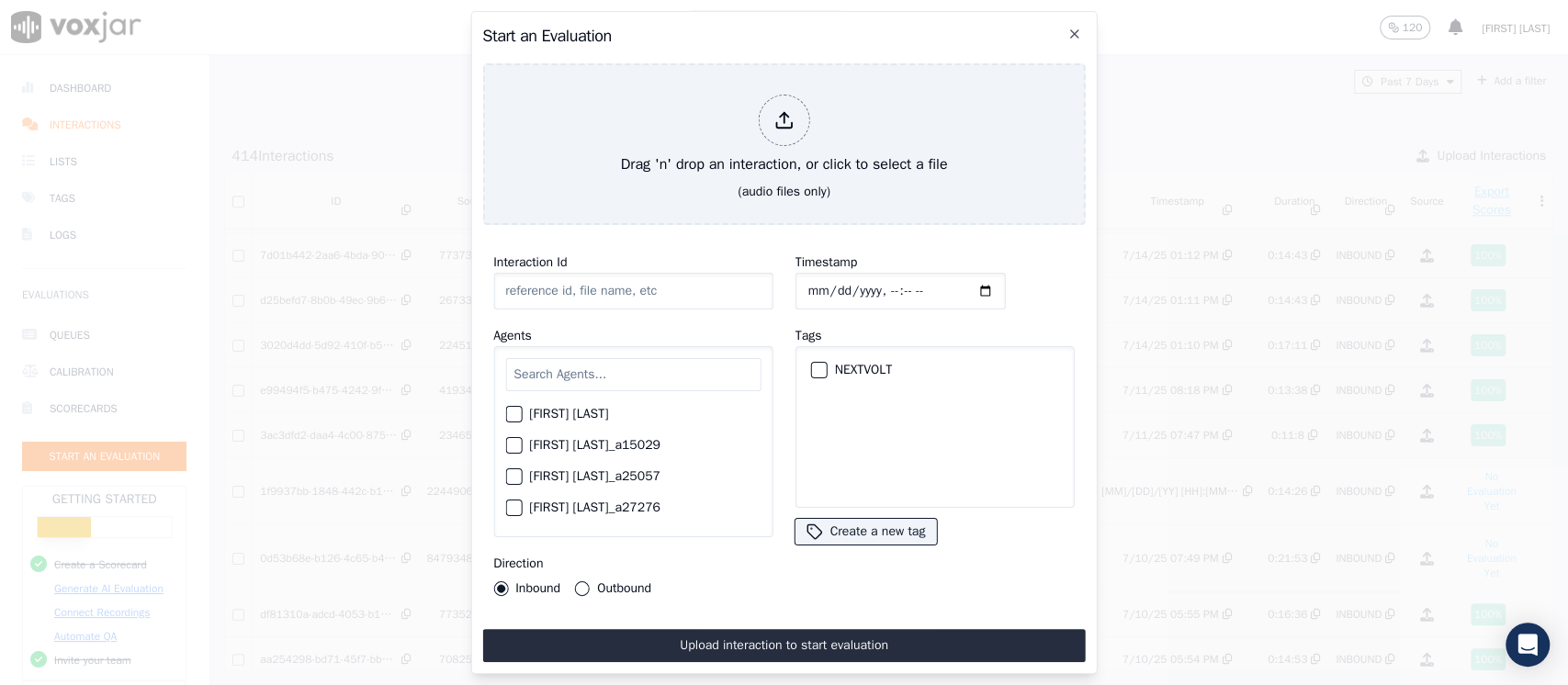 type on "07/10/2025_8159445760.mp3" 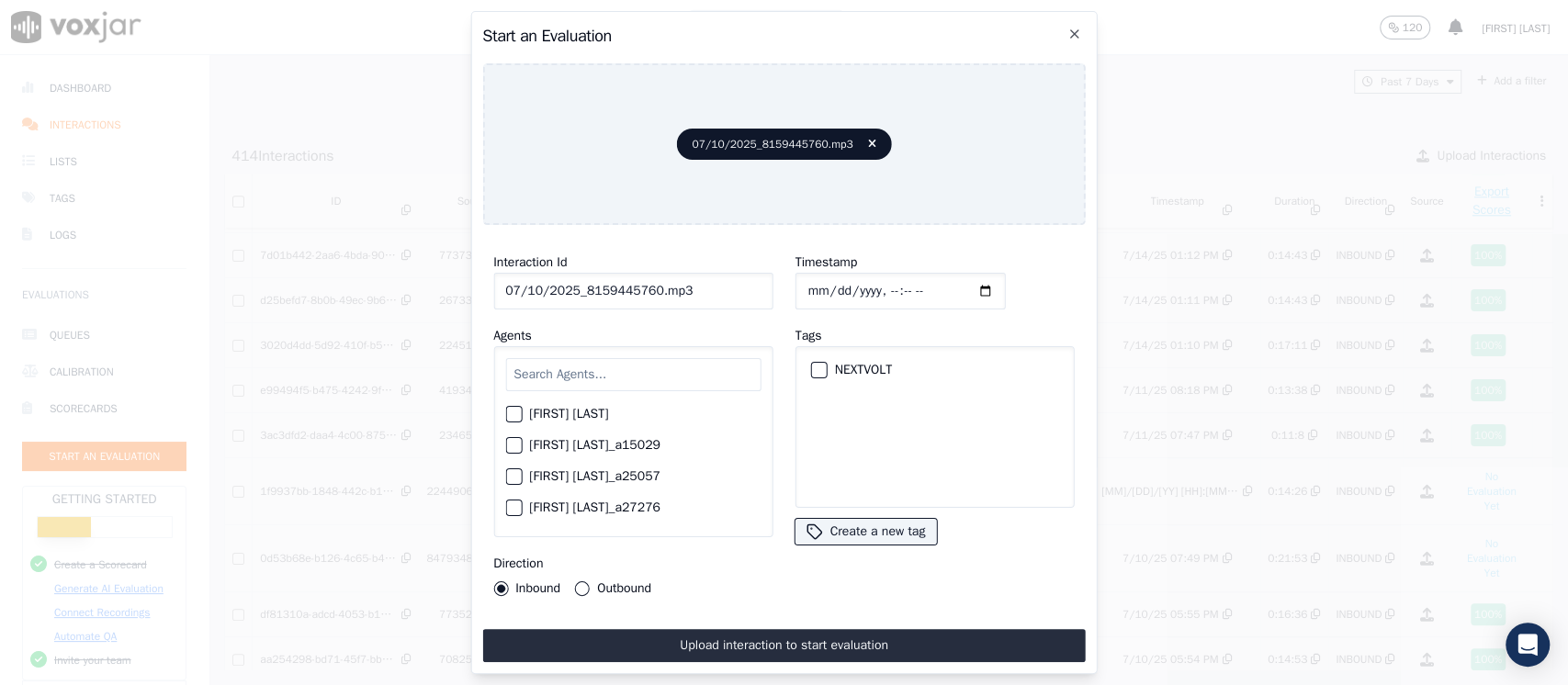 click on "Timestamp" 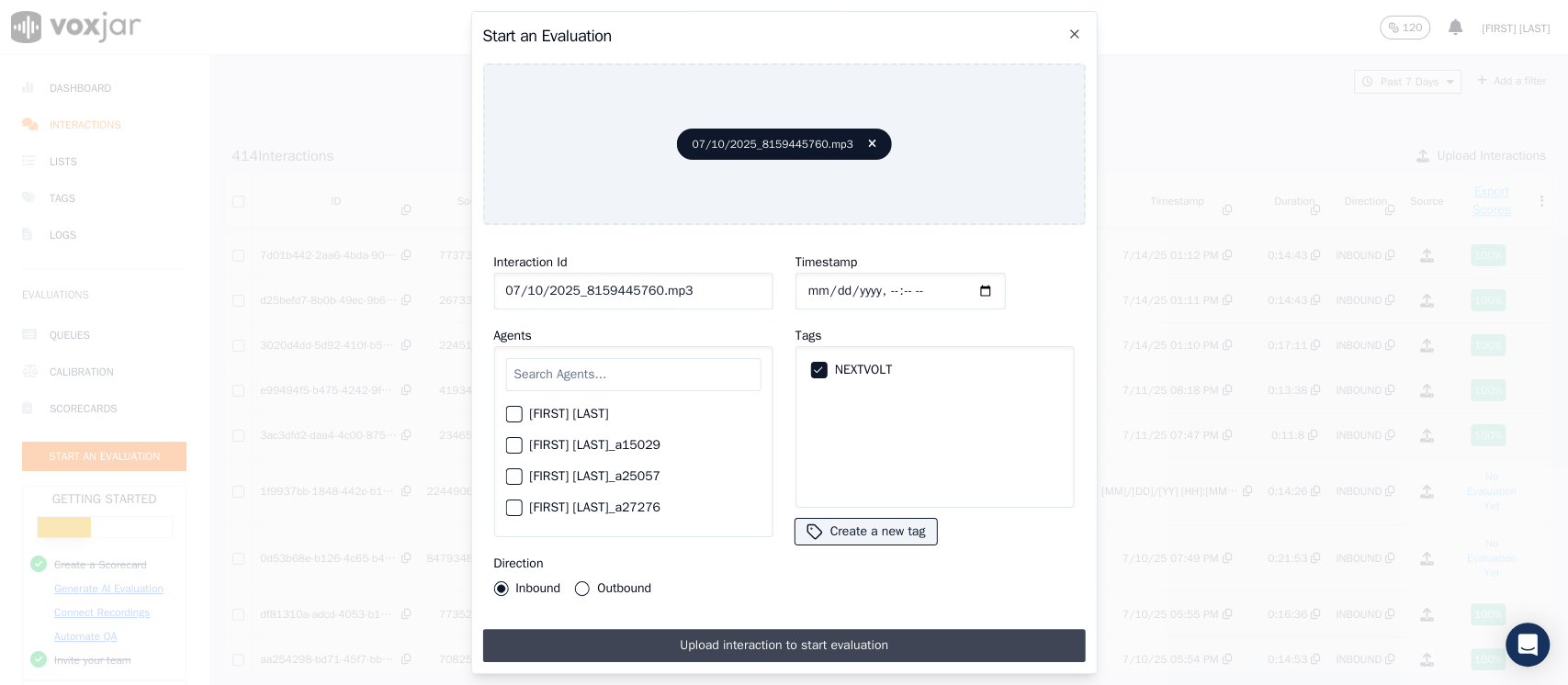 click on "Upload interaction to start evaluation" at bounding box center (784, 646) 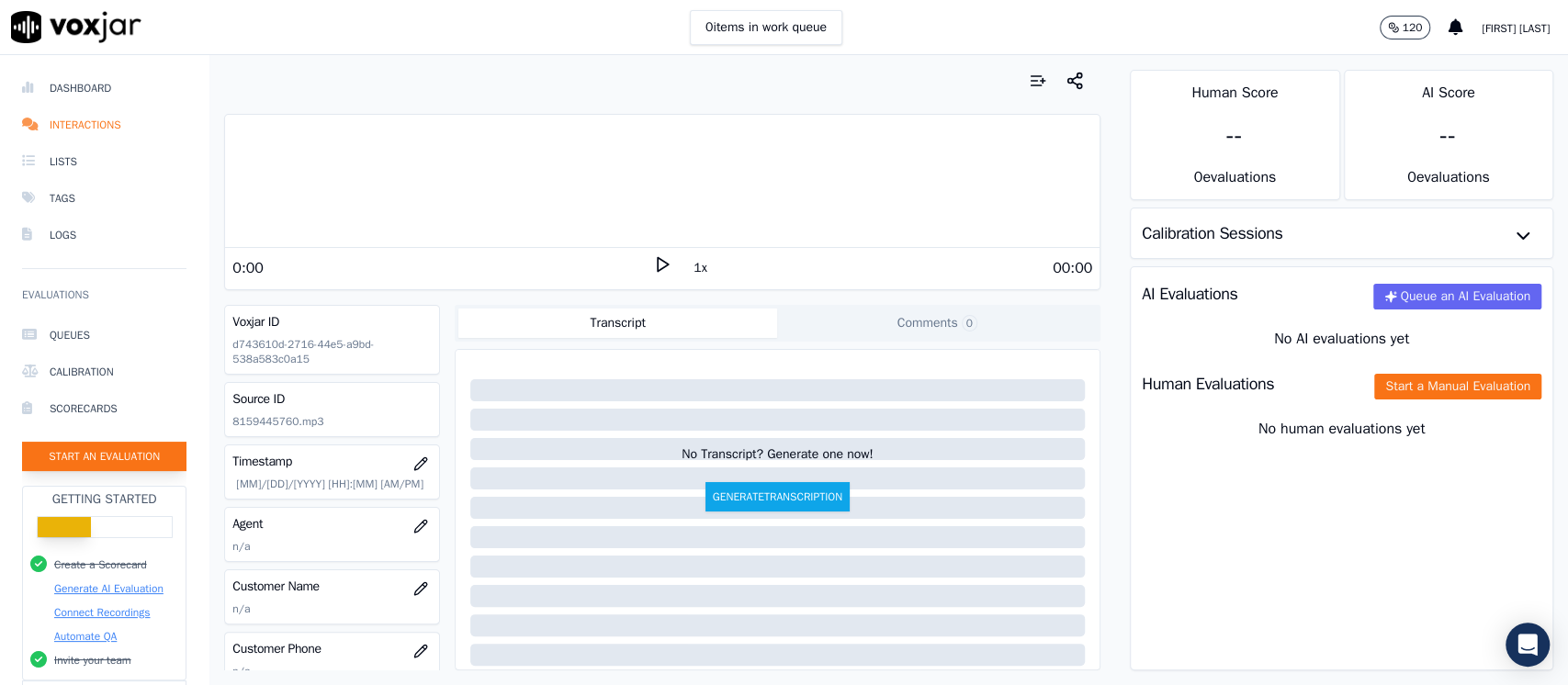 click on "Start an Evaluation" 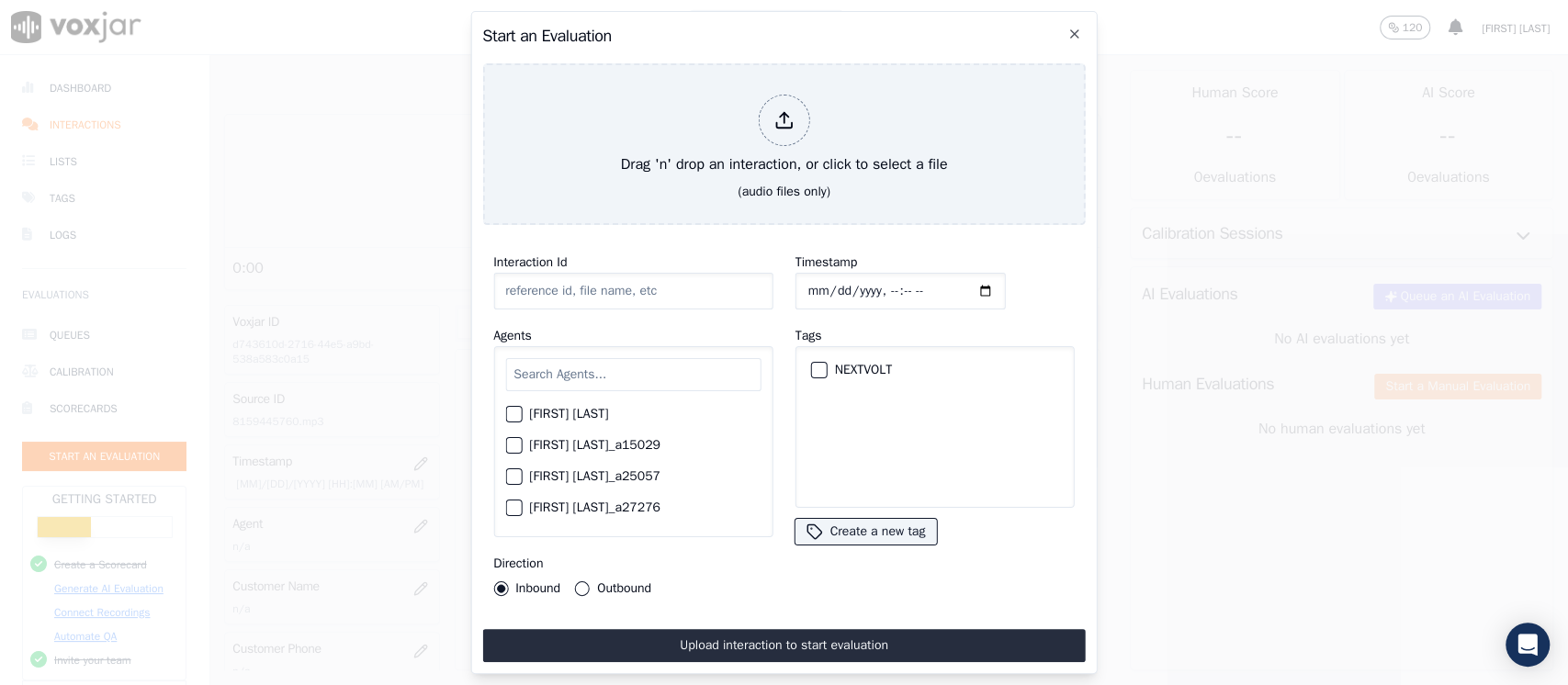 type on "07102025_7797778797.mp3" 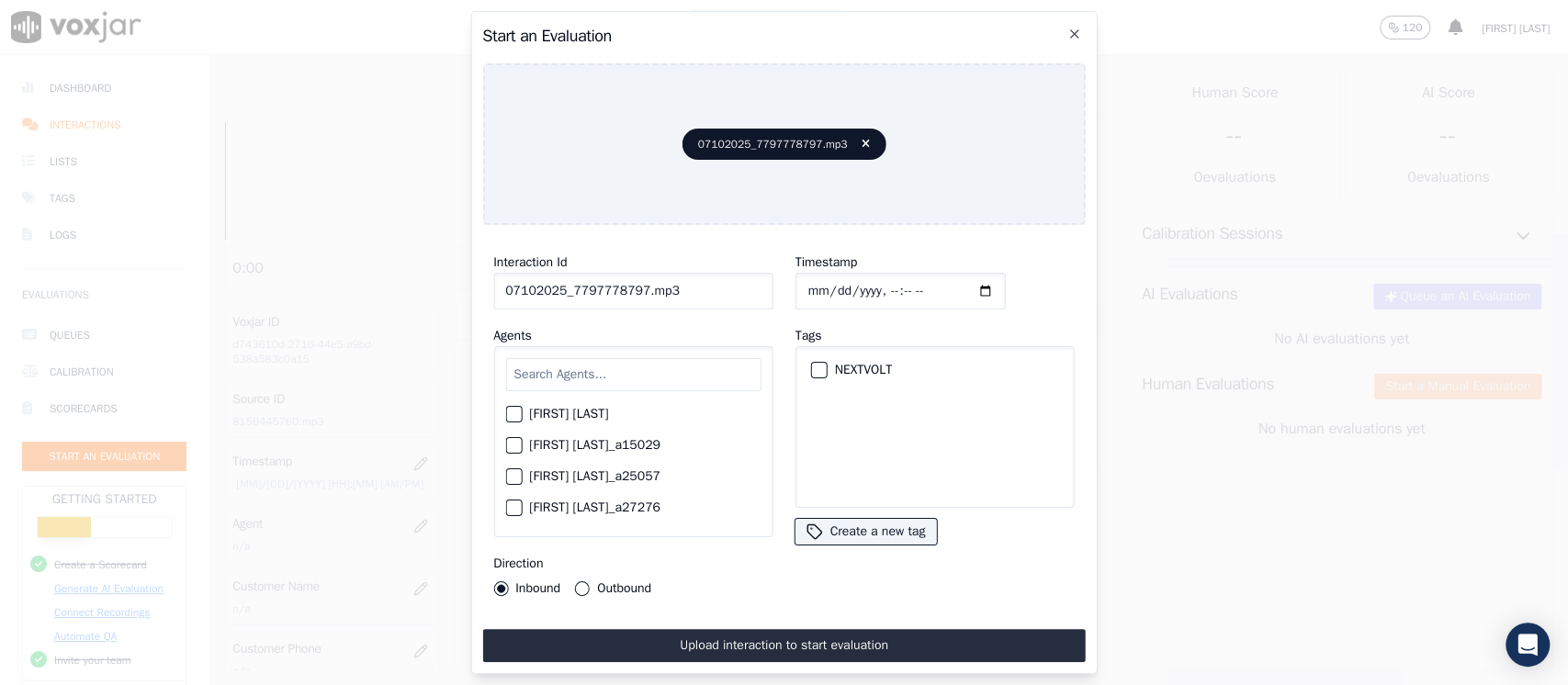 click on "NEXTVOLT" at bounding box center (934, 370) 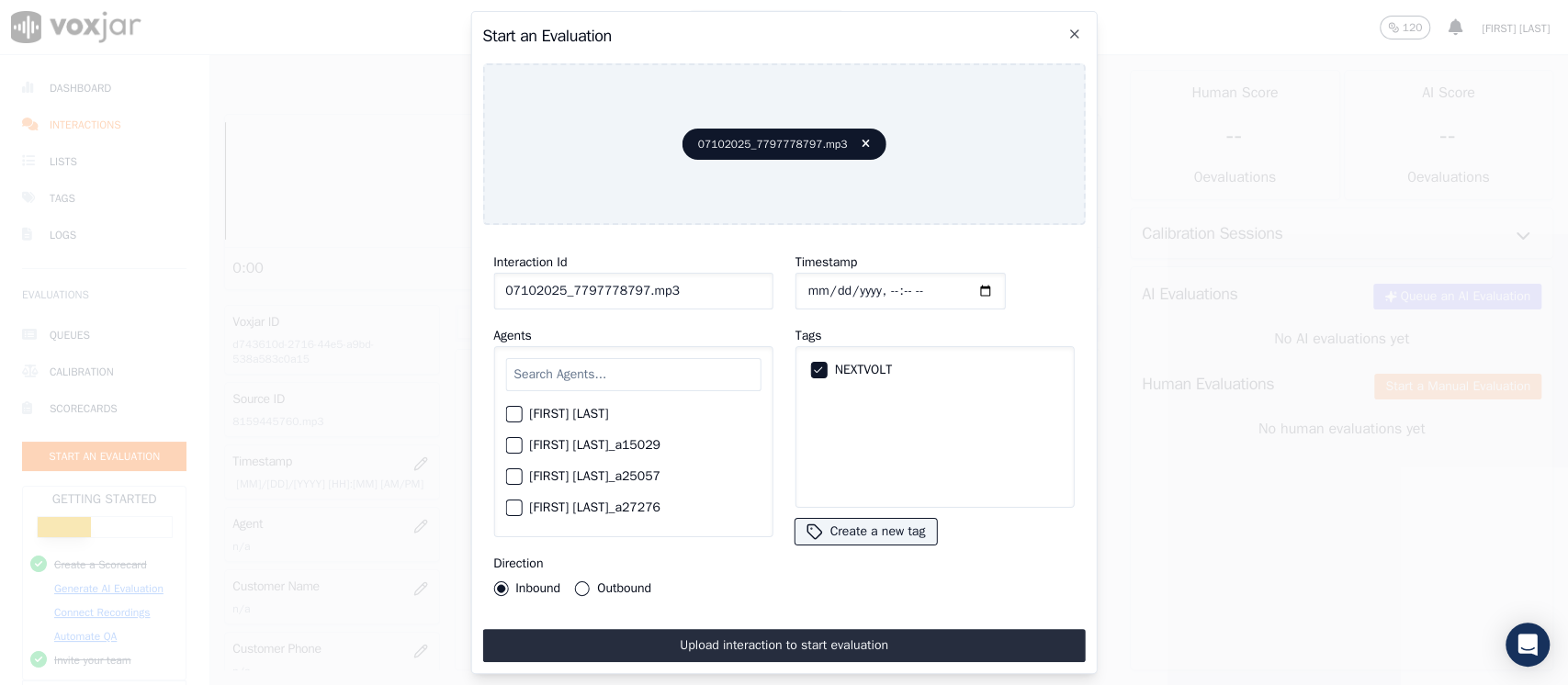 click on "Timestamp" 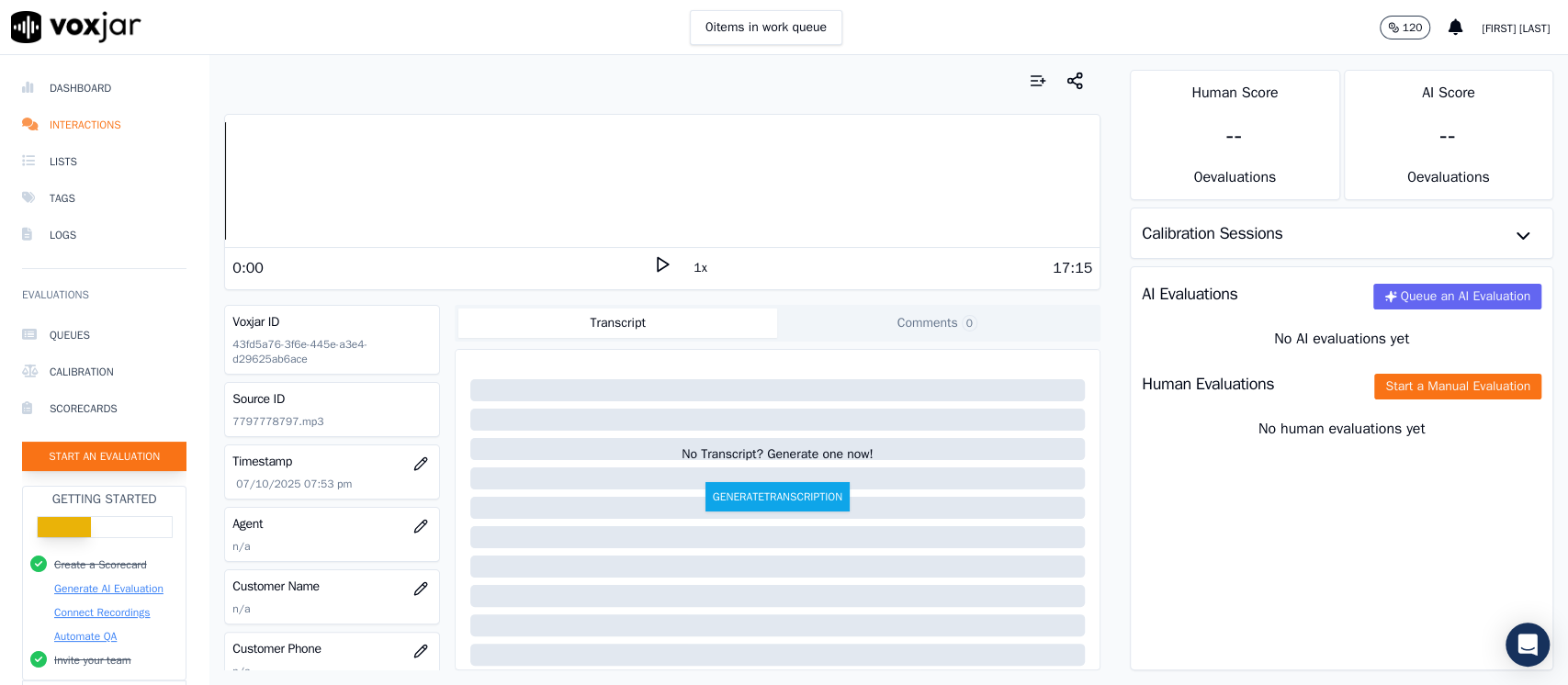 click on "Start an Evaluation" 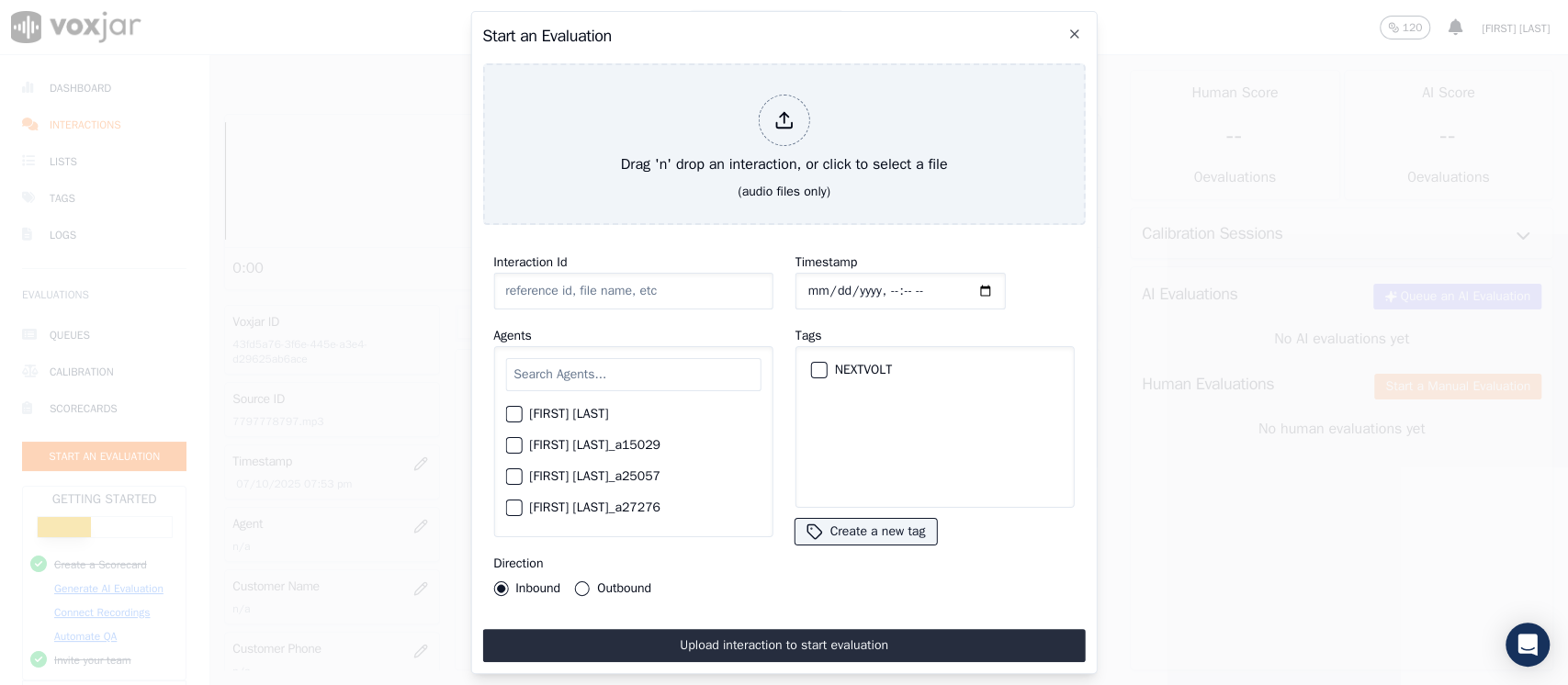 type on "07102025_7735951213.mp3" 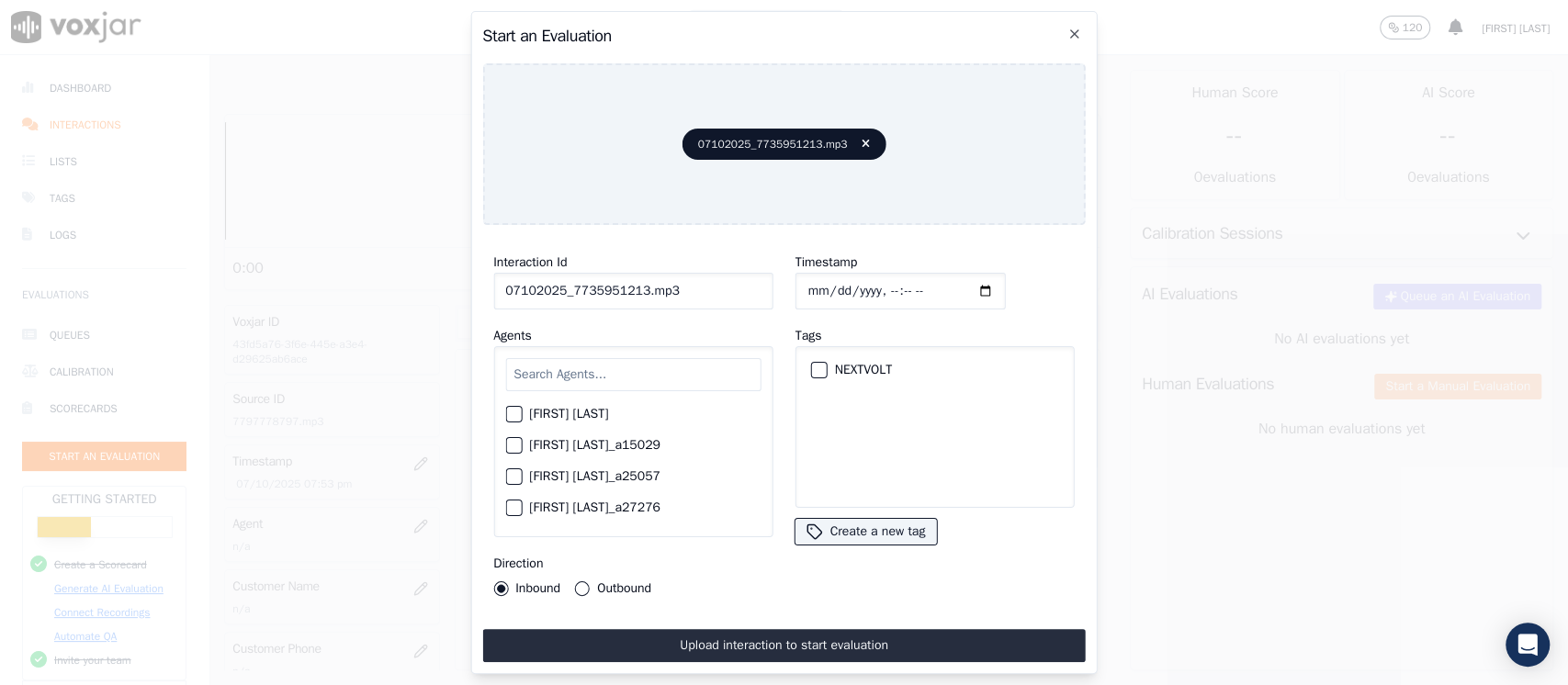 drag, startPoint x: 824, startPoint y: 346, endPoint x: 817, endPoint y: 354, distance: 10.630146 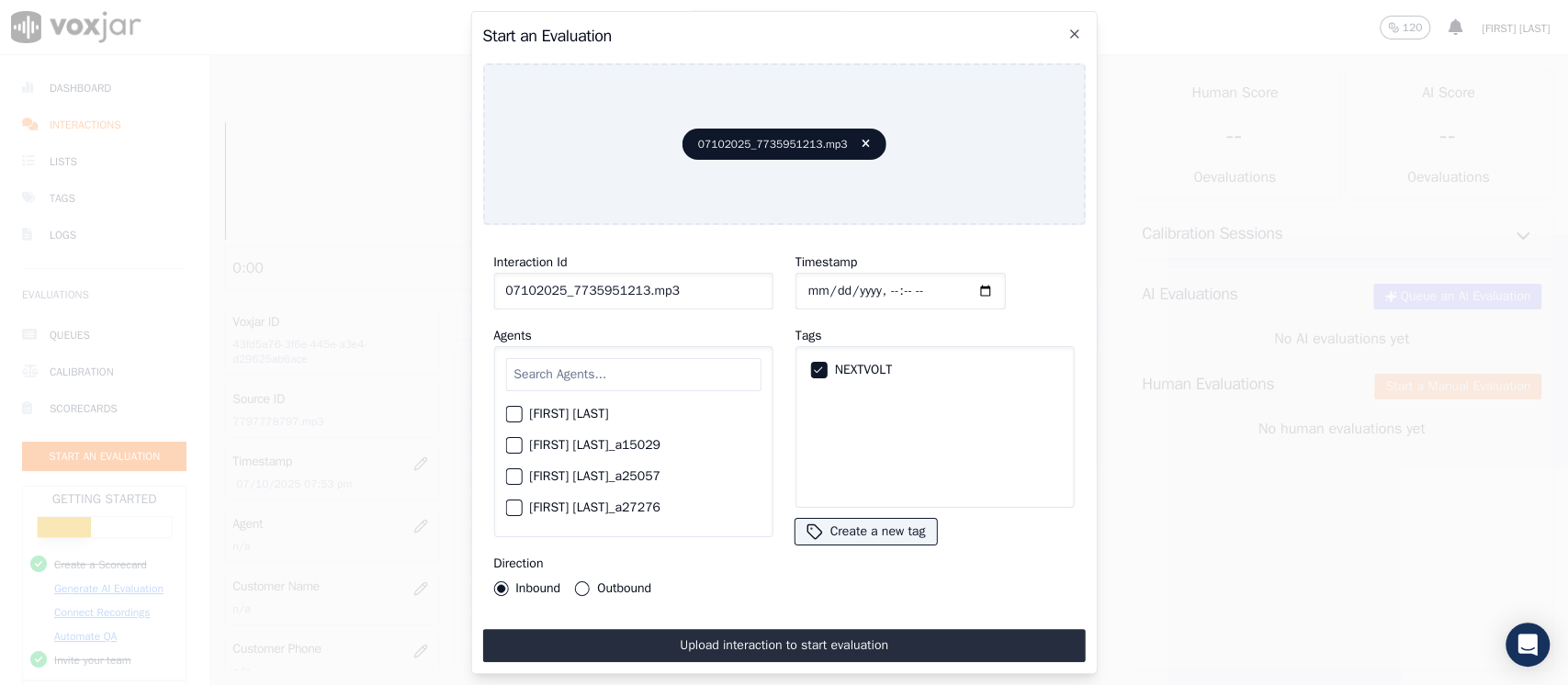click on "Timestamp" 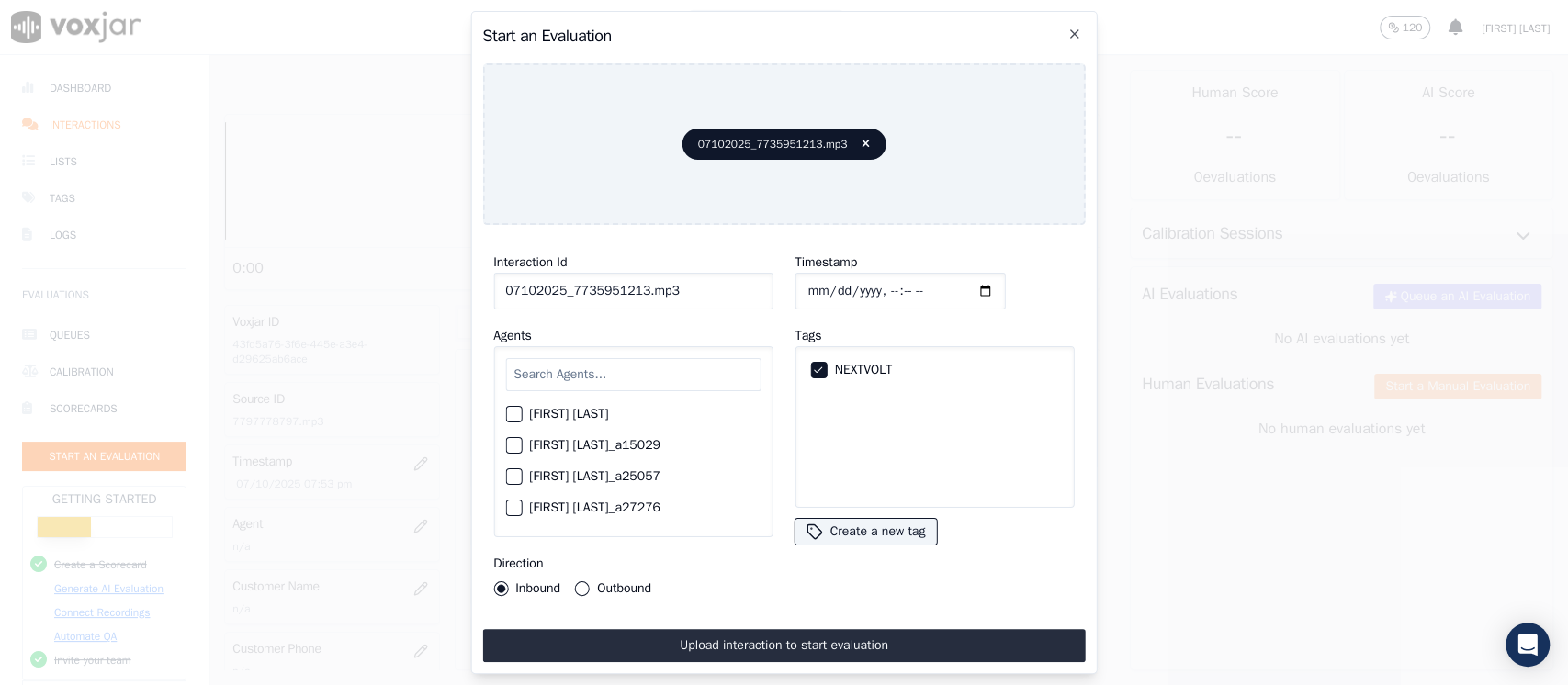 type on "[YYYY]-[MM]-[DD]T[HH]:[MM]" 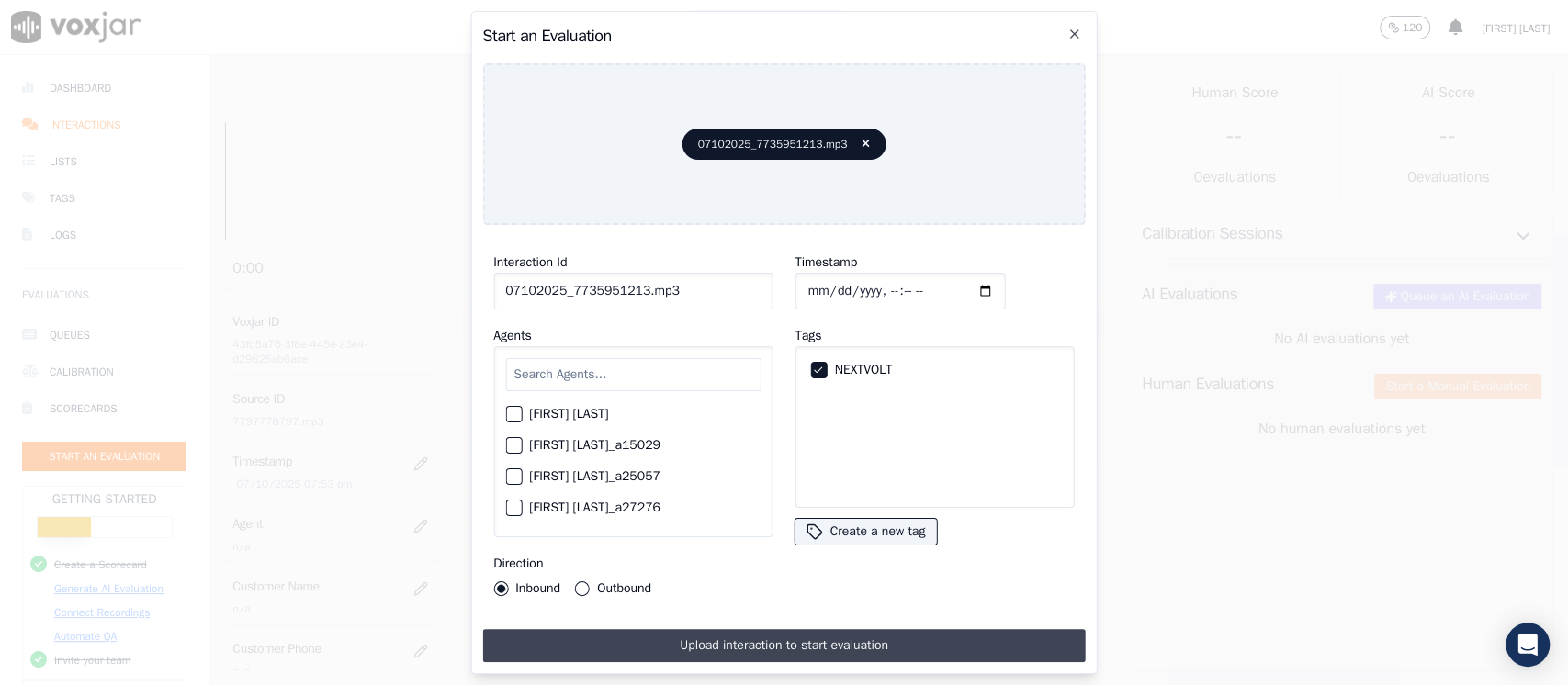 click on "Upload interaction to start evaluation" at bounding box center (784, 646) 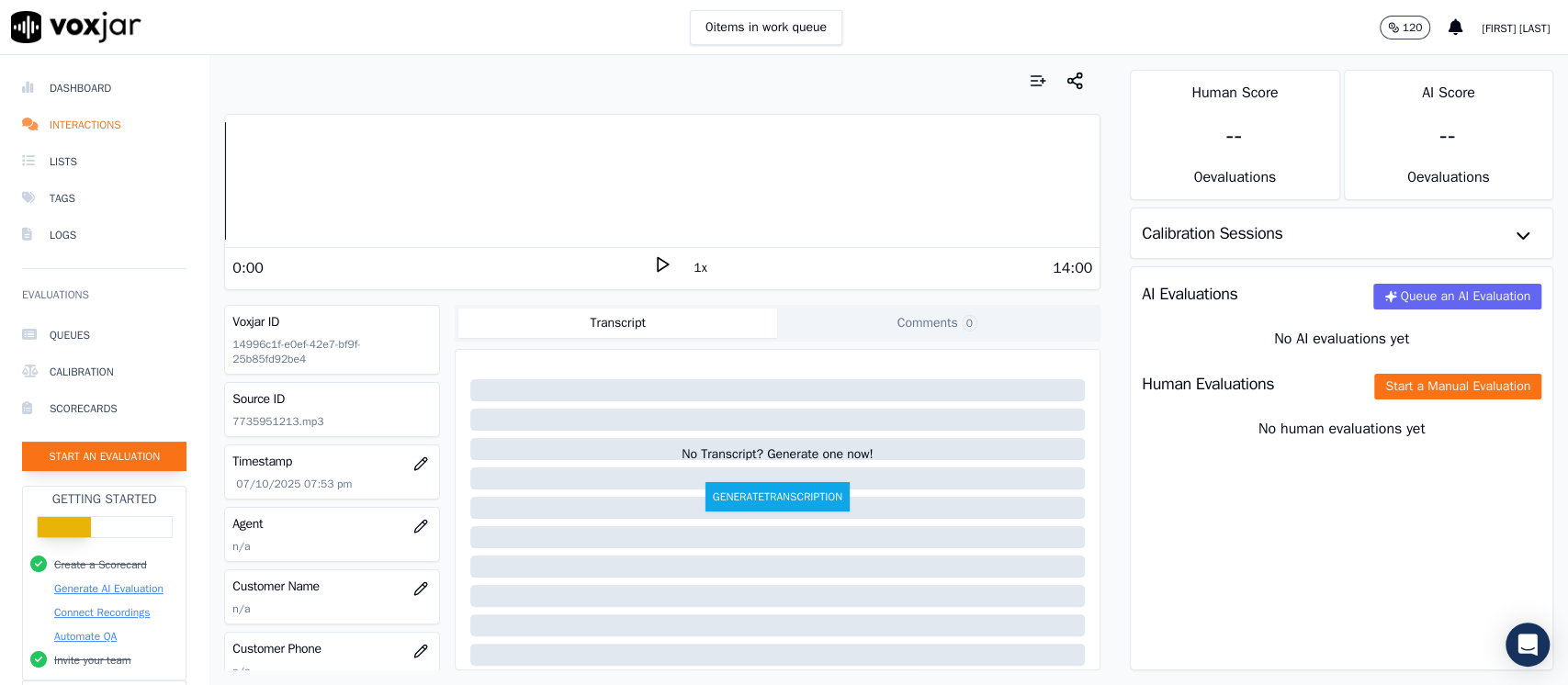 click on "Start an Evaluation" 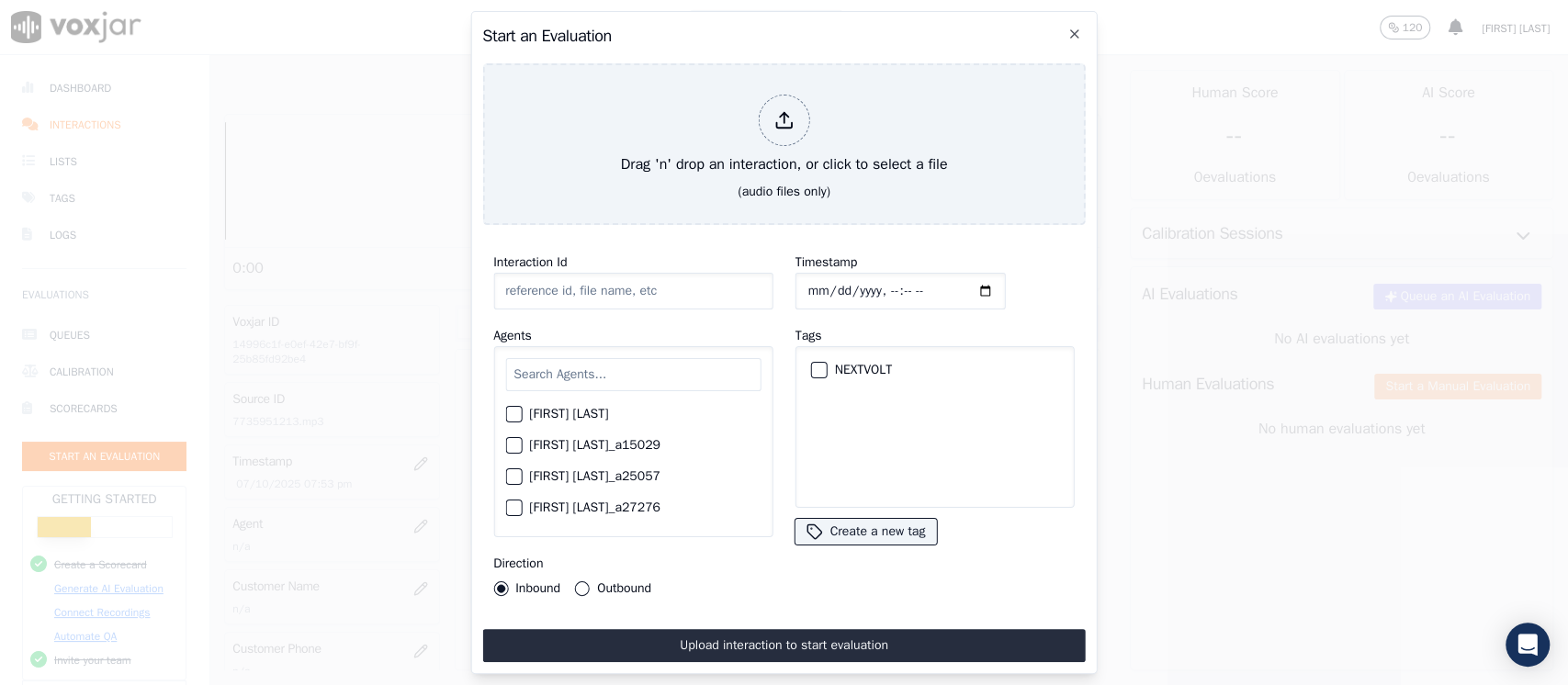 type on "[DATE]_[PHONE].mp3" 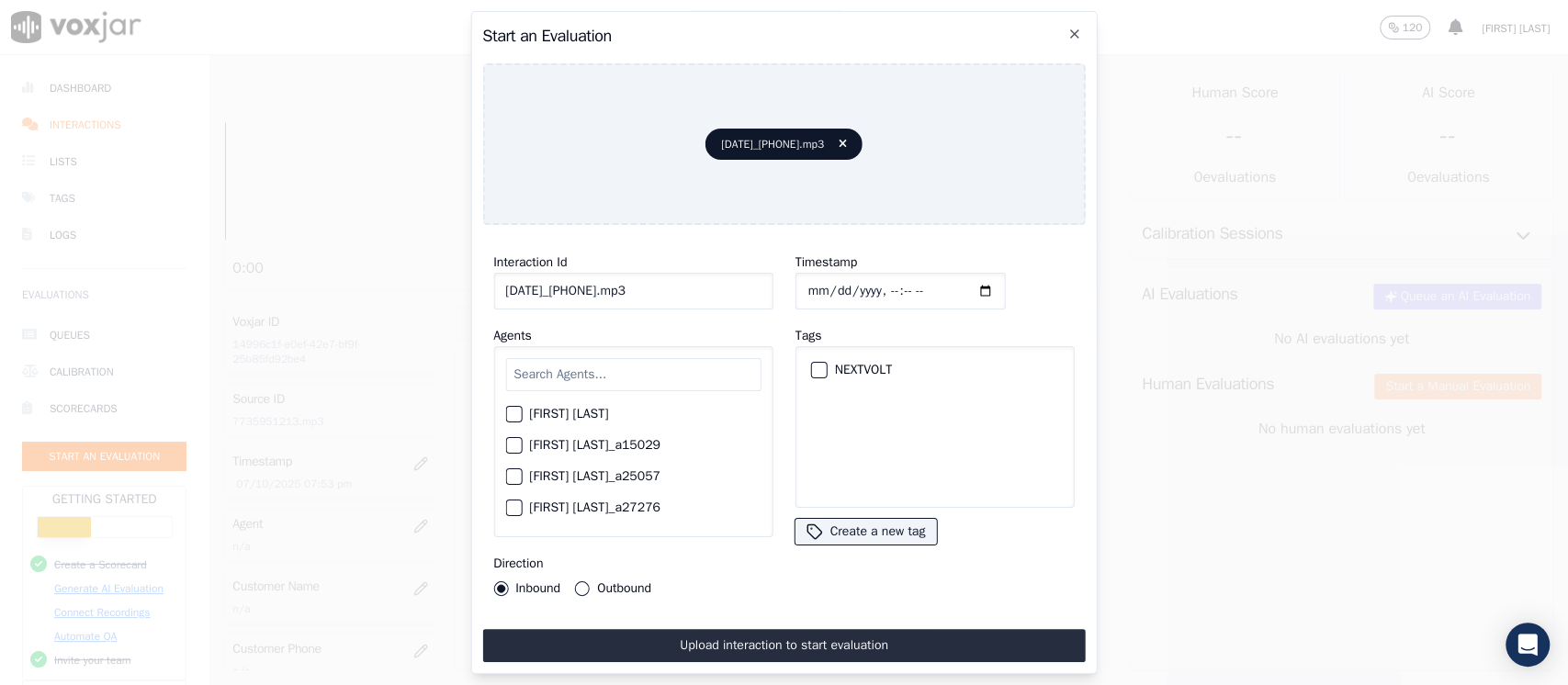 click at bounding box center (818, 370) 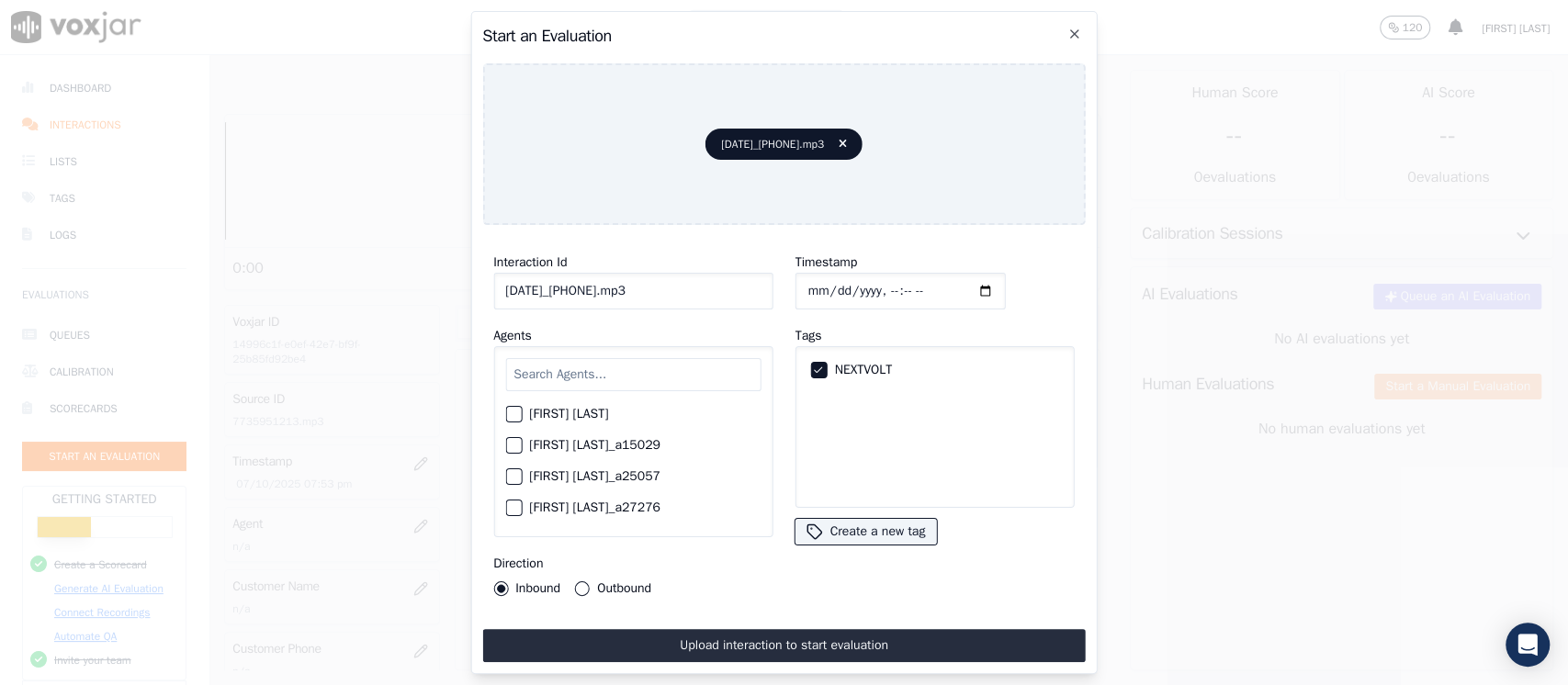 click on "Timestamp" 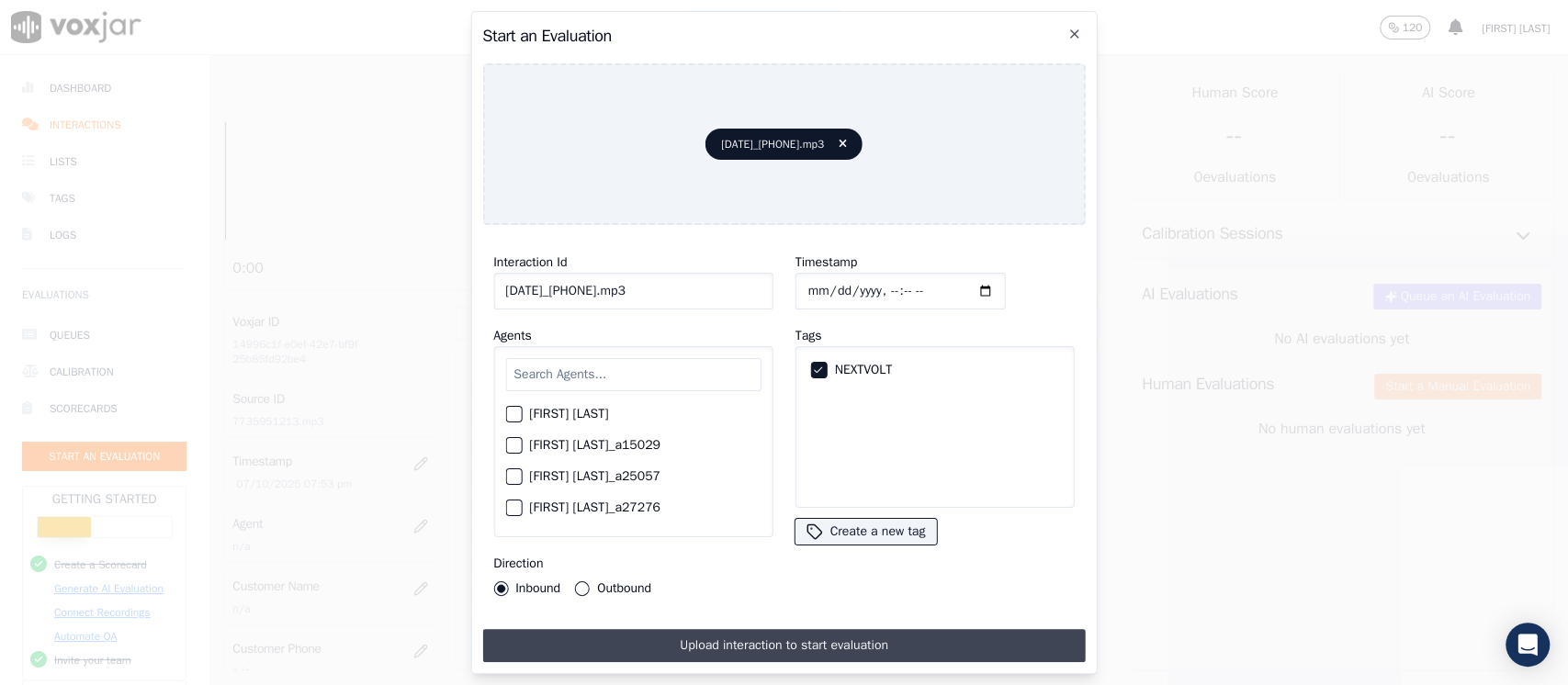 click on "Upload interaction to start evaluation" at bounding box center [784, 646] 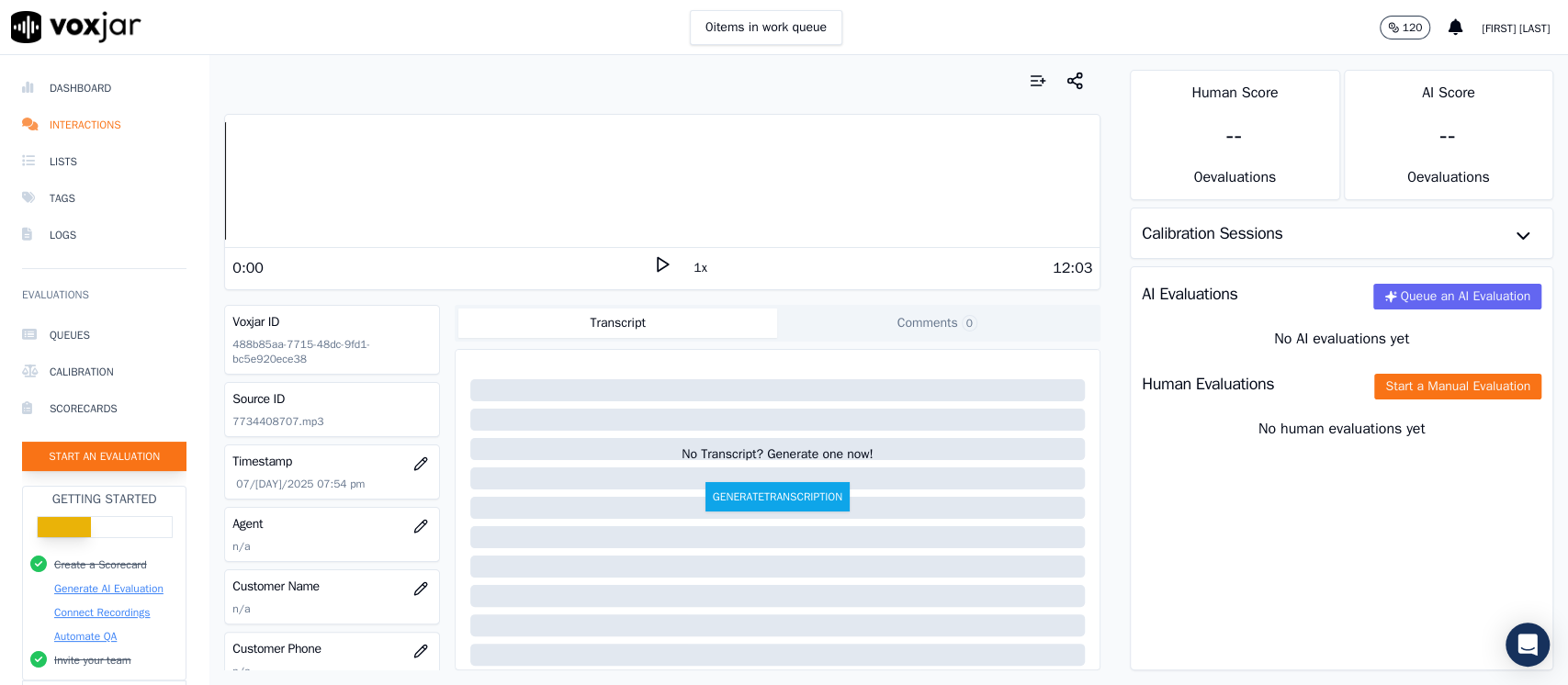 click on "Start an Evaluation" 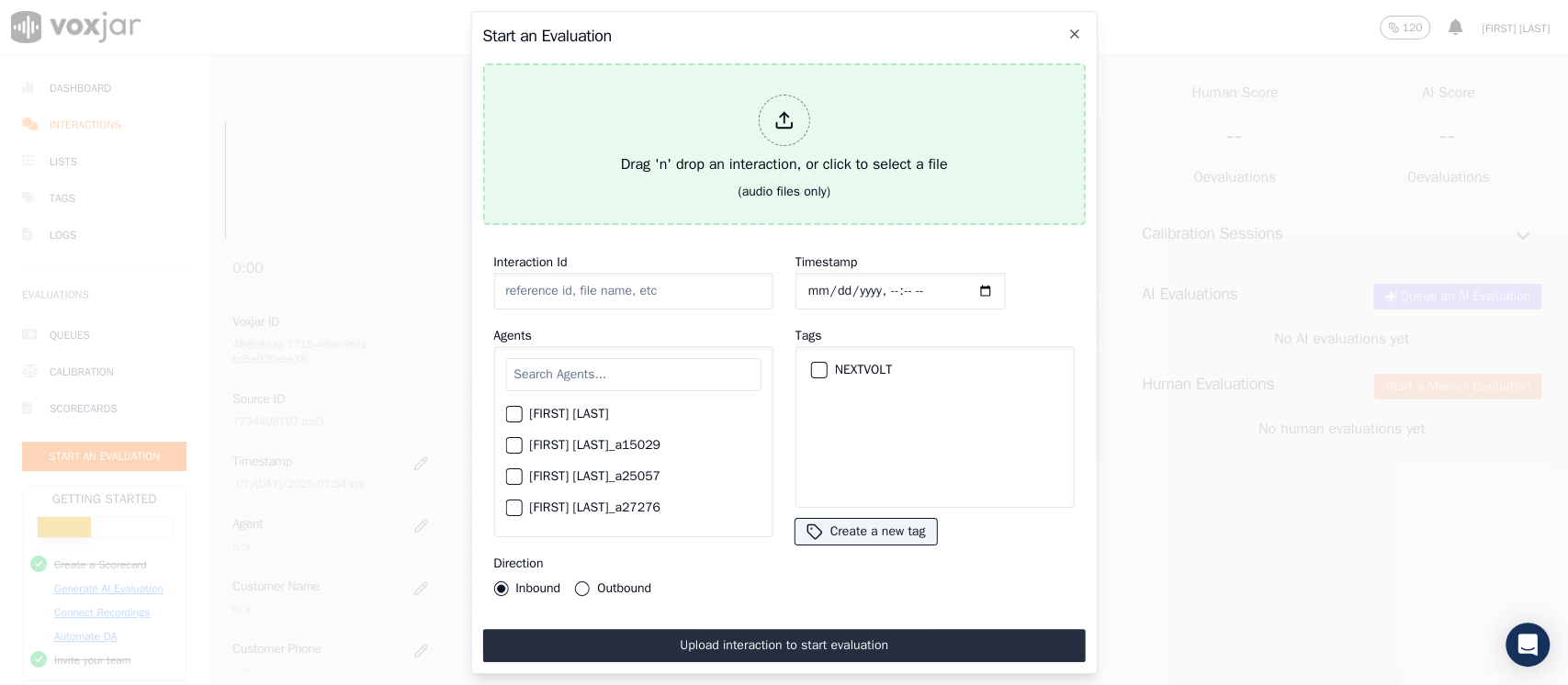 type on "07/10/2025_7738461857.mp3" 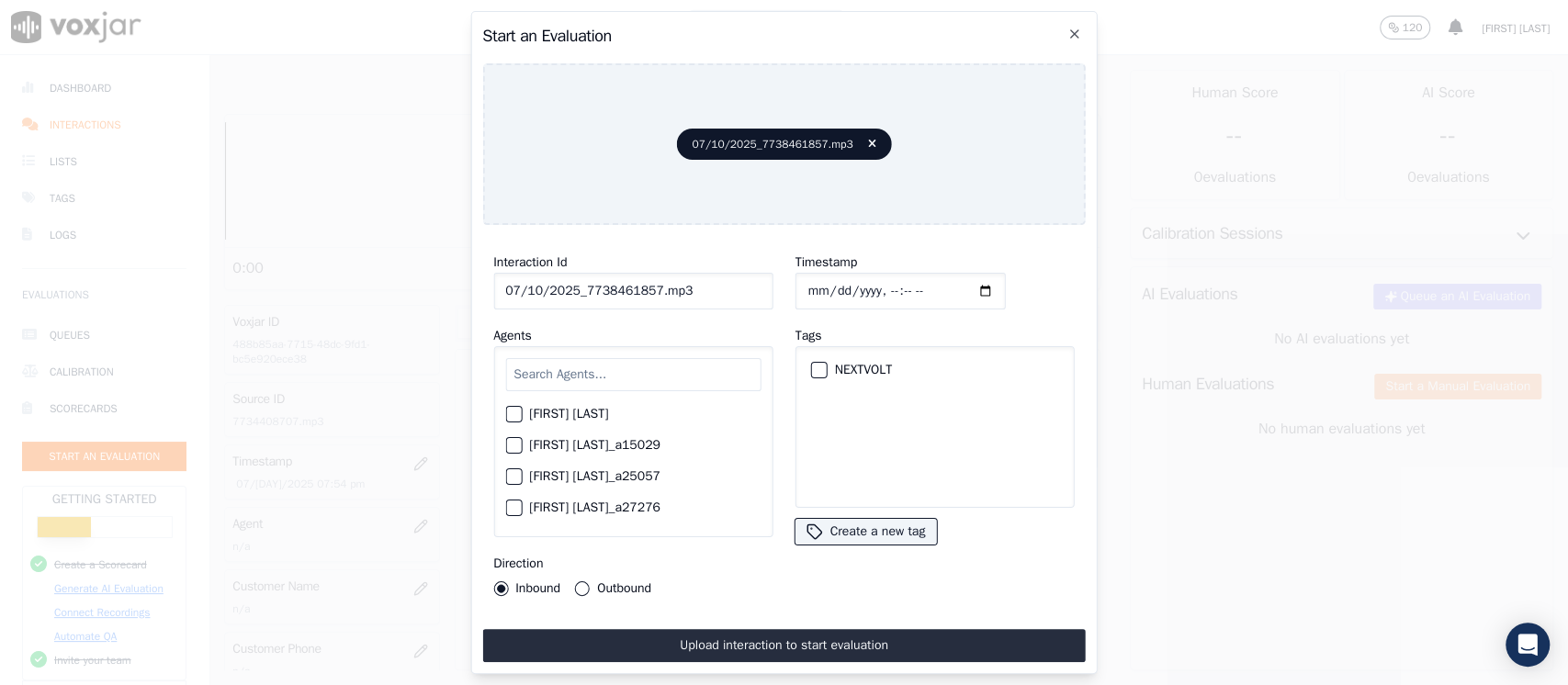 click on "Timestamp" 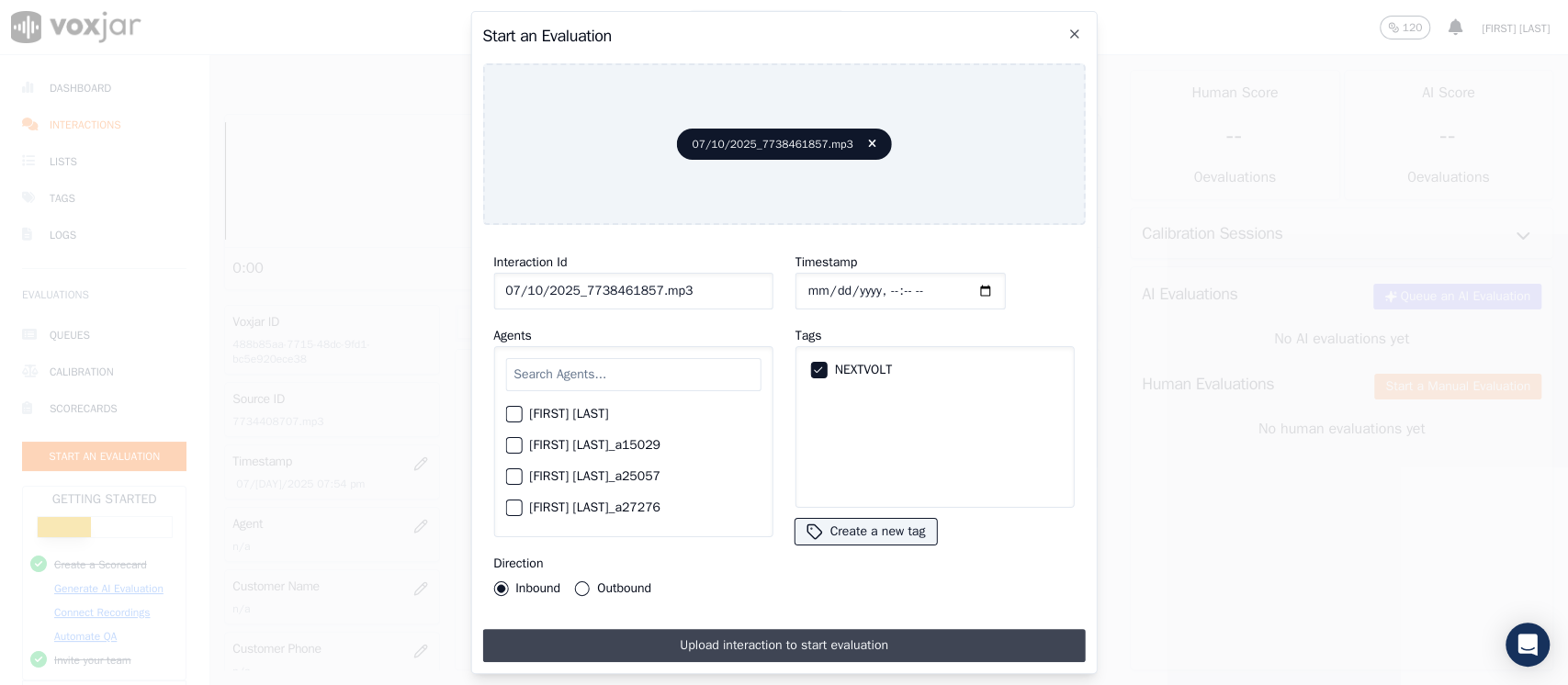click on "Upload interaction to start evaluation" at bounding box center [784, 646] 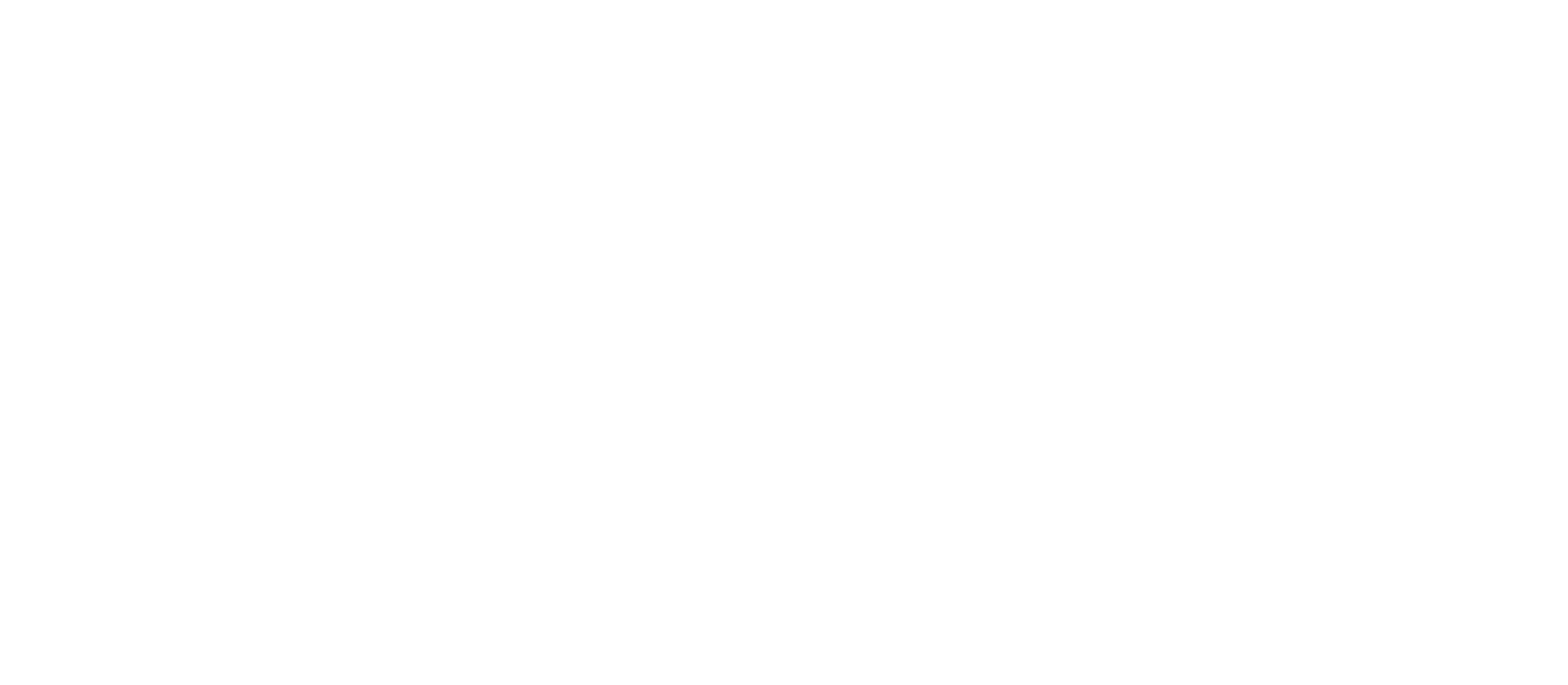 scroll, scrollTop: 0, scrollLeft: 0, axis: both 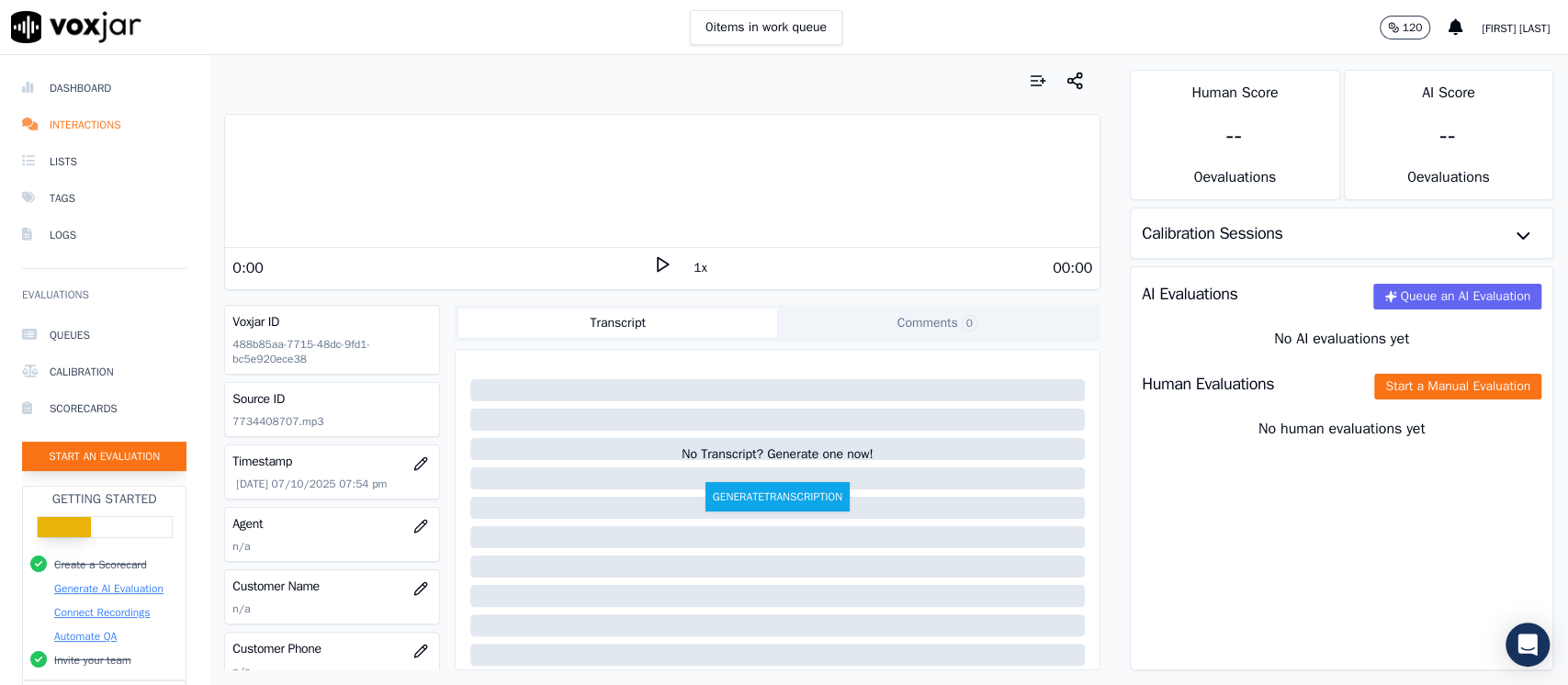 click on "Start an Evaluation" 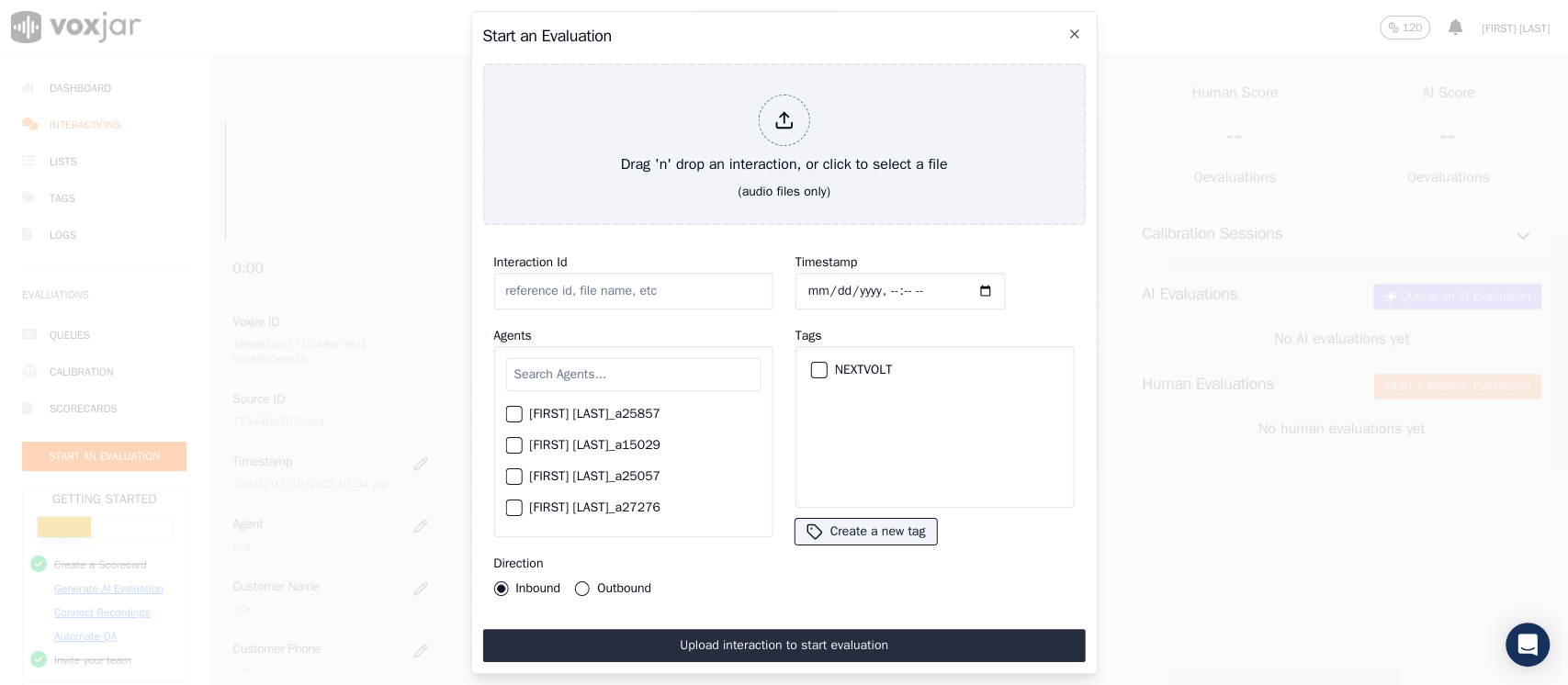 type on "[DATE]_7738461857.mp3" 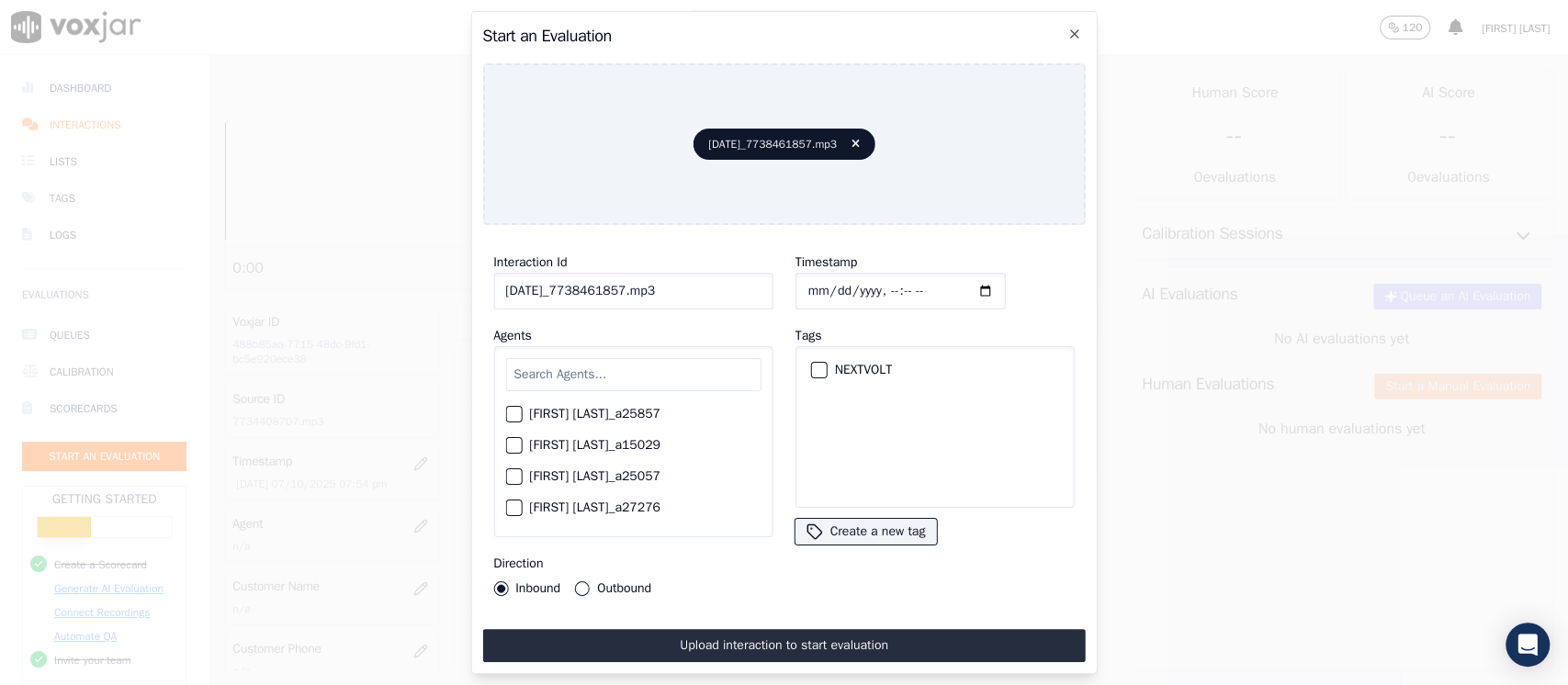 click on "Timestamp" 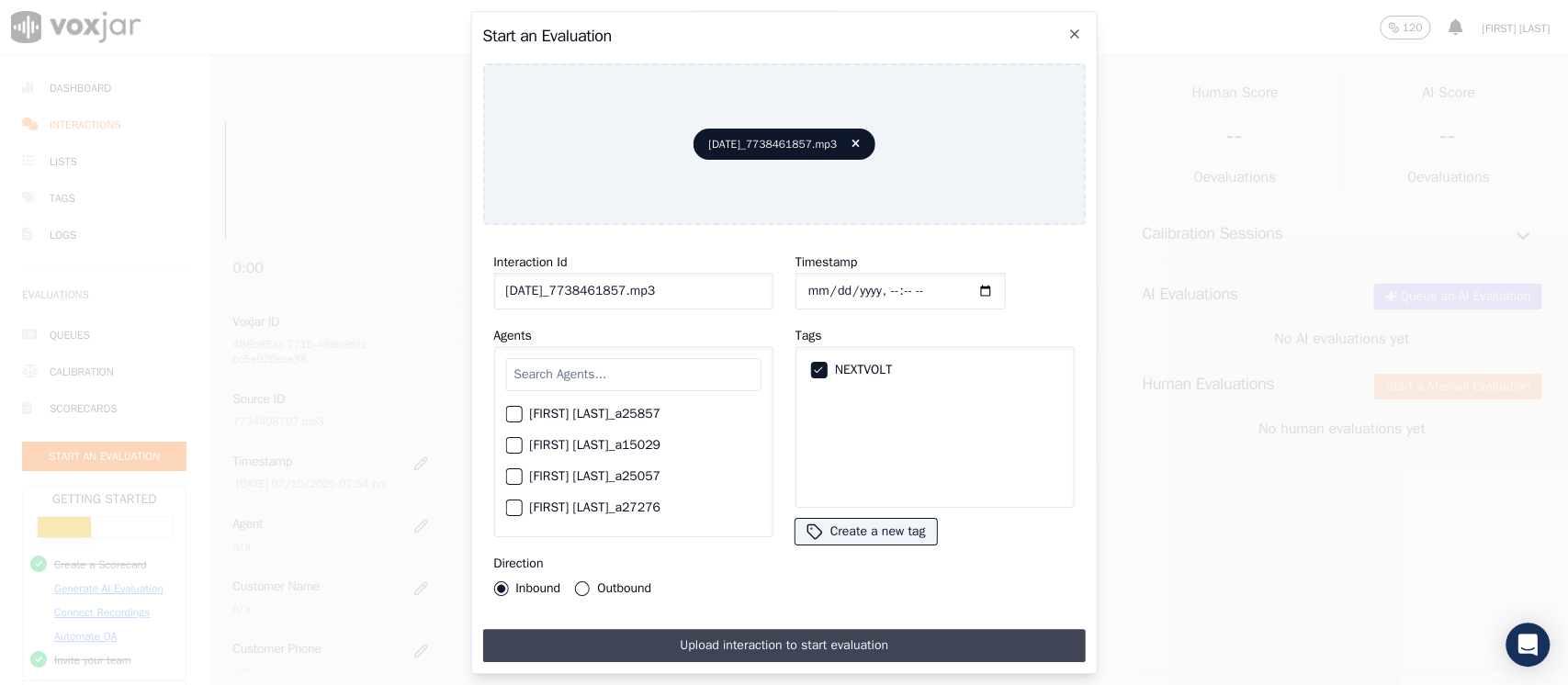 click on "Upload interaction to start evaluation" at bounding box center [784, 646] 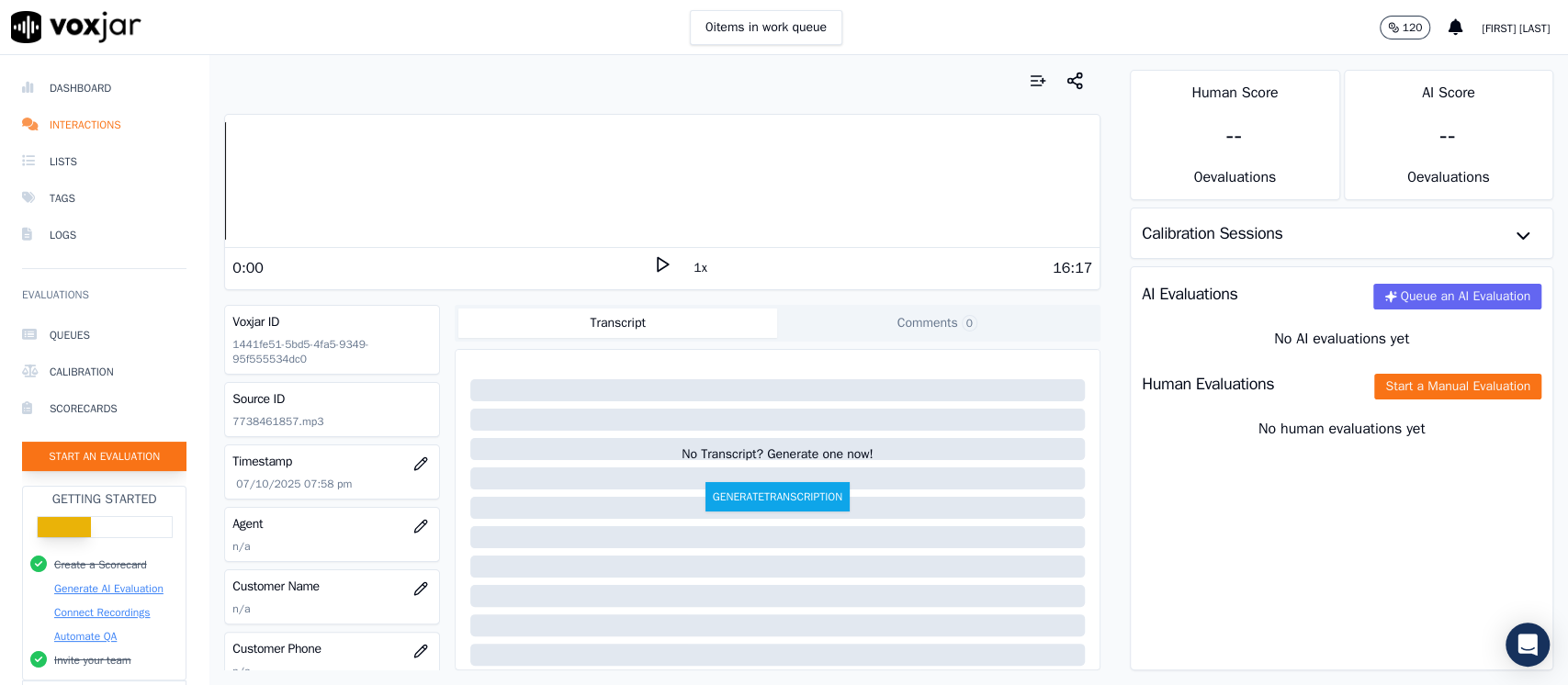 click on "Start an Evaluation" 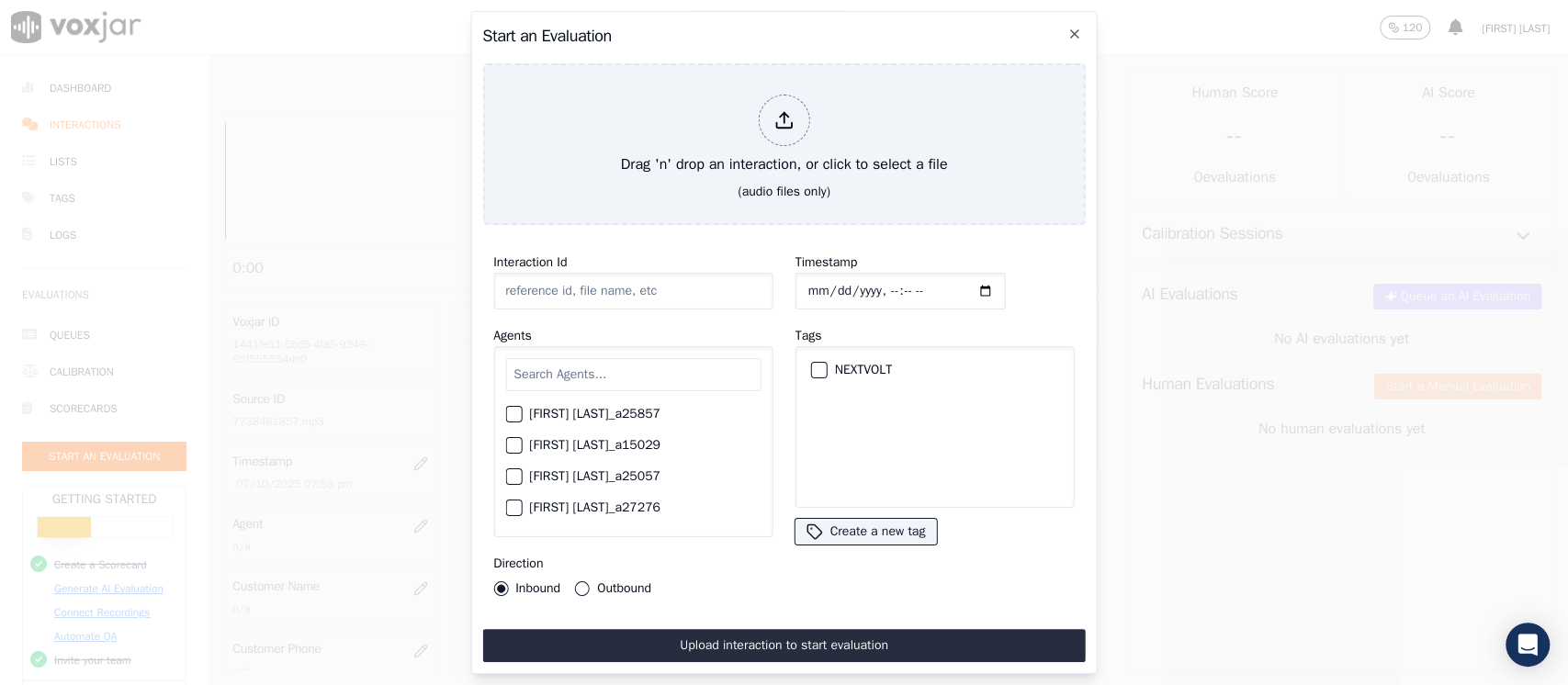 type on "[DATE]_2245092118.mp3" 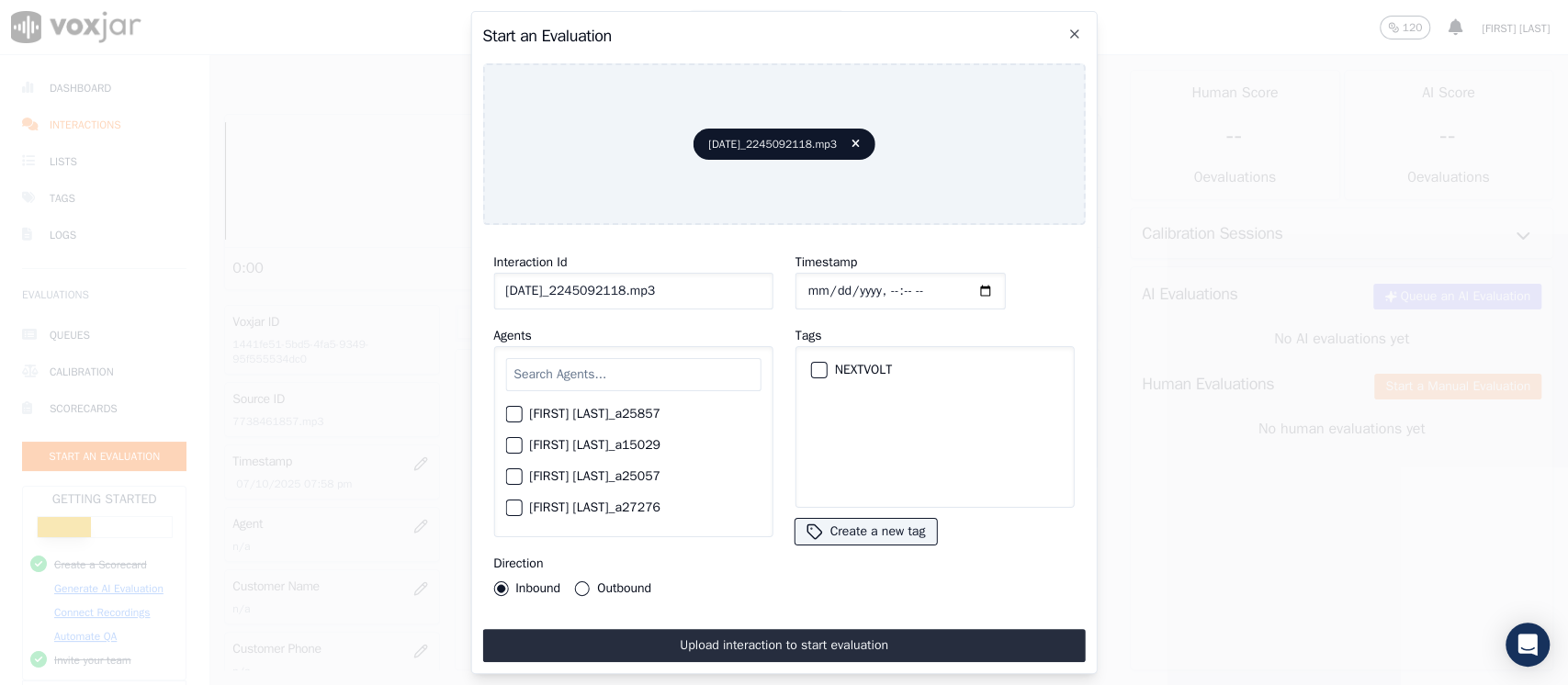 click on "Timestamp" 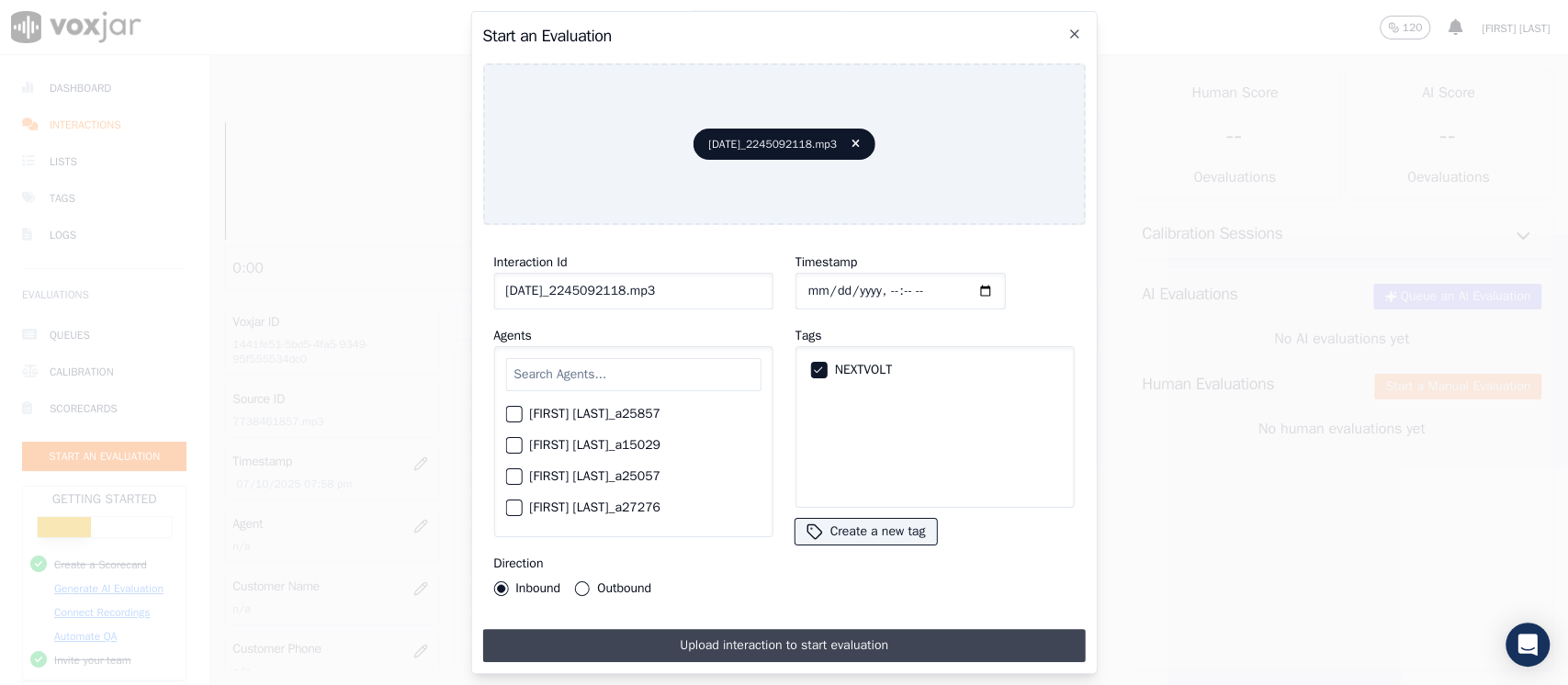 click on "Upload interaction to start evaluation" at bounding box center (784, 646) 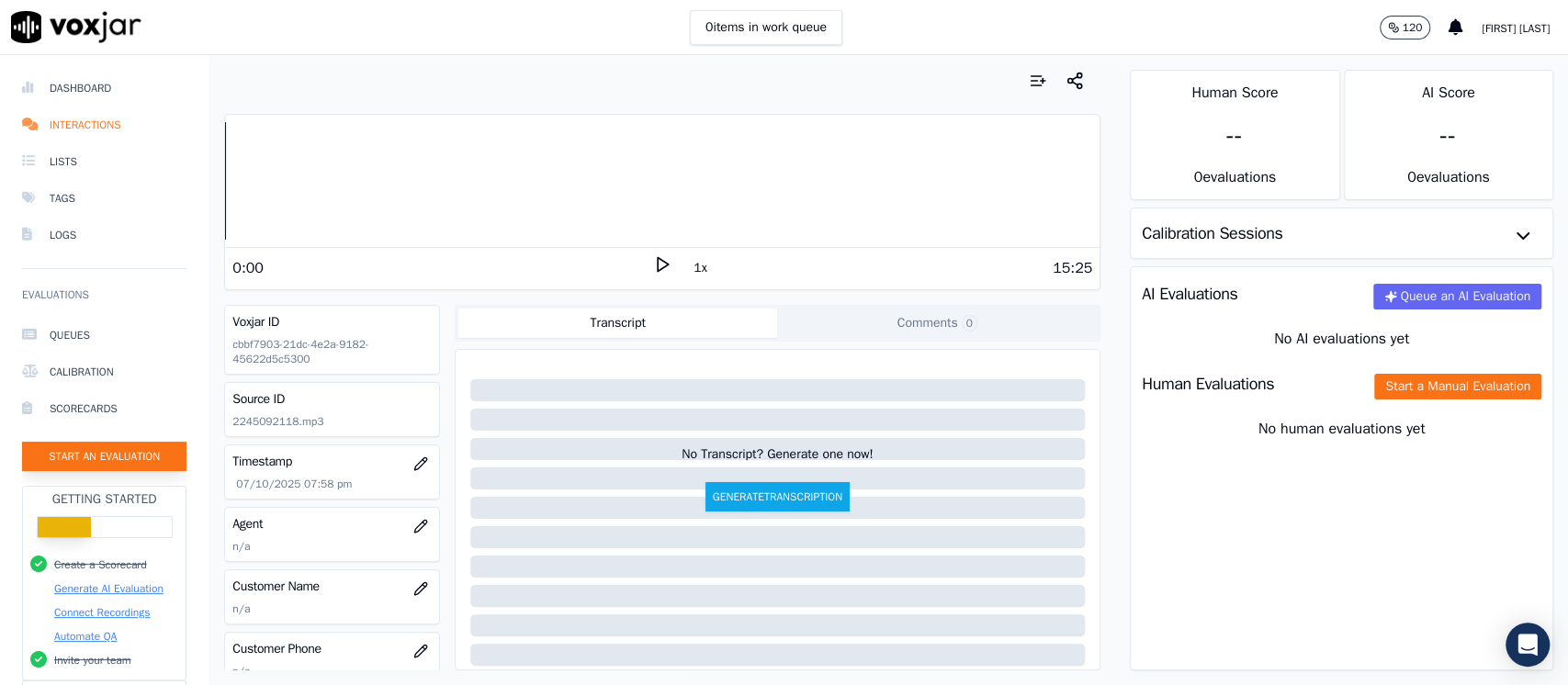 click on "Start an Evaluation" 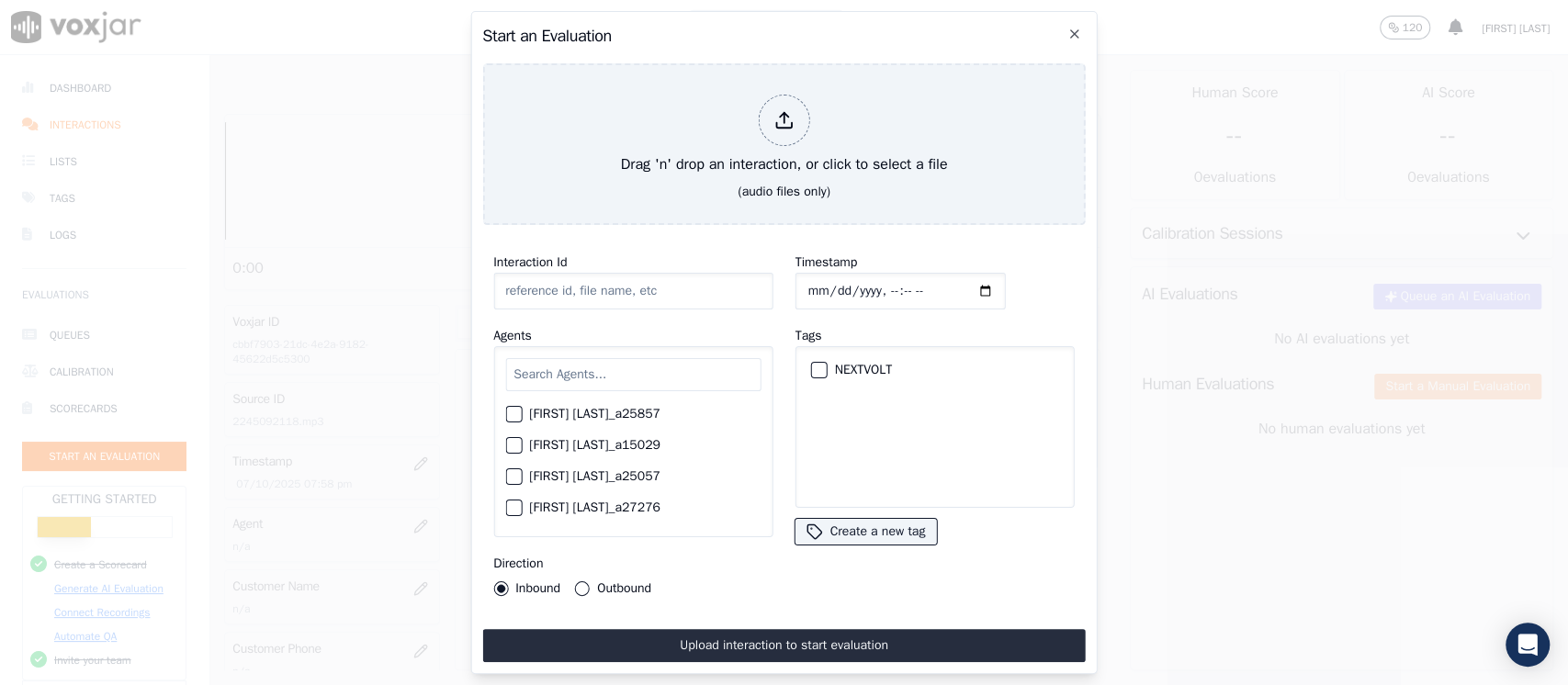 type on "07102025_7082675033.mp3" 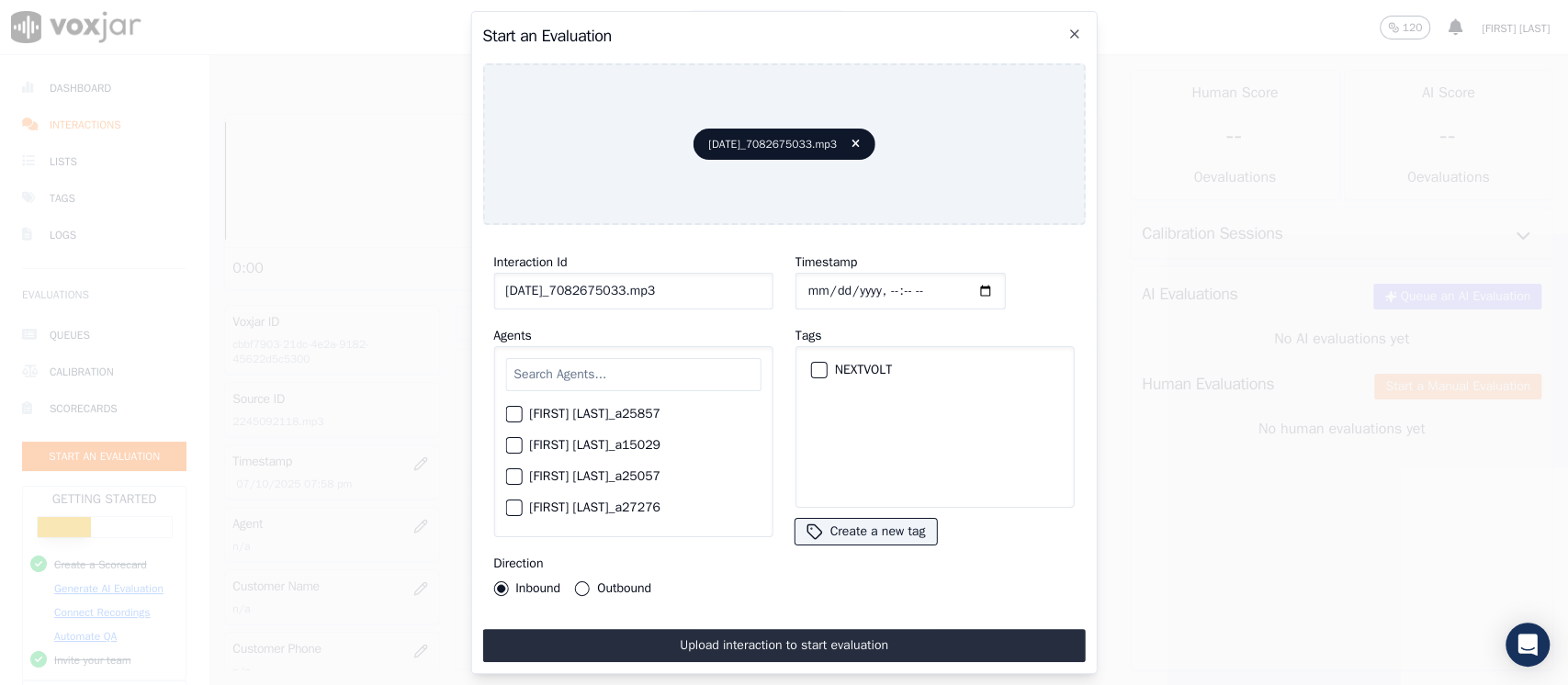 click on "Timestamp" 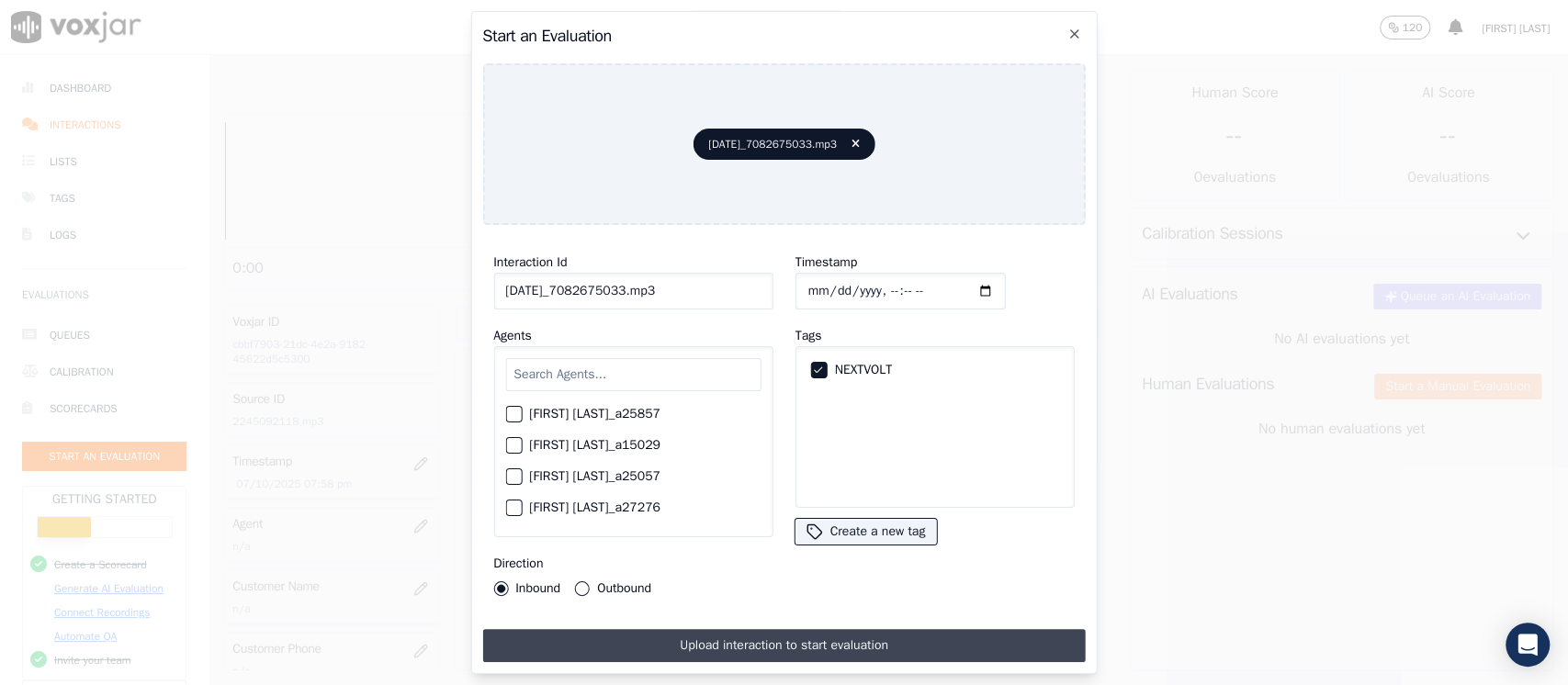 click on "Upload interaction to start evaluation" at bounding box center (784, 646) 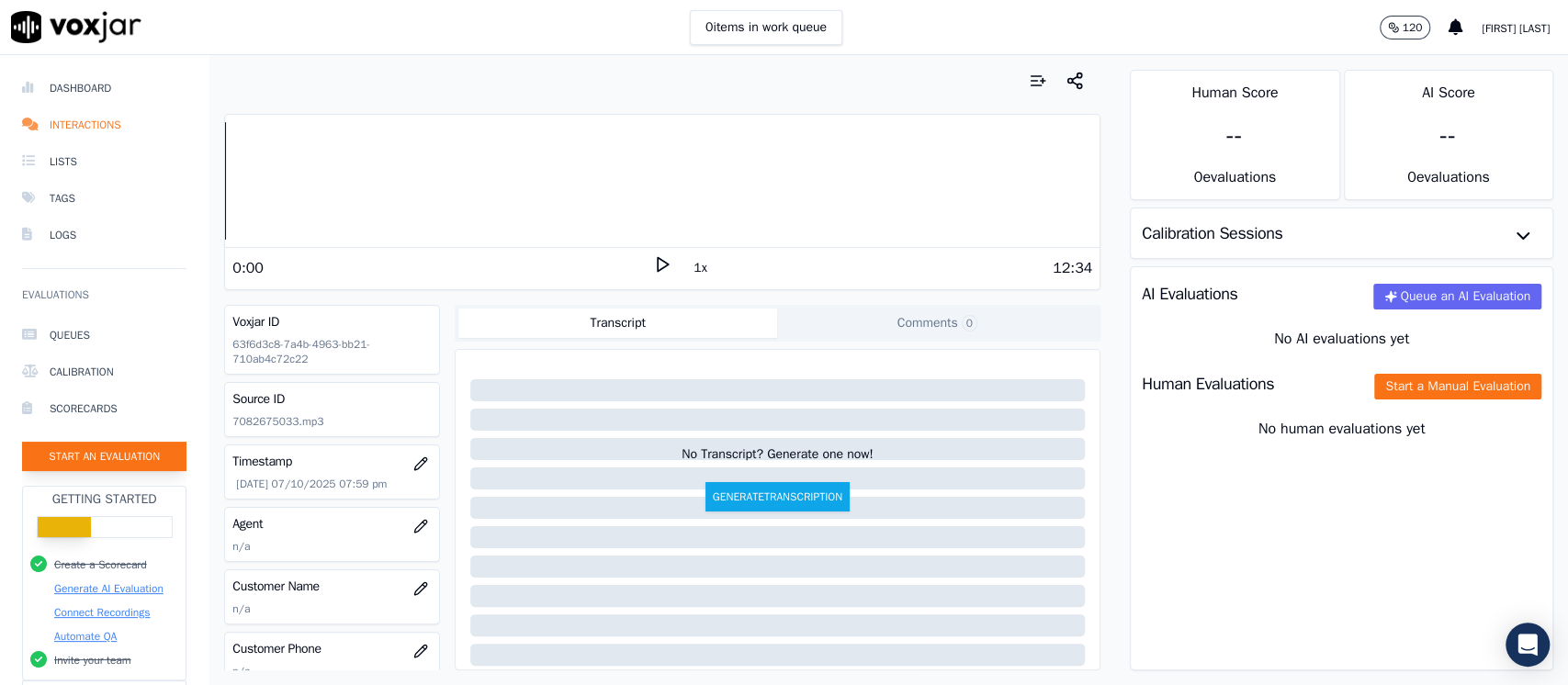 click on "Start an Evaluation" 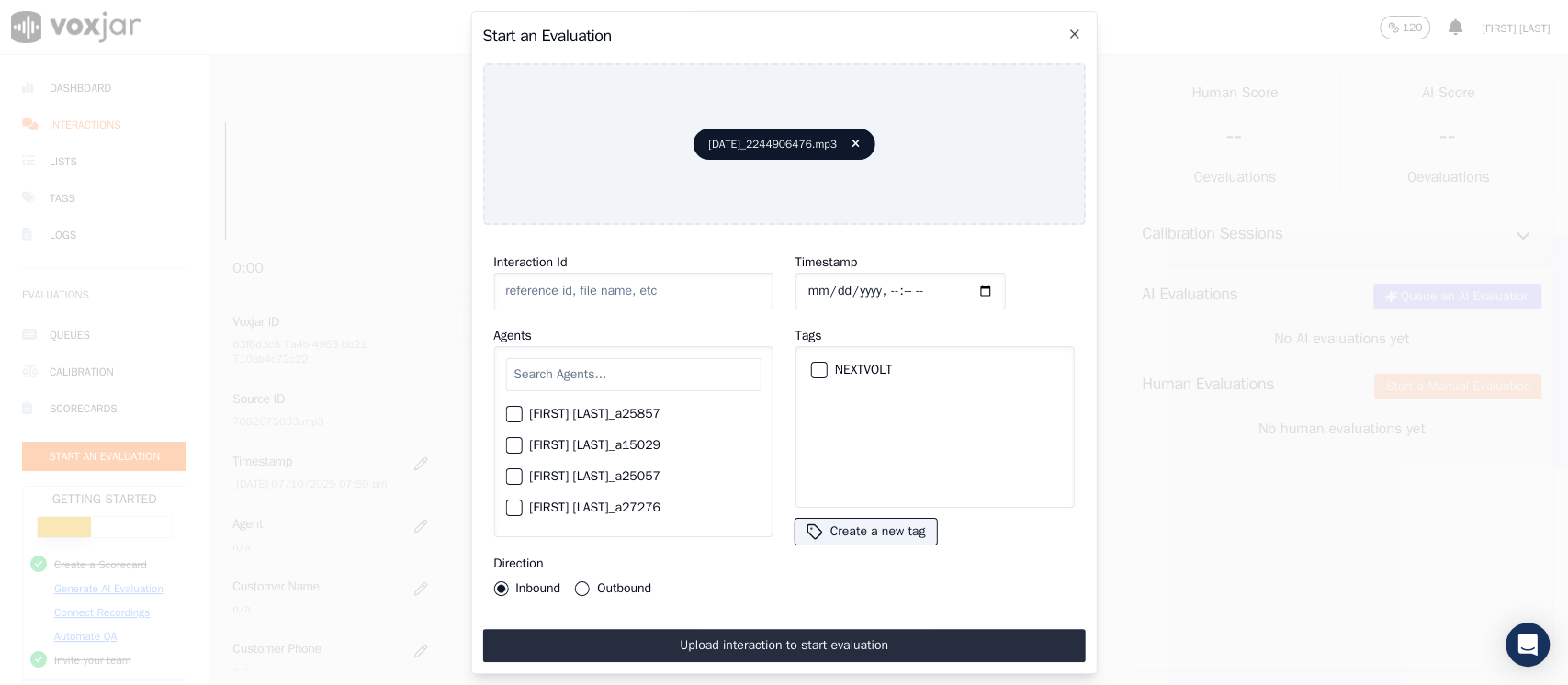 type on "07102025_2244906476.mp3" 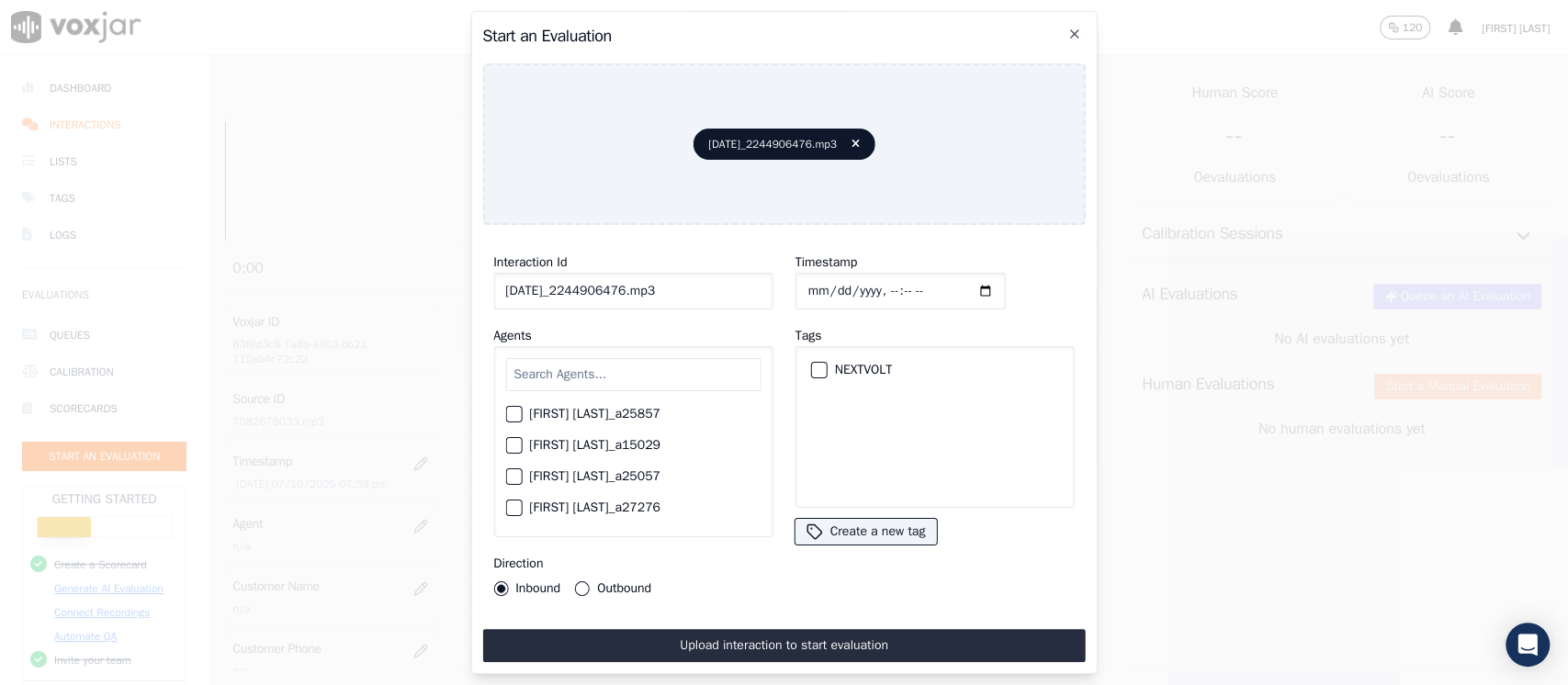 click on "Timestamp" 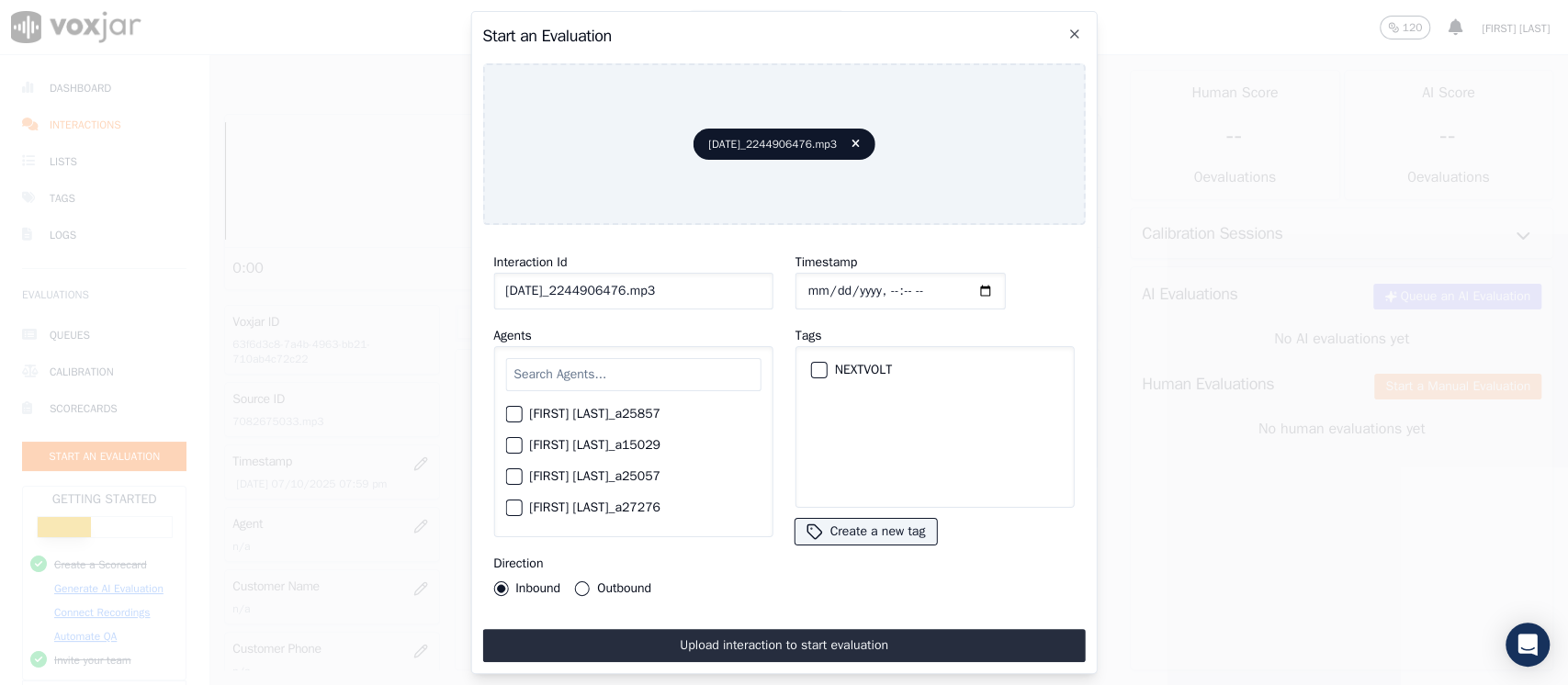type on "2025-07-10T19:59" 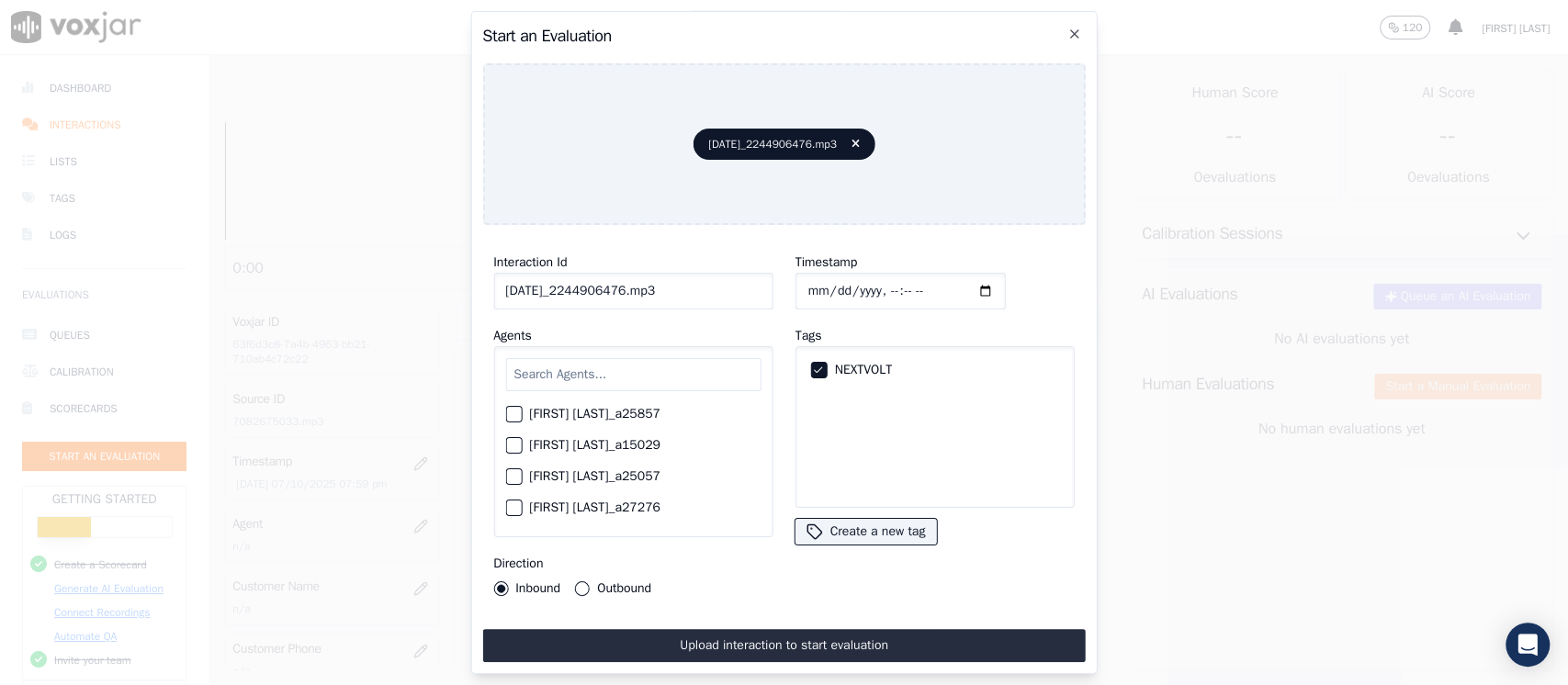 click on "Upload interaction to start evaluation" at bounding box center (784, 646) 